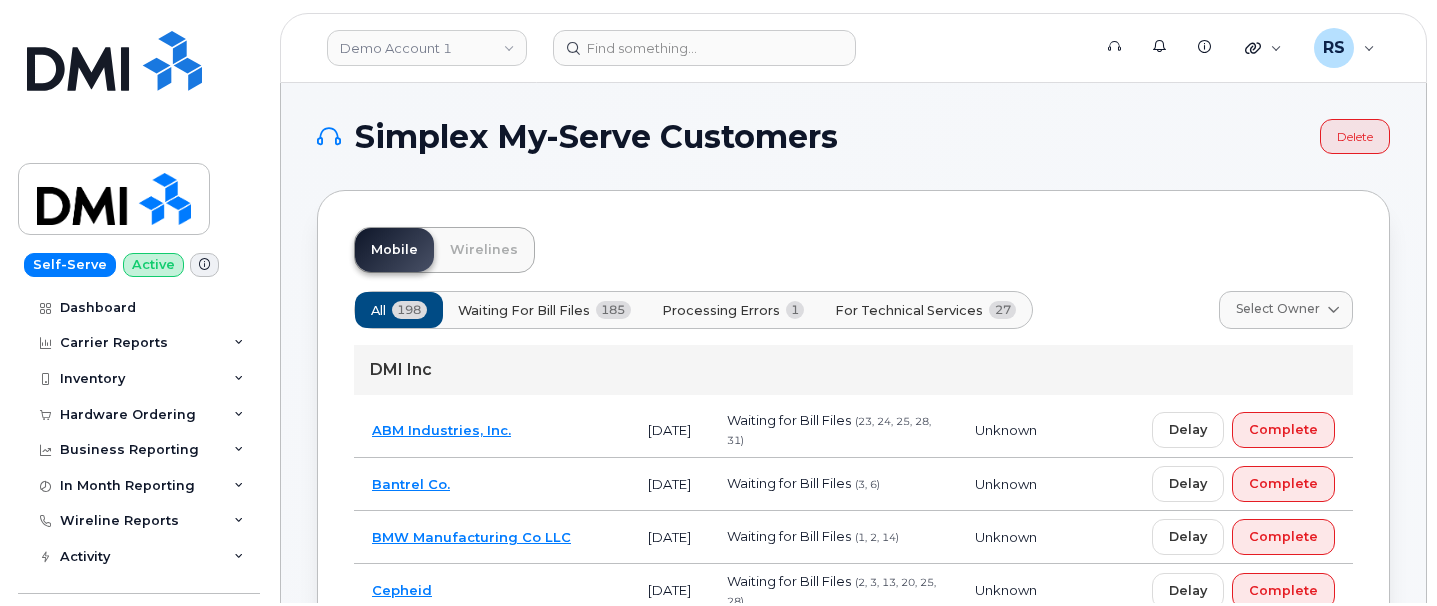 scroll, scrollTop: 0, scrollLeft: 0, axis: both 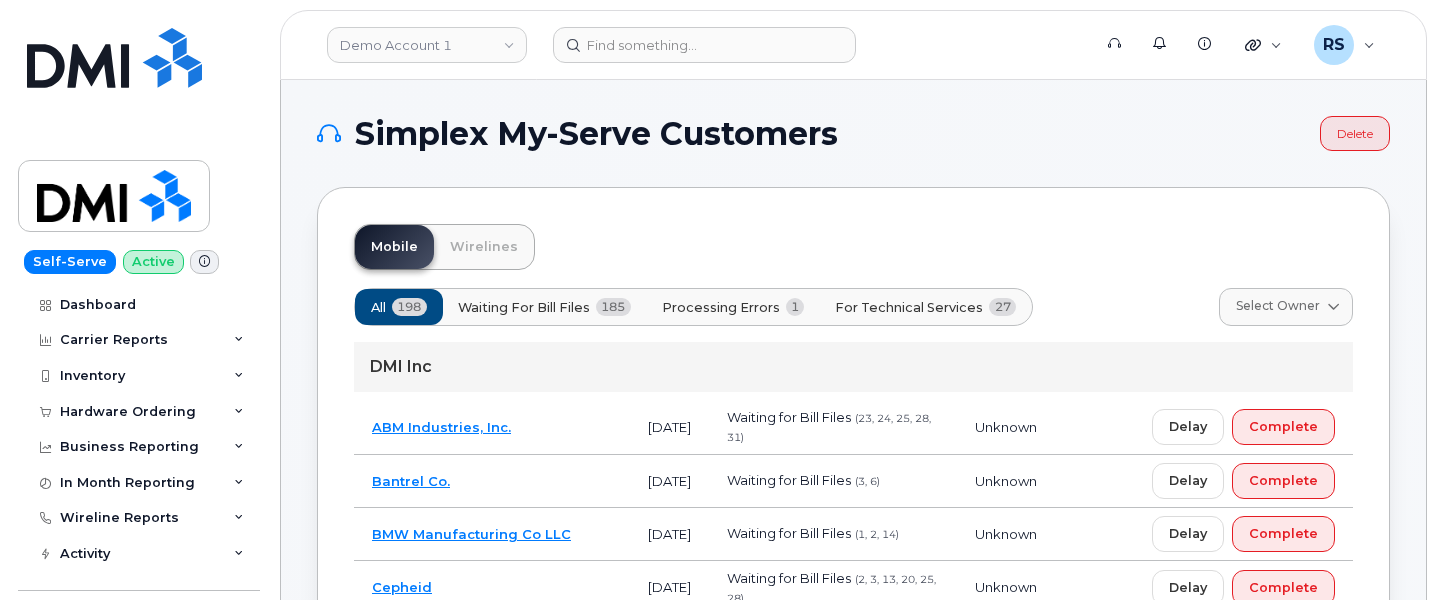 click on "Self-Serve Active Dashboard Carrier Reports Monthly Billing Data Daily Data Pooling Data Behavior Average Costing Executive Summary Accounting Roaming Reports Suspended Devices Suspension Candidates Custom Report Cost Variance Inventory Mobility Devices Wireline Devices Data Conflicts Spare Hardware Import Hardware Ordering Overview Orders Orders Reporting Business Reporting Business Reporting Managerial Reports Individual Reports Business Unit Reports In Month Reporting Data Usage Data Blocks Wireline Reports Send Reports Accounting Reports Managerial Reports Business Unit Reports By Service Address Import Wireline Bills Activity Travel Requests Activity Log Device Status Updates Rate Plan Monitor General Settings My Account Locations Managers & Employees Delegations Usage Alerts Tags Data Pool Thresholds System Settings Accounting Codes Contacts Plans and Features Reporting Carrier Contracts Hardware Ordering Users Individual Users Admin Settings Integrations MDM/UEM Config Help Desk Roaming Hardware Orders" 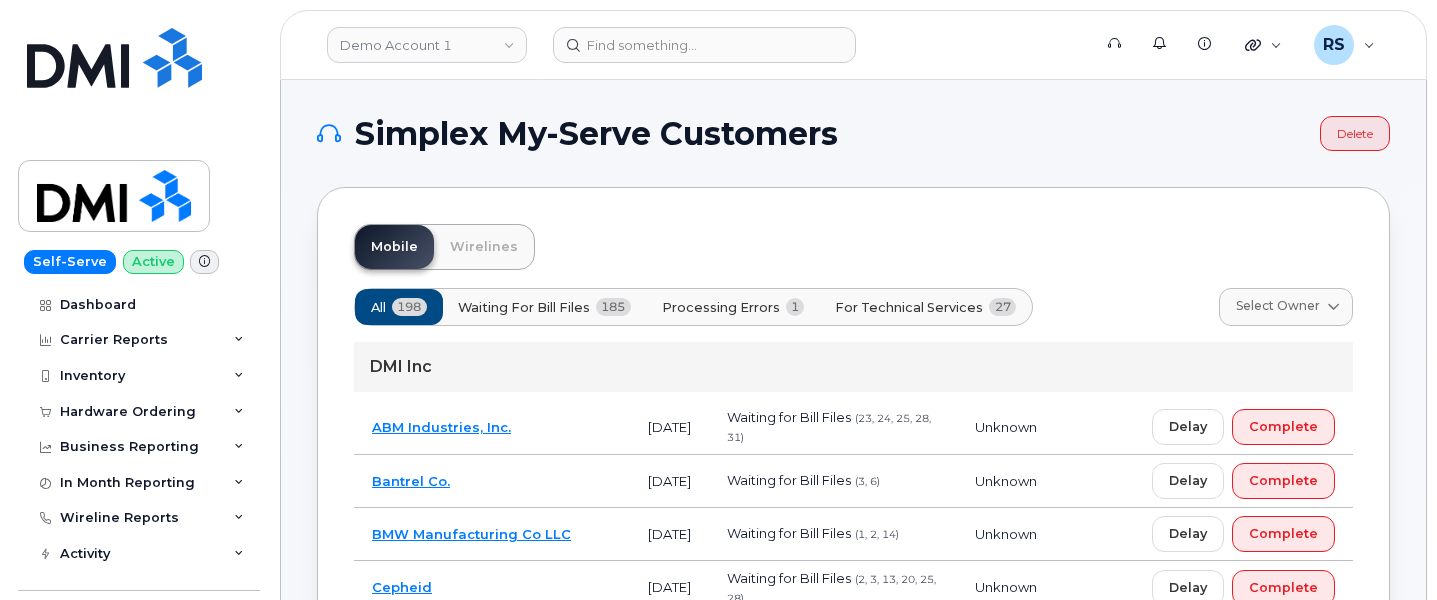 click on "Mobile Wirelines" 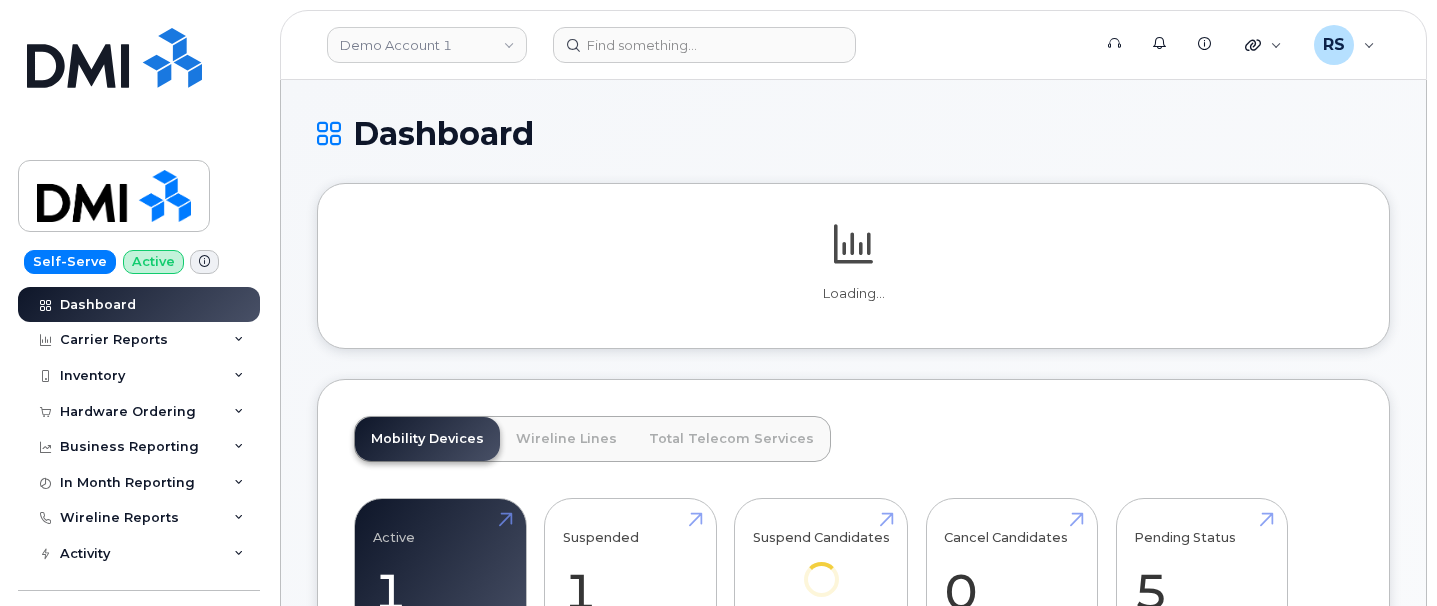 scroll, scrollTop: 0, scrollLeft: 0, axis: both 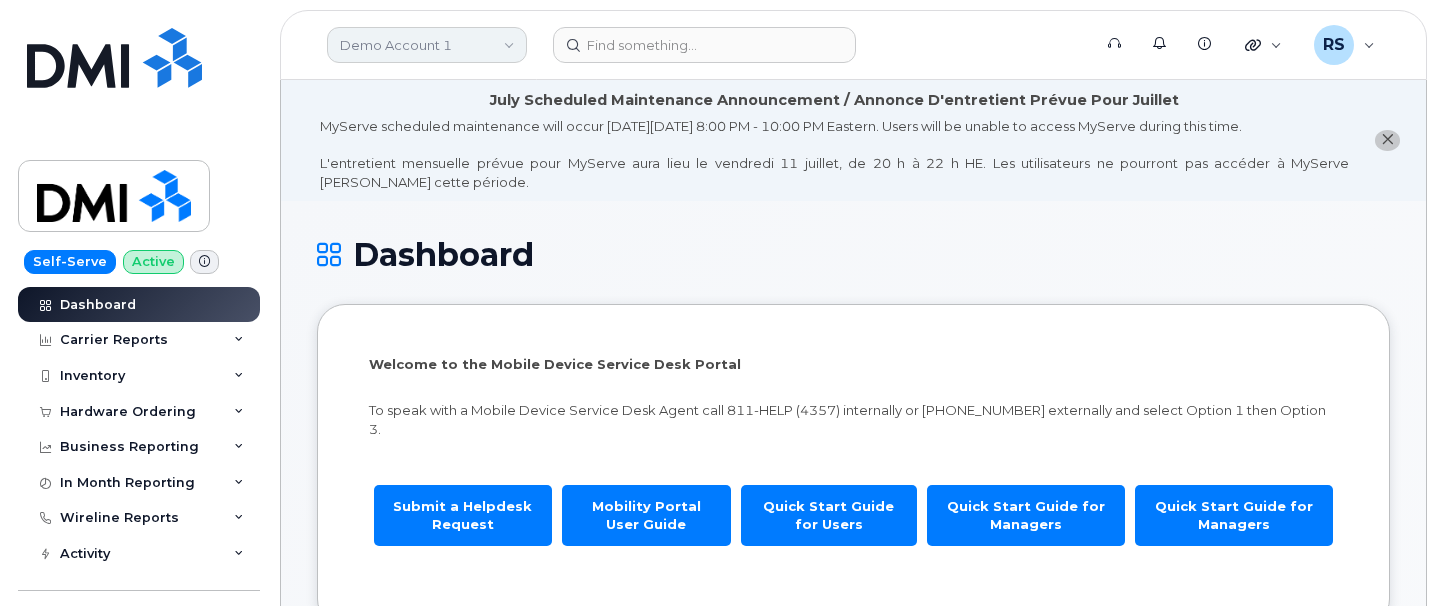 click on "Demo Account 1" at bounding box center [427, 45] 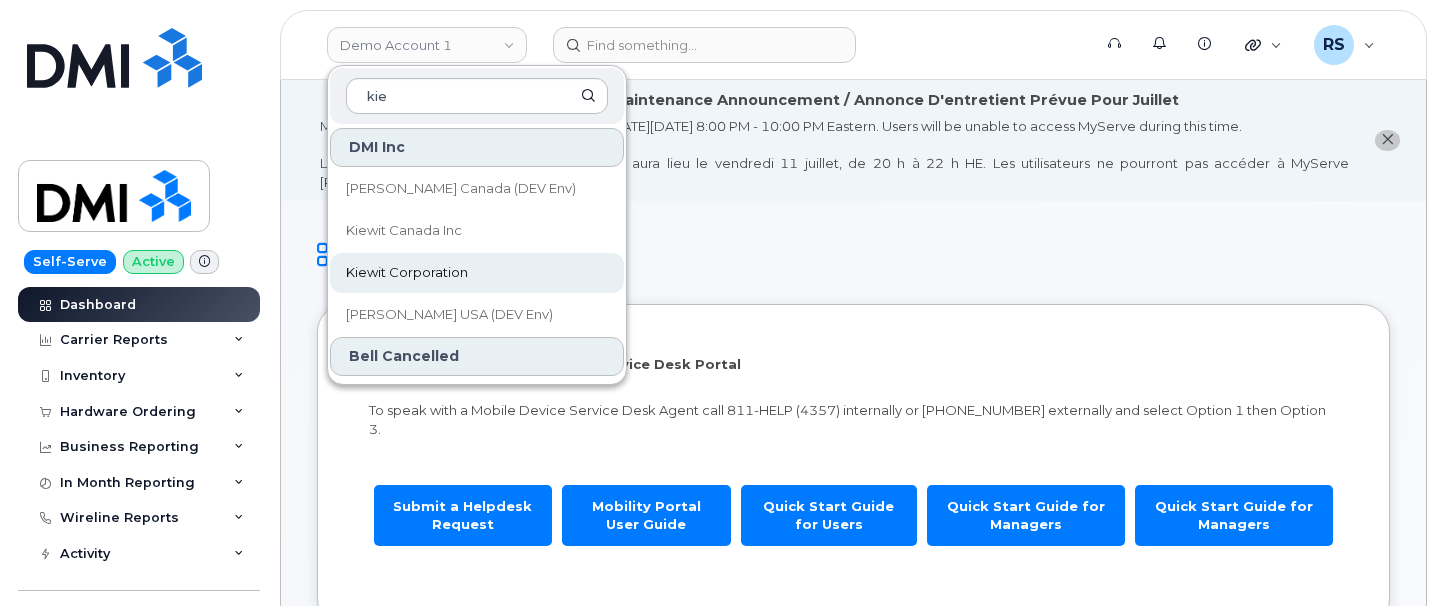 type on "kie" 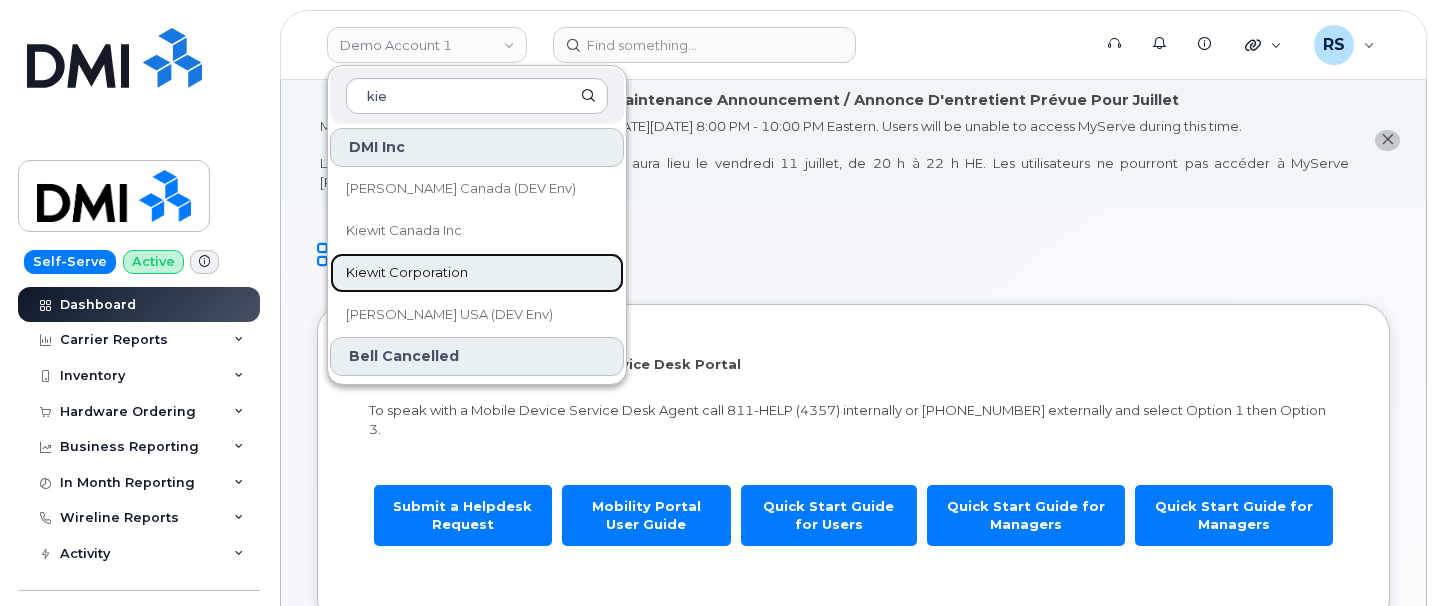 click on "Kiewit Corporation" at bounding box center [407, 273] 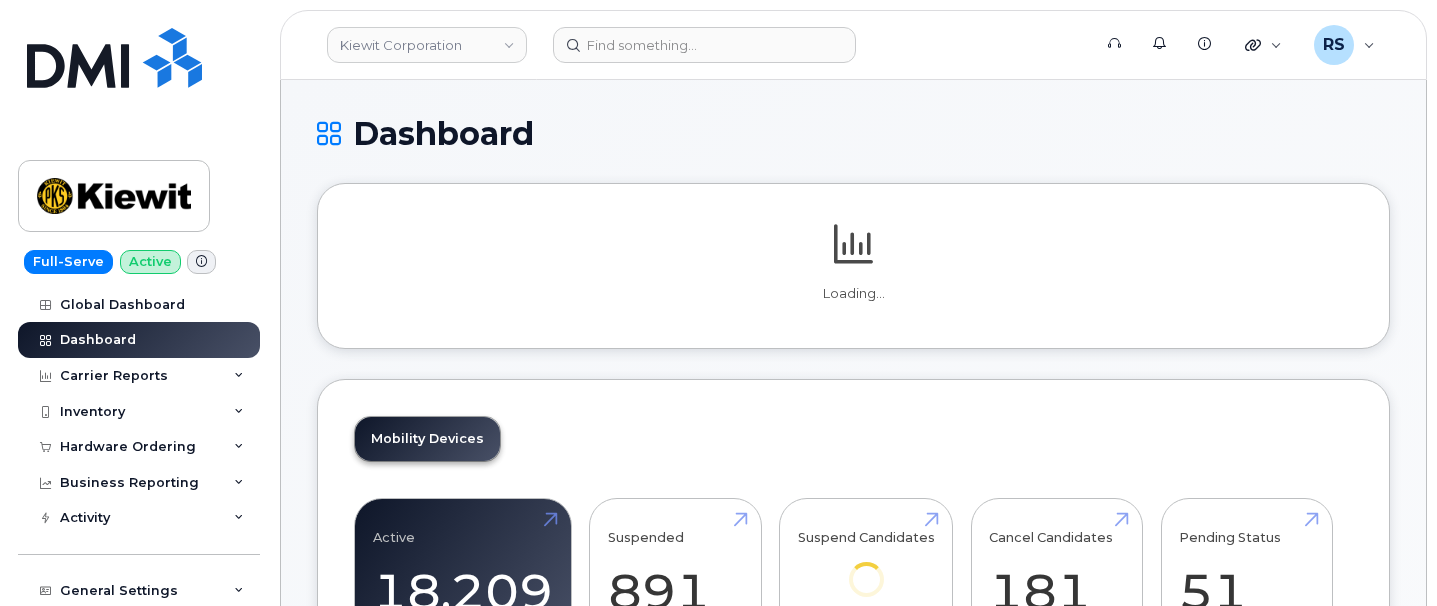 scroll, scrollTop: 0, scrollLeft: 0, axis: both 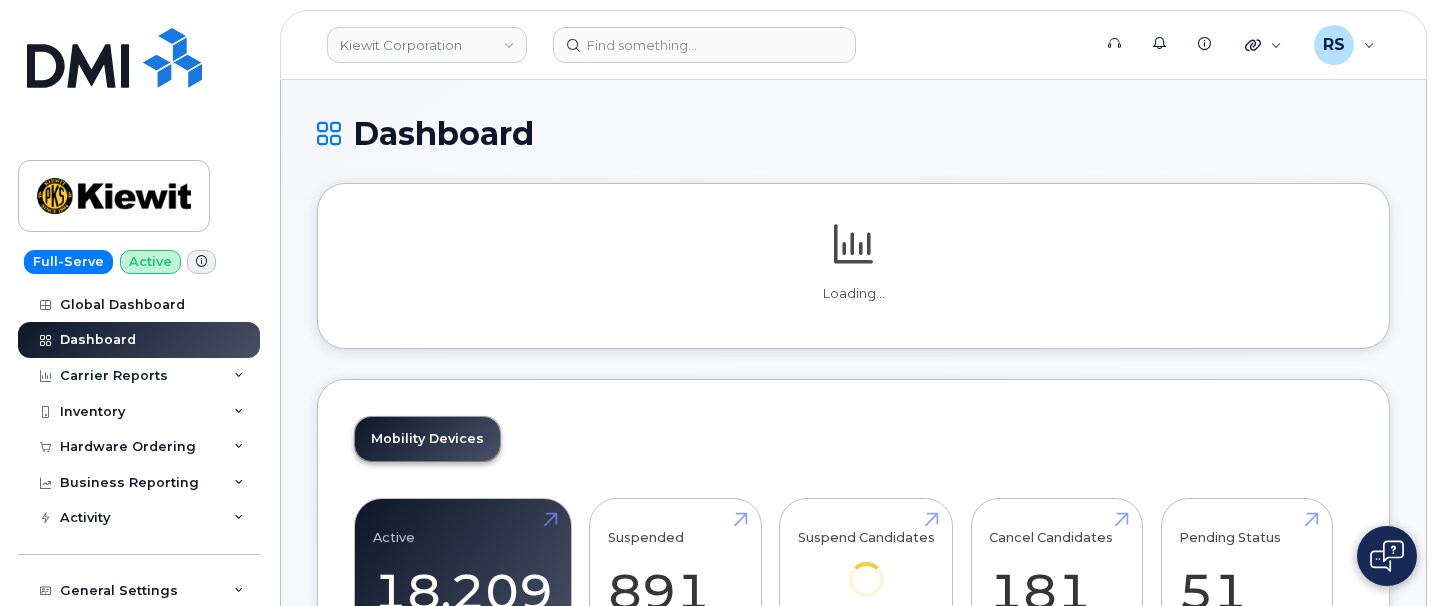 click on "Dashboard" at bounding box center [853, 133] 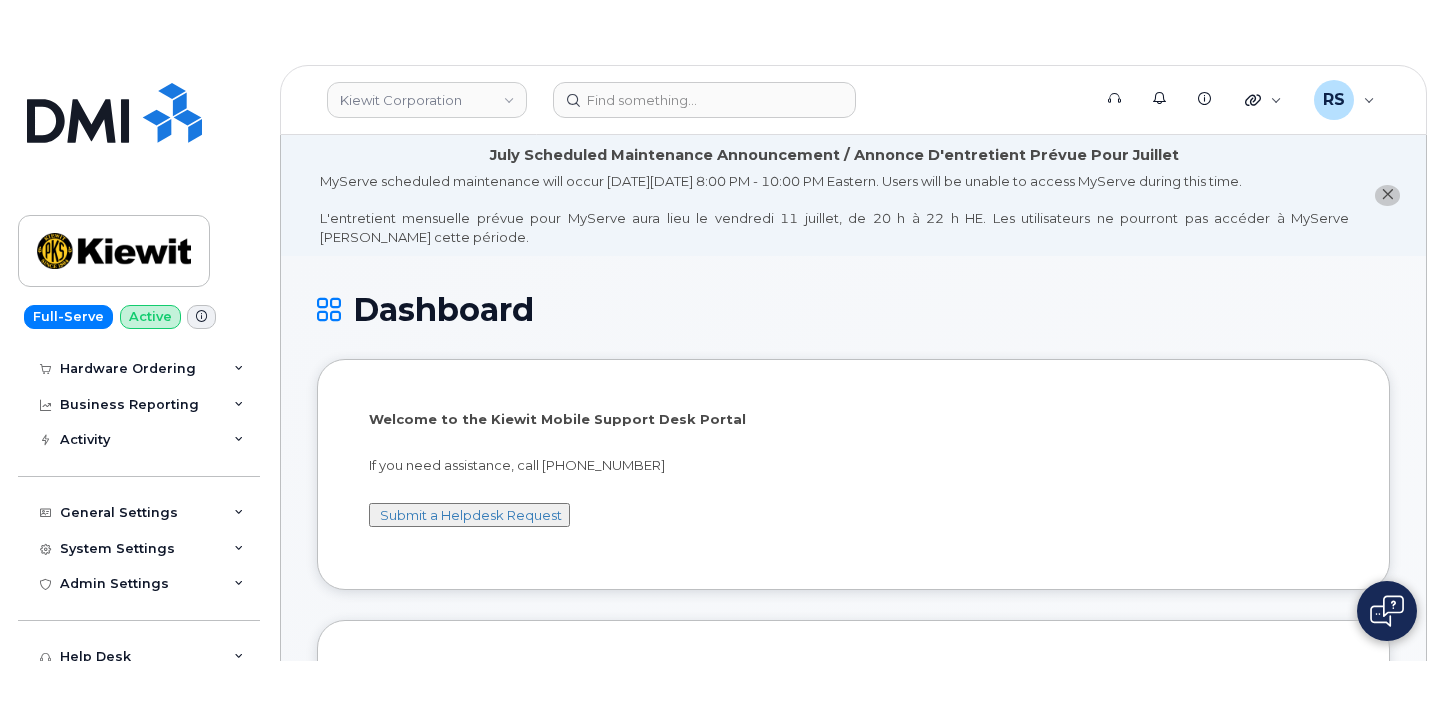 scroll, scrollTop: 67, scrollLeft: 0, axis: vertical 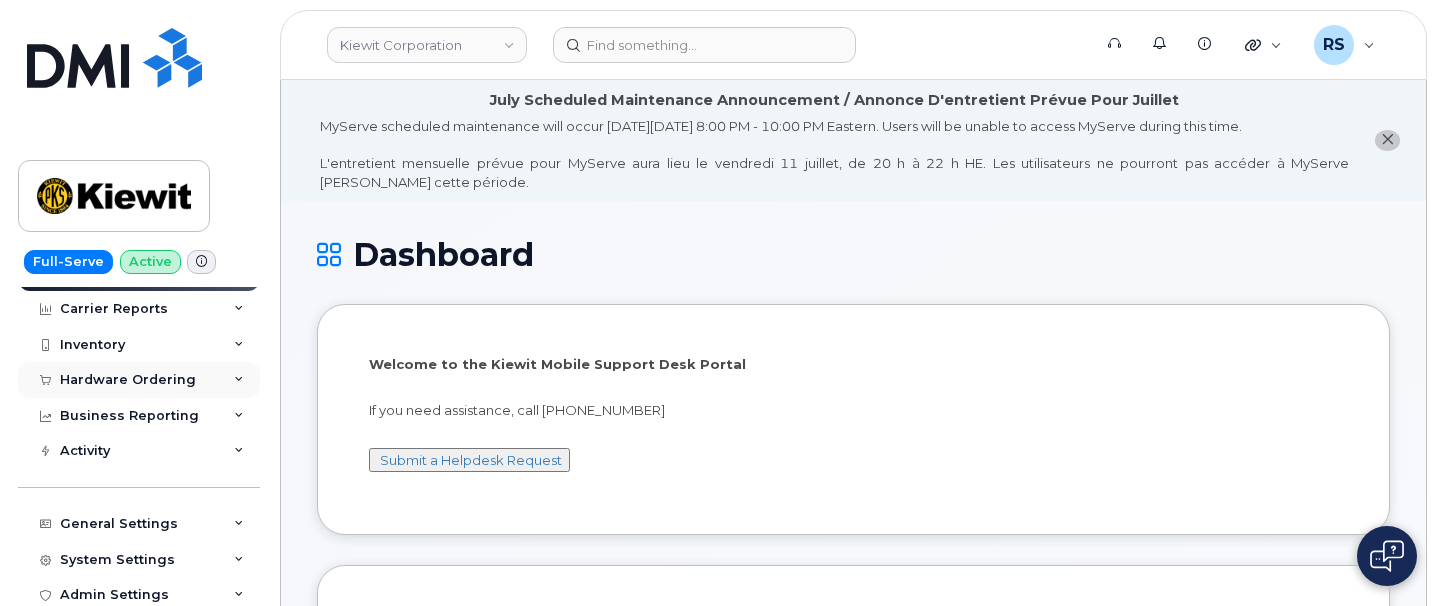 click on "Hardware Ordering" at bounding box center (128, 380) 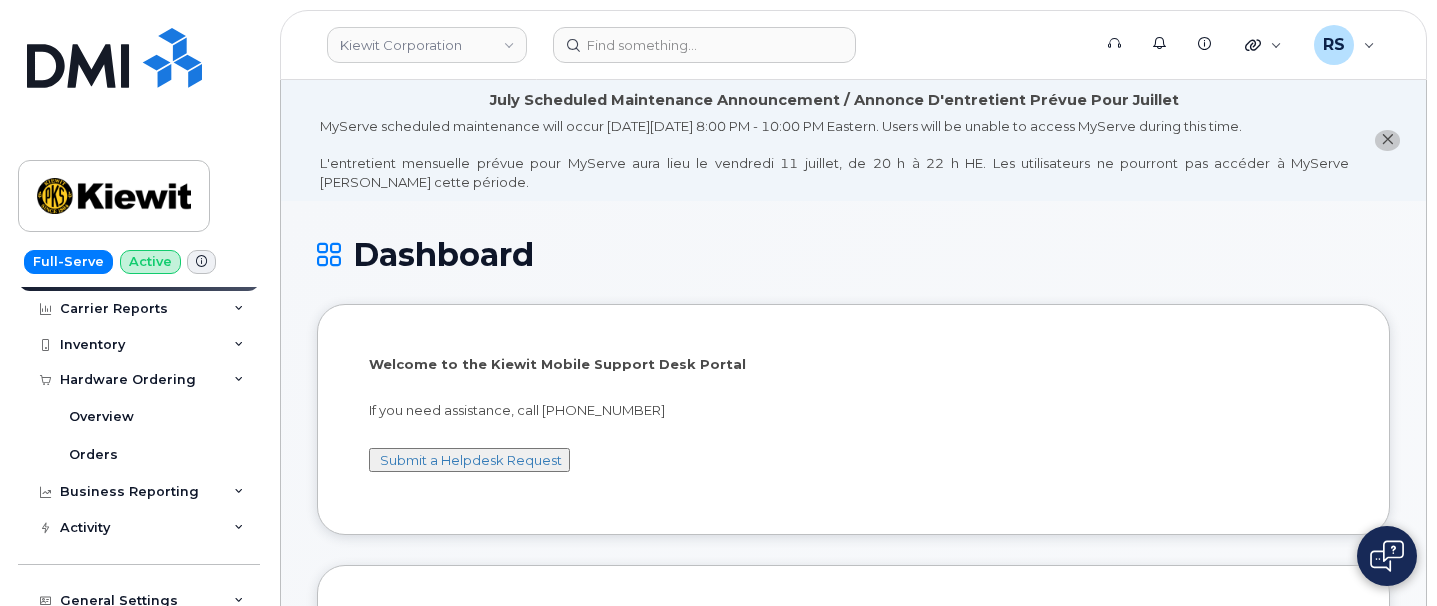 click on "Dashboard
Welcome to the Kiewit Mobile Support Desk Portal
If you need assistance, call 877-886-7778
Submit a Helpdesk Request
June 2025 Billing Cycle Process  Waiting for Bill Files   details Approvals Managers Approved  0 of 0 Disputes Managerial Disputes  0 More Details
Mobility Devices
Active
18,209
Suspended
891
Suspend Candidates
1,721
Cancel Candidates
181
Pending Status
51
Data Conflicts
10,025
Mobility Charges
Compare To Last Year Zoom Out Charges L L L Data Usage L Rate Plan Roaming Data Cancellation Hardware Features GST Credits Data Usage Lines Count
June 2025 $868,872.00 -7% Business Accounts 313102649-00001 313102649-00001 Weeks Marine Inc Data usage: 0.00 Bytes  (28 days left) This month  (28 days left)  0.00 Bytes Orders Last 90 days Open 233 completed 573 Cancellation Last 90 days $7,490.00 -47% 19%" at bounding box center [853, 2415] 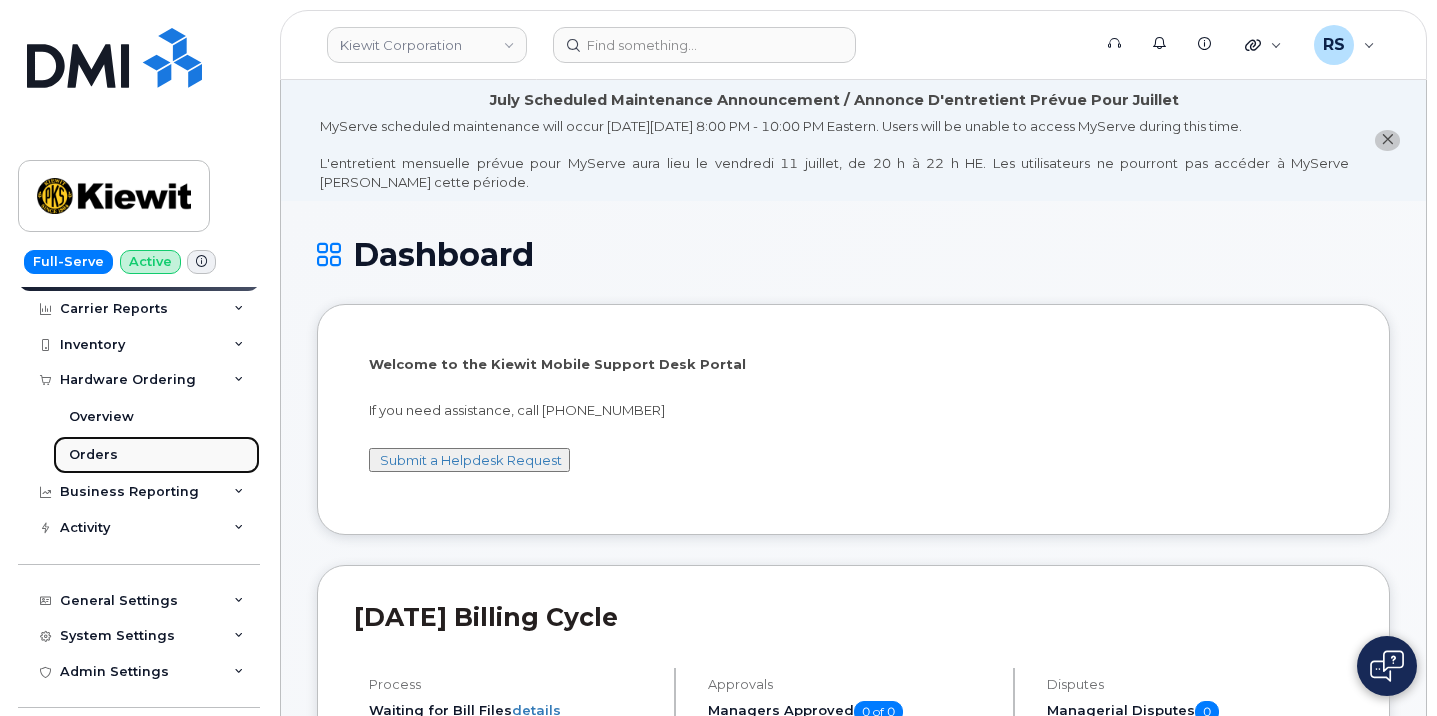 click on "Orders" at bounding box center [93, 455] 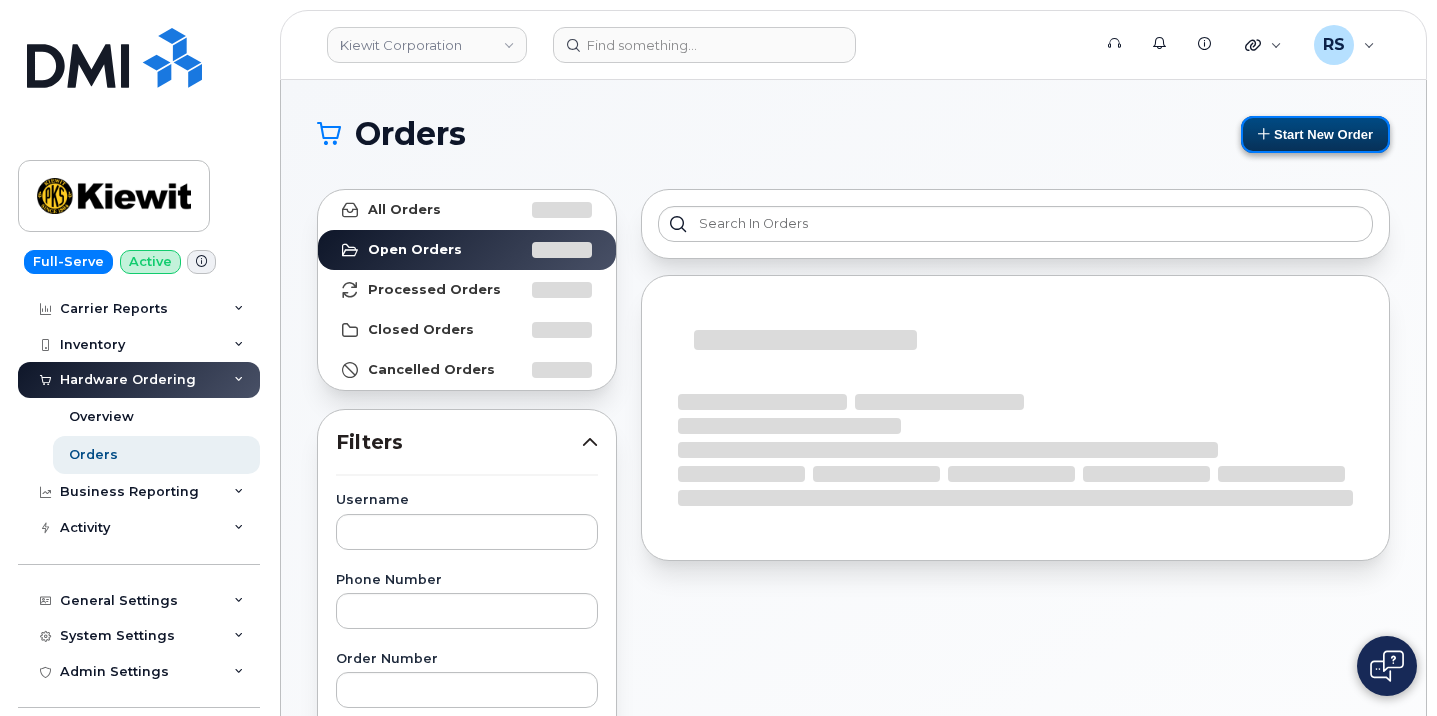 click on "Start New Order" at bounding box center [1315, 134] 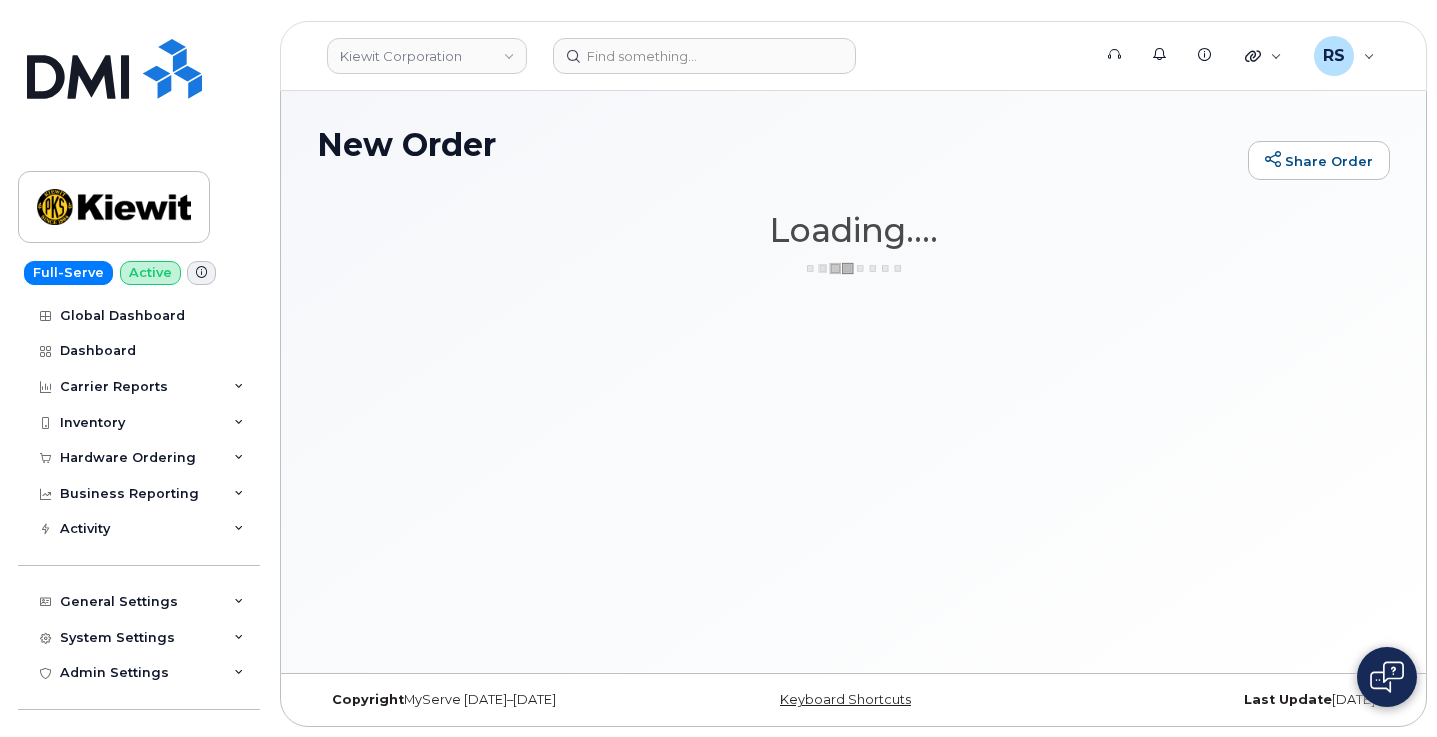 scroll, scrollTop: 0, scrollLeft: 0, axis: both 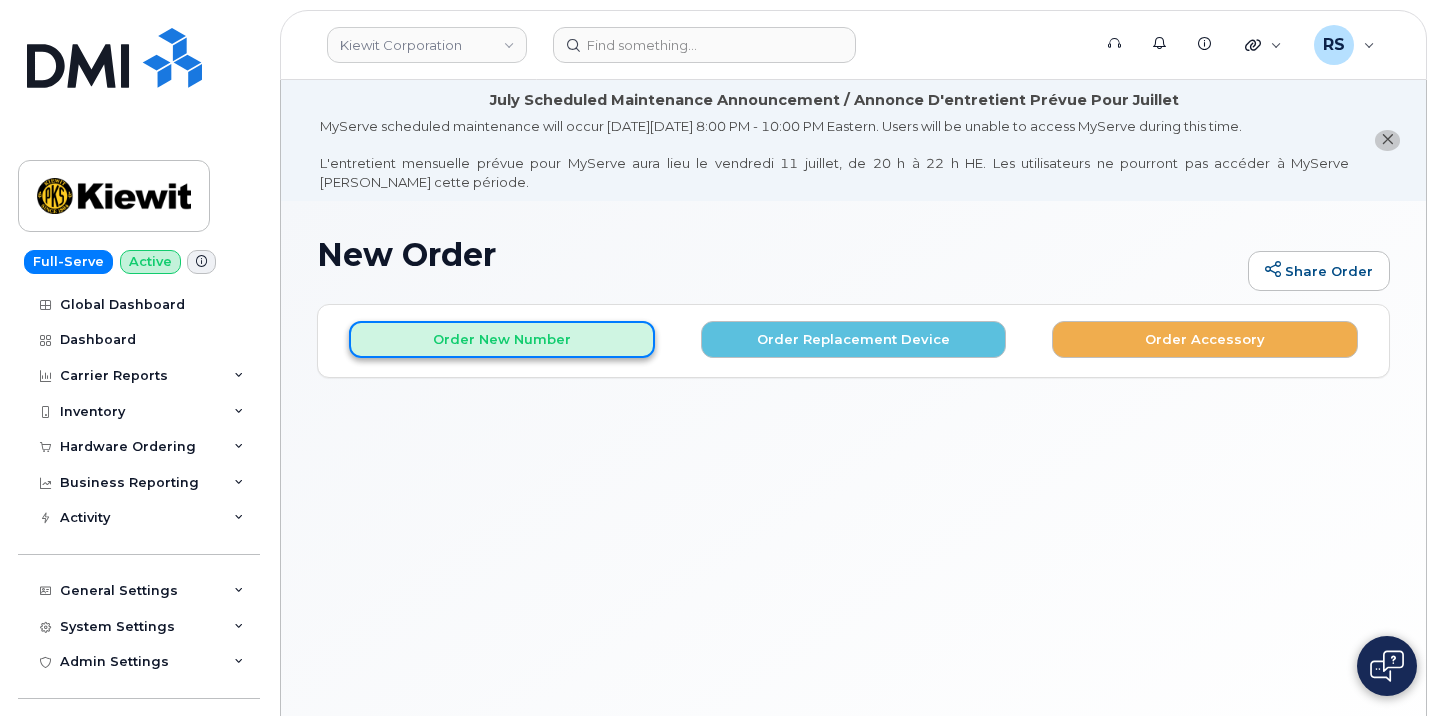 click on "Order New Number" at bounding box center (502, 339) 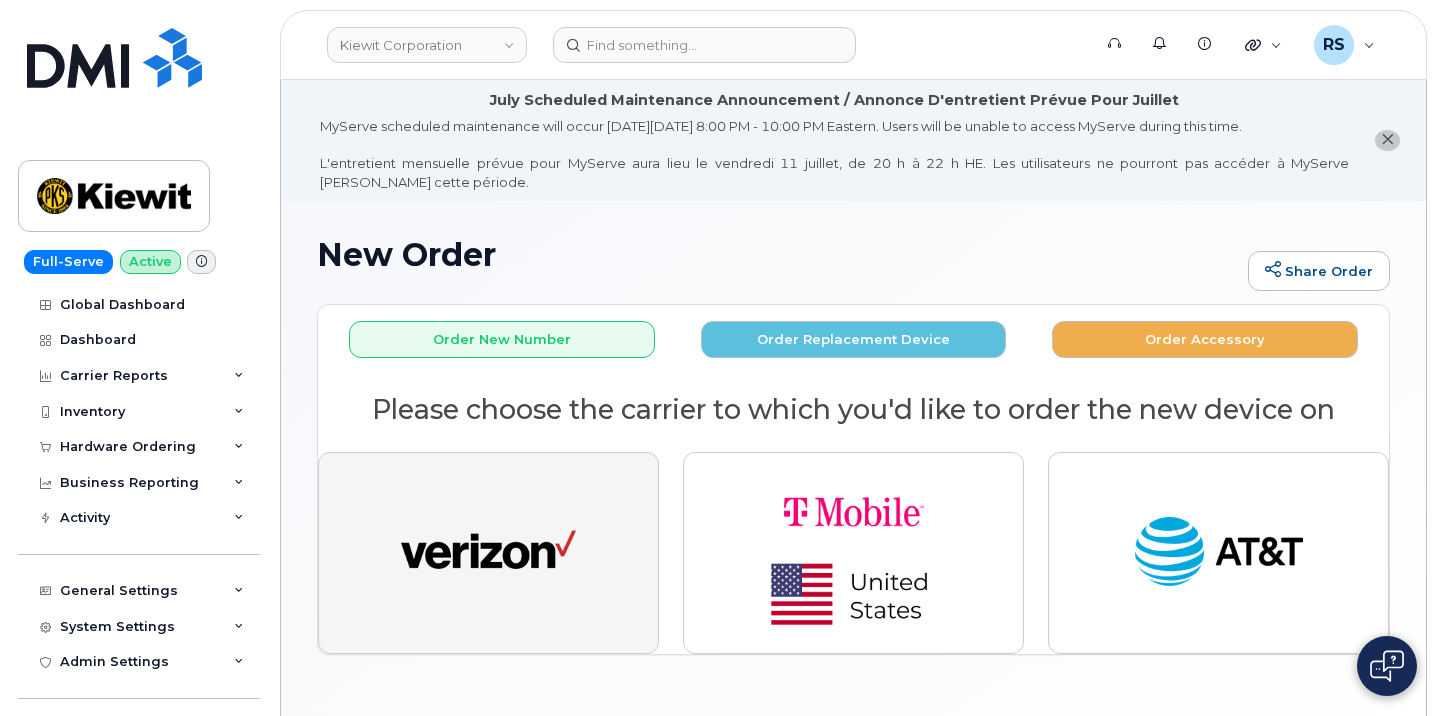 click at bounding box center (488, 553) 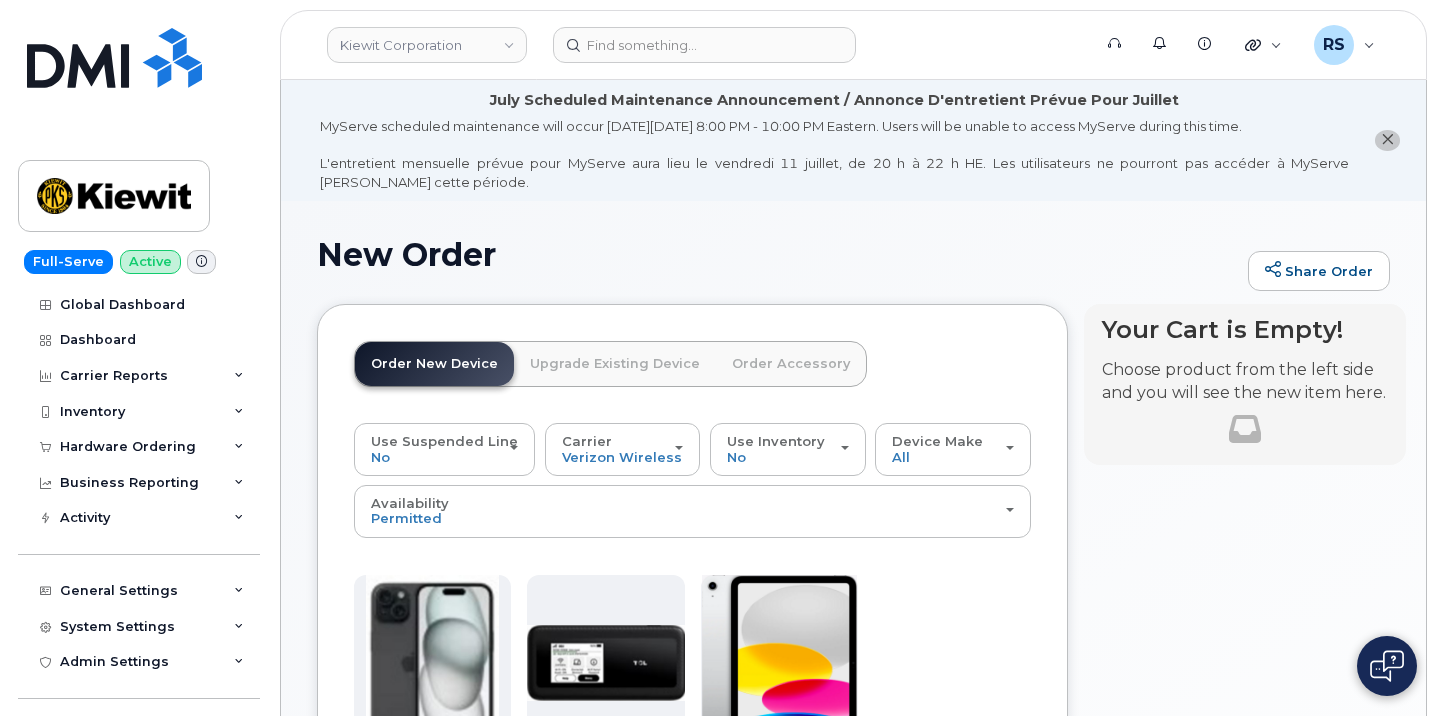 click on "Help Desk Roaming Data Block Dashboard Hardware Orders Repair Requests Device Status Updates Data Pools Data Pool Sources Managerial Disputes Customer Workflows" 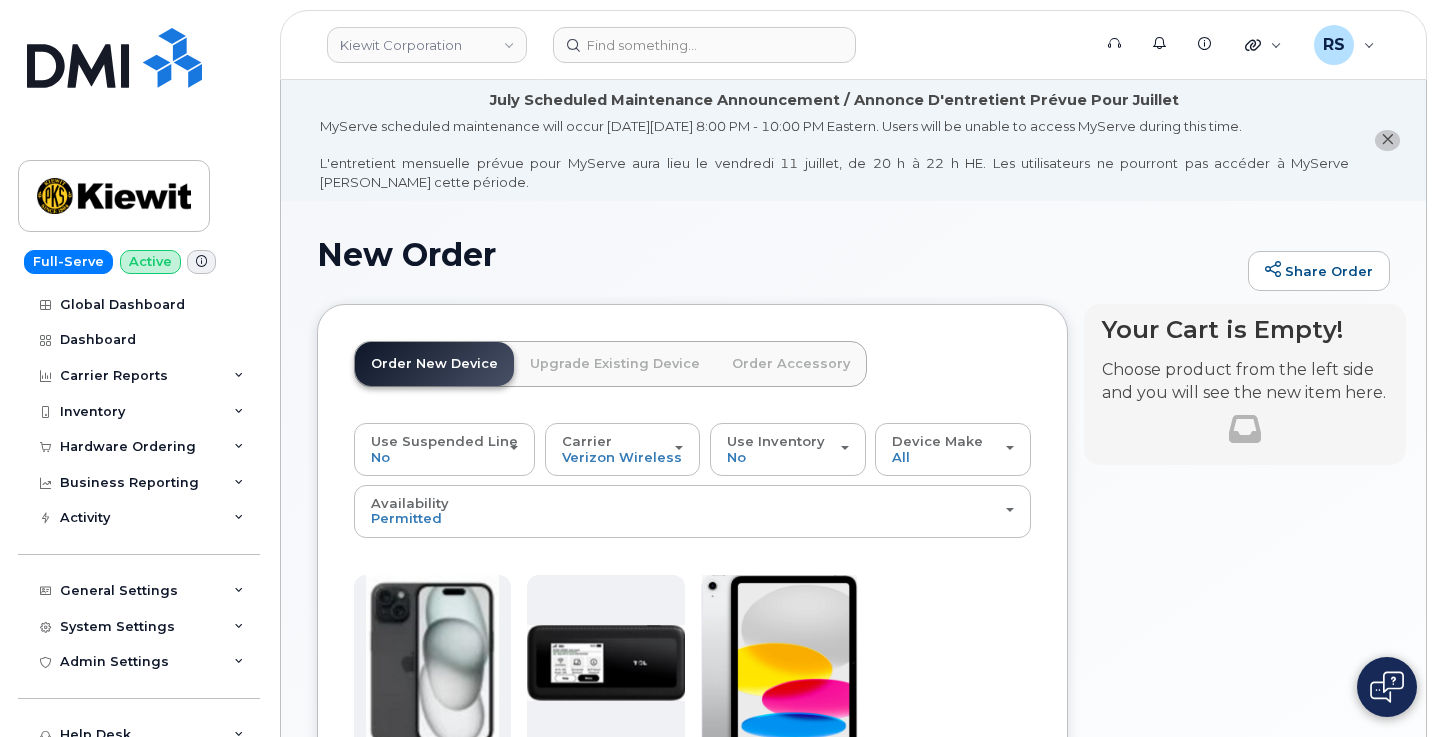 click on "New Order
Share Order
×
Share This Order
If you want to allow others to create or edit orders, share this link with them:
https://myserve.ca/customer/0ac1e801-0962-49fa-816d-73c442061bd2/hardware_orders/new
Loading....
Order New Device
Upgrade Existing Device
Order Accessory
Order new device and new line
Order new device for existing or suspended line
Order Accessory
Use Suspended Line
No
No
change
Yes
Carrier
Verizon Wireless
T-Mobile
AT&T Wireless
Verizon Wireless
T-Mobile
AT&T Wireless
Use Inventory
No
No
Yes
Device Make
All
iPhone
Modem
Tablet
All
iPhone" at bounding box center [853, 765] 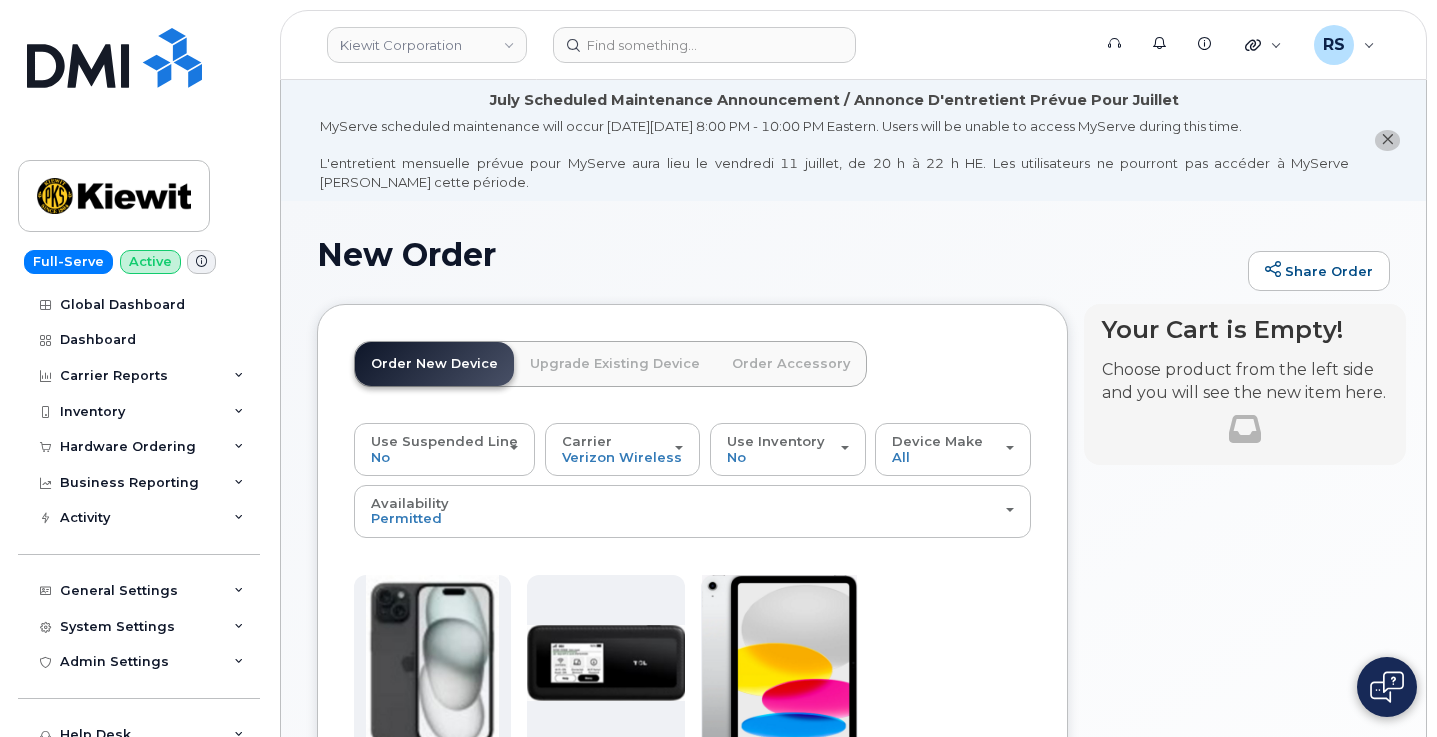 click on "Full-Serve Active Global Dashboard Dashboard Carrier Reports Monthly Billing Data Daily Data Pooling Average Costing Executive Summary Accounting Roaming Reports Suspended Devices Suspension Candidates Custom Report Cost Variance Inventory Mobility Devices Data Conflicts Spare Hardware Import Hardware Ordering Overview Orders Business Reporting Managerial Reports Individual Reports Business Unit Reports Activity Travel Requests Activity Log Device Status Updates Rate Plan Monitor General Settings My Account Approval Mapping Locations Managers & Employees Usage Alerts Tags Data Pool Thresholds System Settings Accounting Codes Contacts Plans and Features Reporting Carrier Contracts Hardware Ordering Users Individual Users Admin Settings Integrations MDM/UEM Config Help Desk Roaming Data Block Dashboard Hardware Orders Repair Requests Device Status Updates Data Pools Data Pool Sources Managerial Disputes Customer Workflows Customer Settings General Business Unit Rules Roaming Dealers Helpdesk Wirelines Emails" at bounding box center (135, 368) 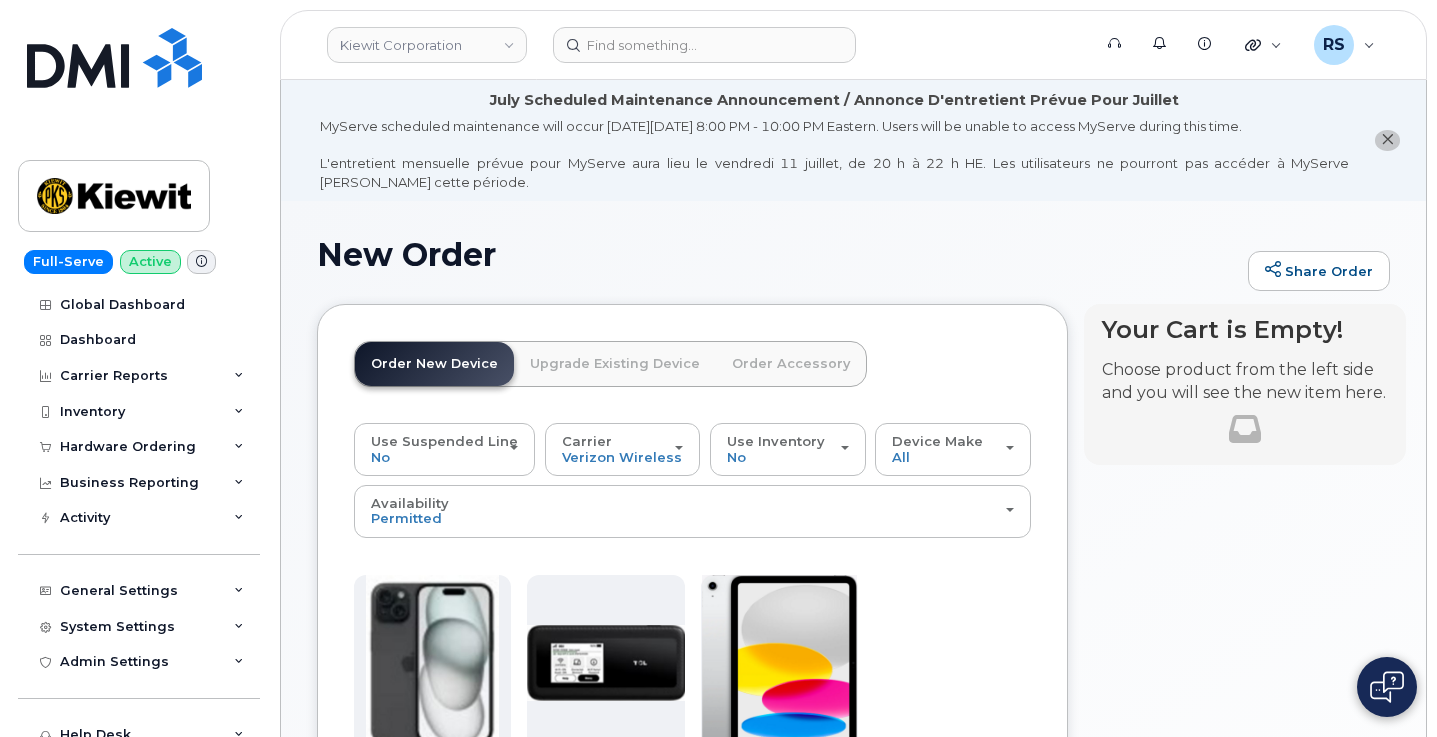 click on "July Scheduled Maintenance Announcement / Annonce D'entretient Prévue Pour Juillet MyServe scheduled maintenance will occur on Friday July 11, 8:00 PM - 10:00 PM Eastern. Users will be unable to access MyServe during this time.
L'entretient mensuelle prévue pour MyServe aura lieu le vendredi 11 juillet, de 20 h à 22 h HE. Les utilisateurs ne pourront pas accéder à MyServe durant cette période." 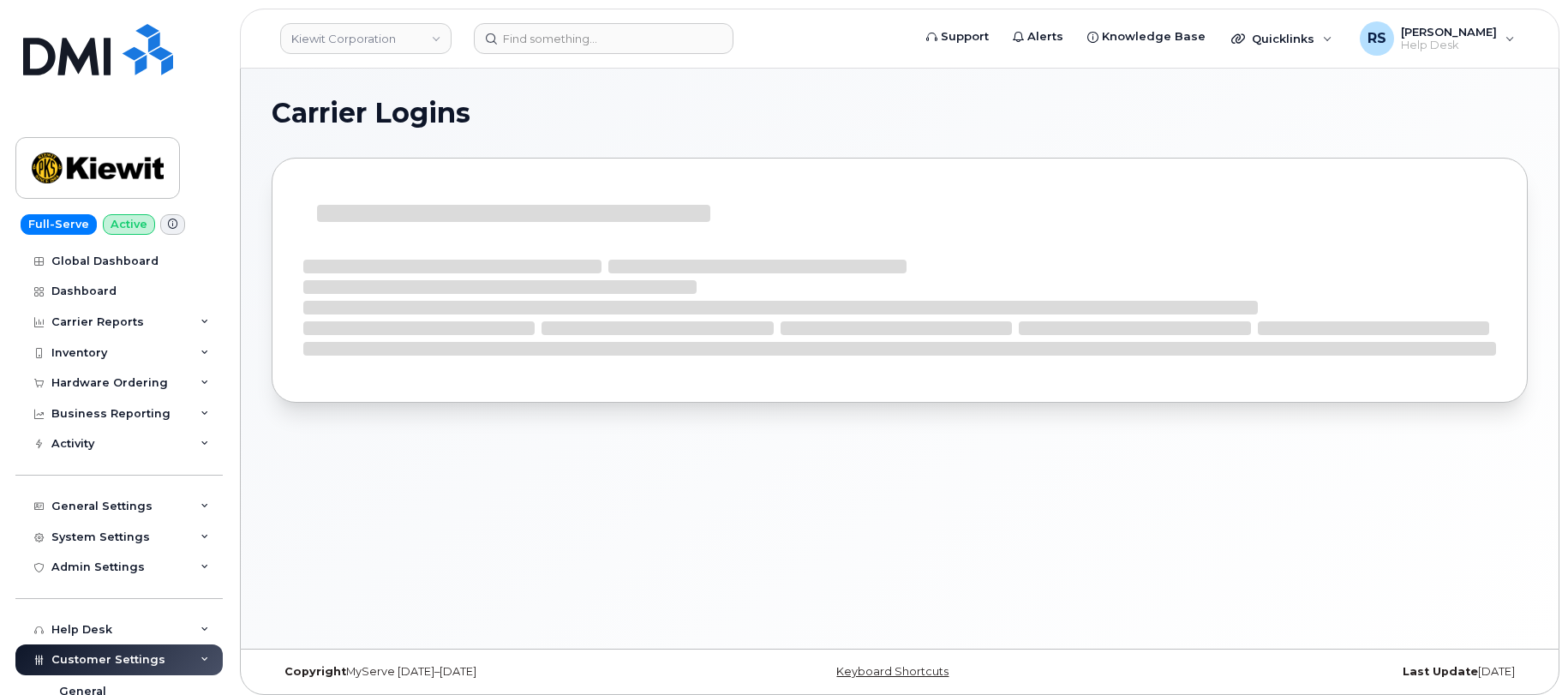 scroll, scrollTop: 0, scrollLeft: 0, axis: both 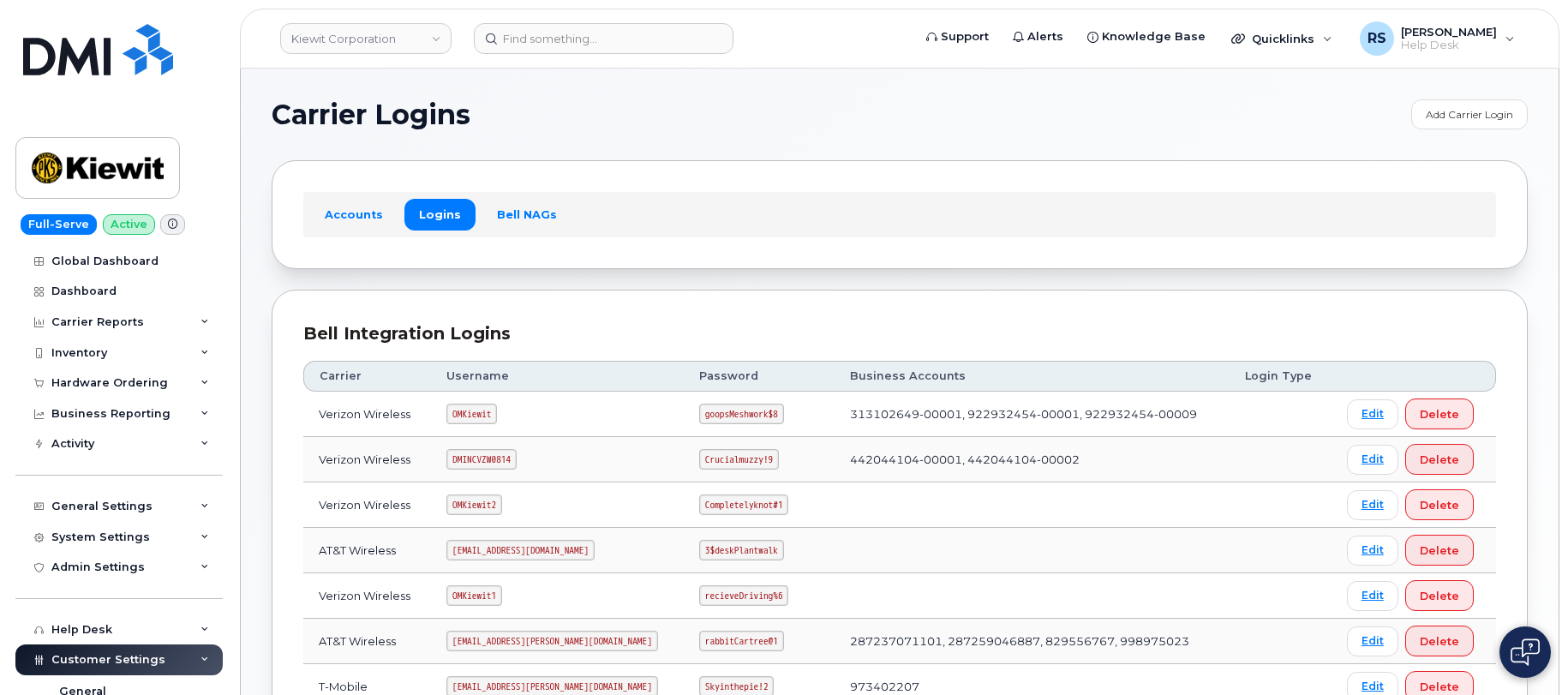 click on "Carrier Logins  Add Carrier Login Accounts Logins Bell NAGs Bell Integration Logins Carrier Username Password Business Accounts Login Type Verizon Wireless OMKiewit goopsMeshwork$8 313102649-00001, 922932454-00001, 922932454-00009 Edit Delete Verizon Wireless DMINCVZW0814 Crucialmuzzy!9 442044104-00001, 442044104-00002 Edit Delete Verizon Wireless OMKiewit2 Completelyknot#1 Edit Delete AT&T Wireless [EMAIL_ADDRESS][DOMAIN_NAME] 3$deskPlantwalk Edit Delete Verizon Wireless OMKiewit1 recieveDriving%6 Edit Delete AT&T Wireless [EMAIL_ADDRESS][PERSON_NAME][DOMAIN_NAME] rabbitCartree@1 287237071101, 287259046887, 829556767, [PHONE_NUMBER] Edit Delete T-Mobile [EMAIL_ADDRESS][PERSON_NAME][DOMAIN_NAME] Skyinthepie!2 973402207 Edit Delete AT&T Wireless kiewit041825 CompletelyPartial$1 990540011 Edit Delete AT&T Wireless SD042325 CompletelyPartially$2 990540011 Edit Delete AT&T Wireless DMIKiewitAnalyst S@v!ngs2025!@# 990540011 Edit Delete Verizon Wireless DMIKiewitAnalyst not@password25!! 786080835-00001 Edit Delete T-Mobile [EMAIL_ADDRESS][DOMAIN_NAME] PriceCuts2025$#@ Edit" at bounding box center (900, 571) 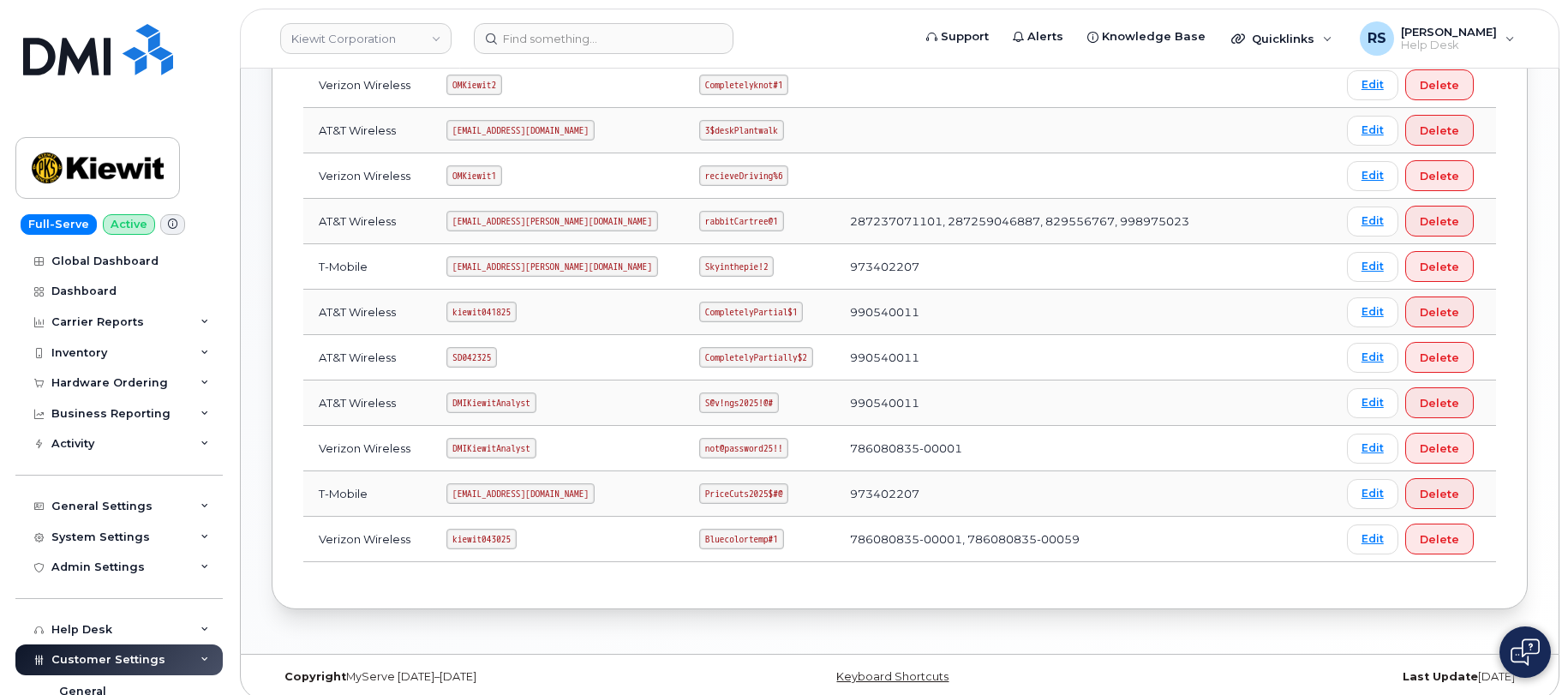 scroll, scrollTop: 434, scrollLeft: 0, axis: vertical 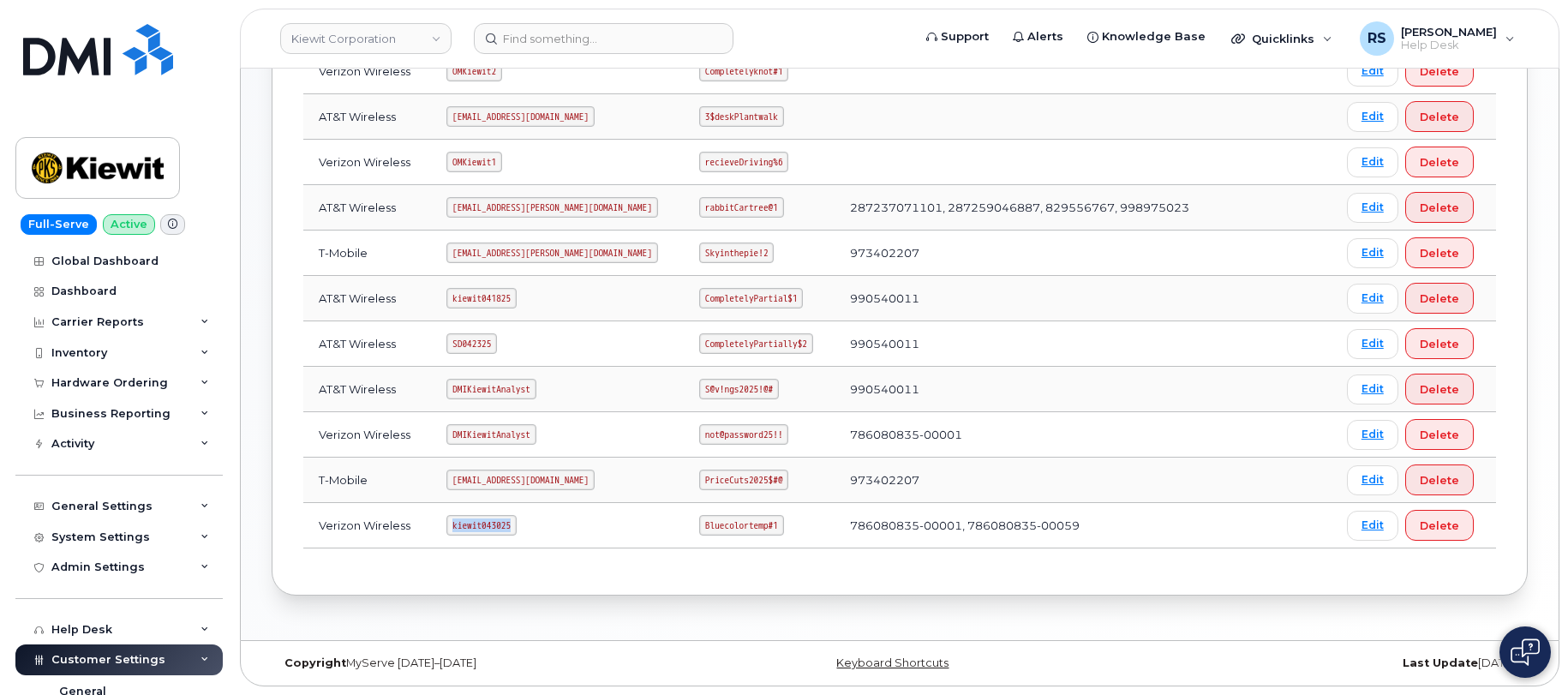 drag, startPoint x: 456, startPoint y: 525, endPoint x: 544, endPoint y: 521, distance: 88.090862 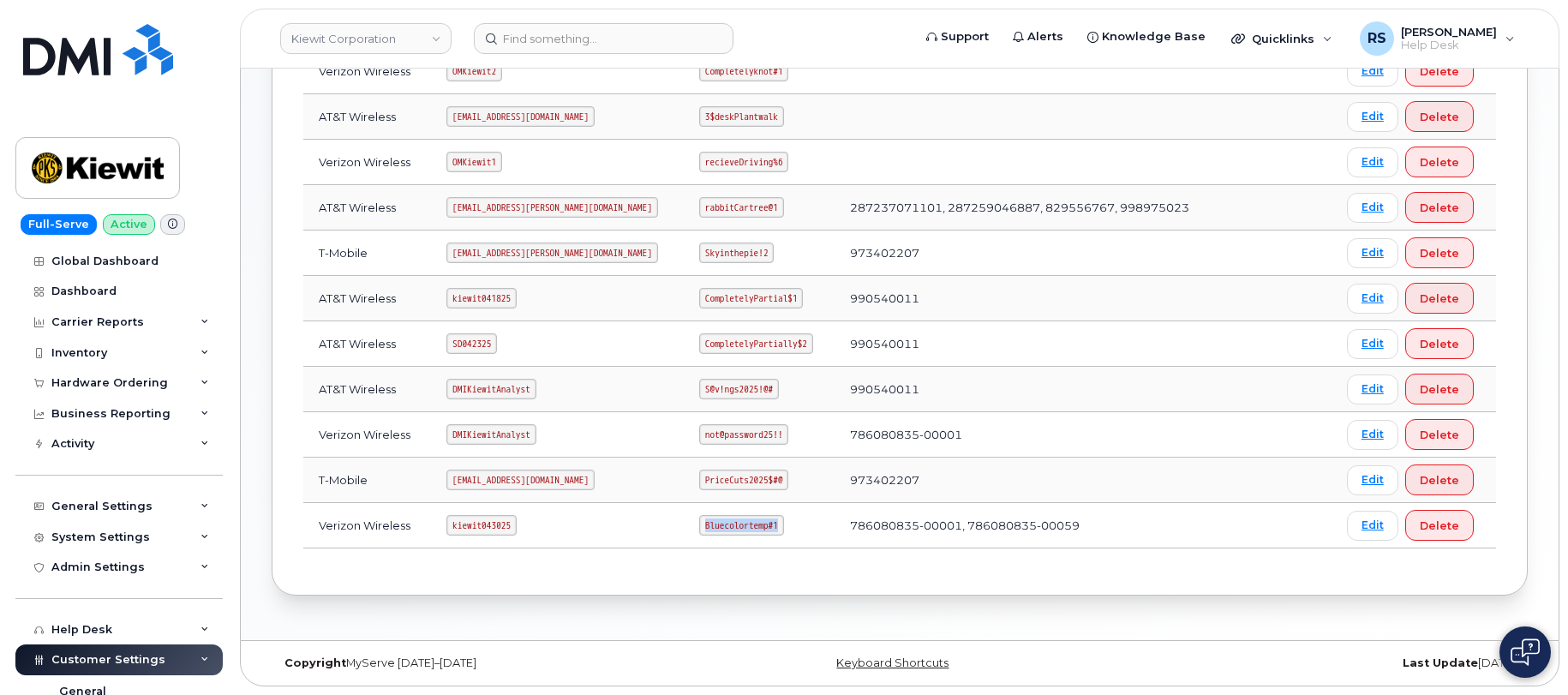 drag, startPoint x: 674, startPoint y: 525, endPoint x: 768, endPoint y: 525, distance: 94 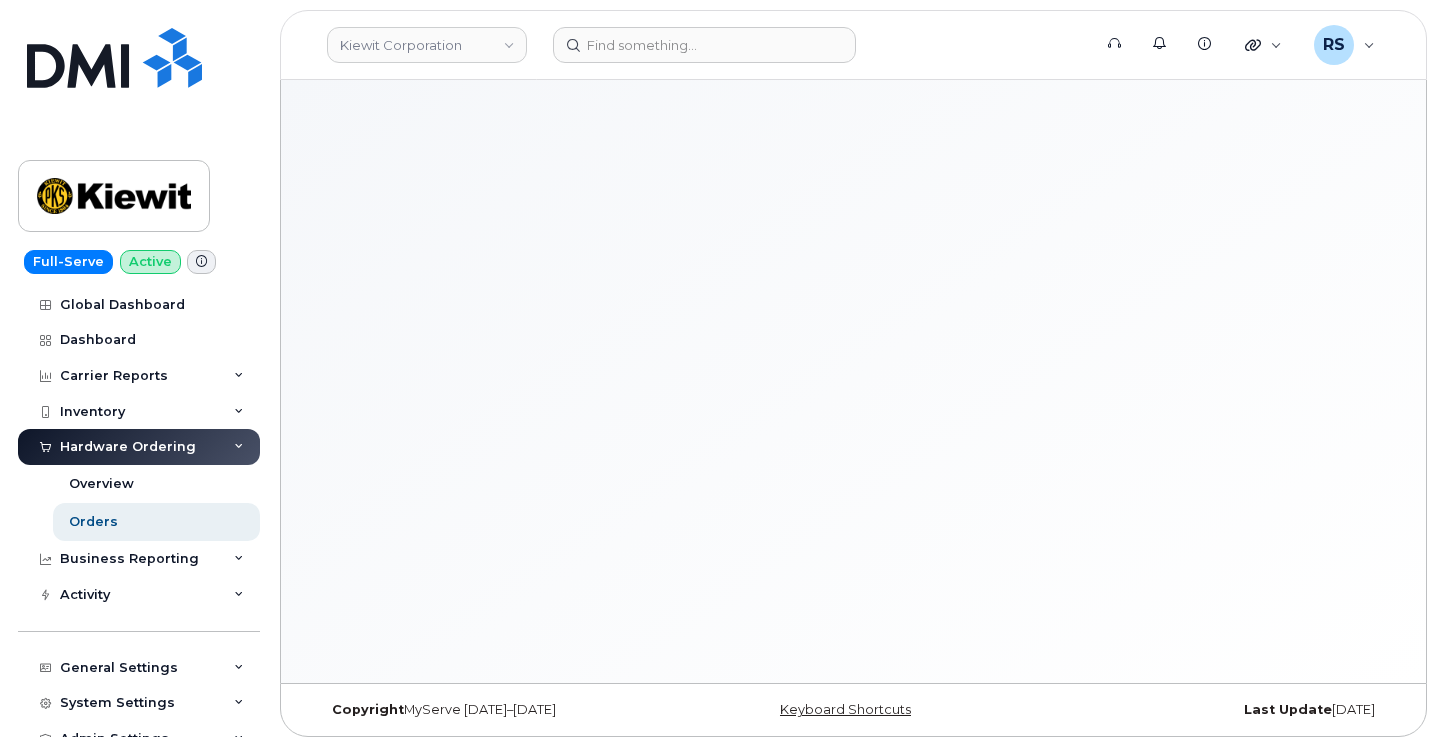 scroll, scrollTop: 0, scrollLeft: 0, axis: both 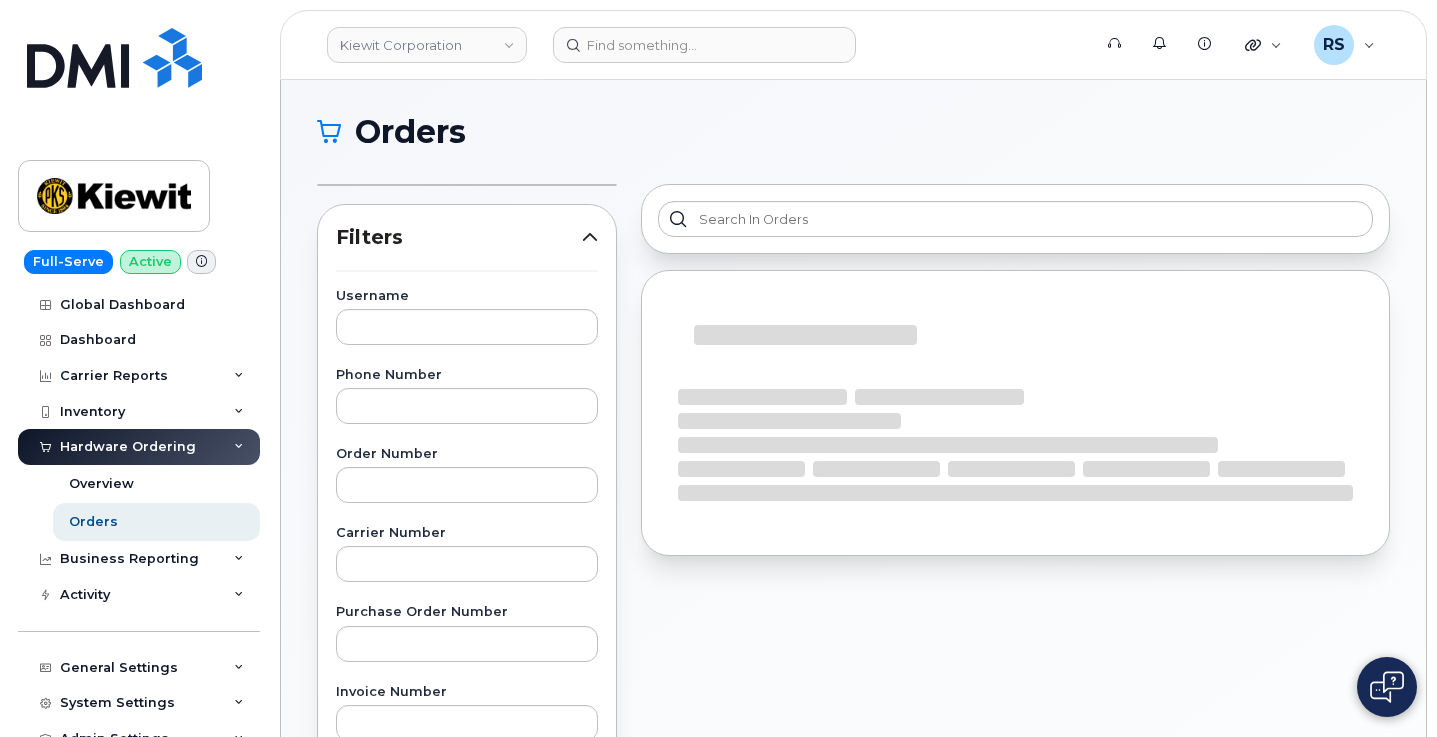 click on "Orders" at bounding box center [848, 132] 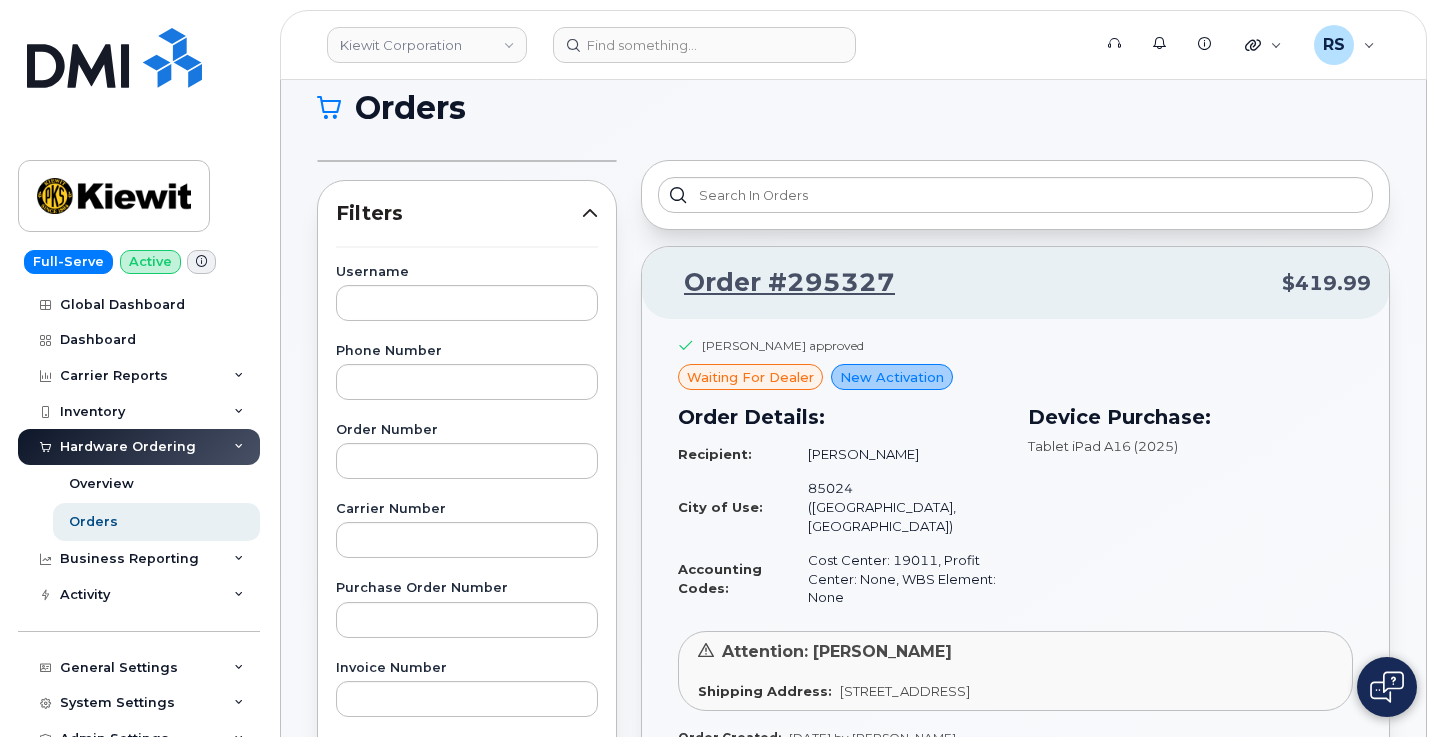 scroll, scrollTop: 0, scrollLeft: 0, axis: both 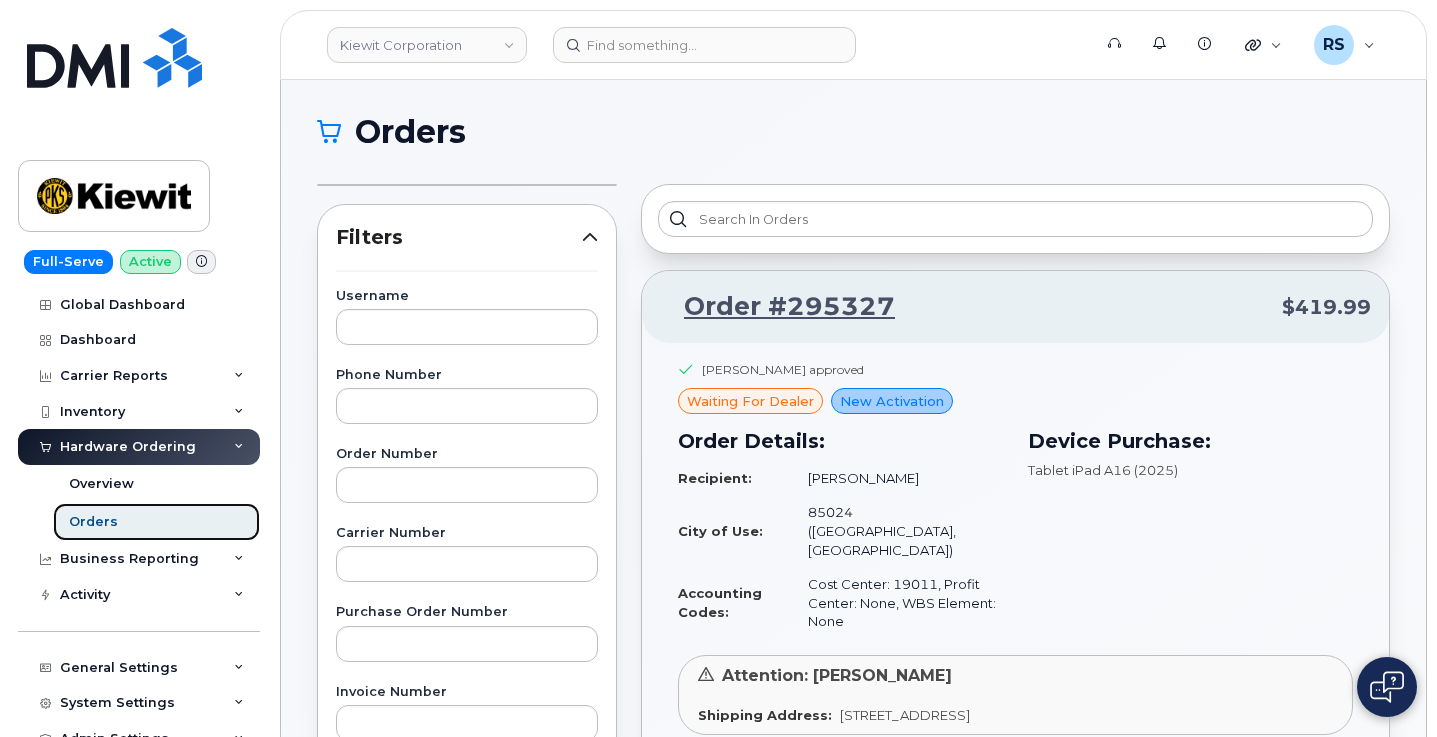 click on "Orders" at bounding box center (93, 522) 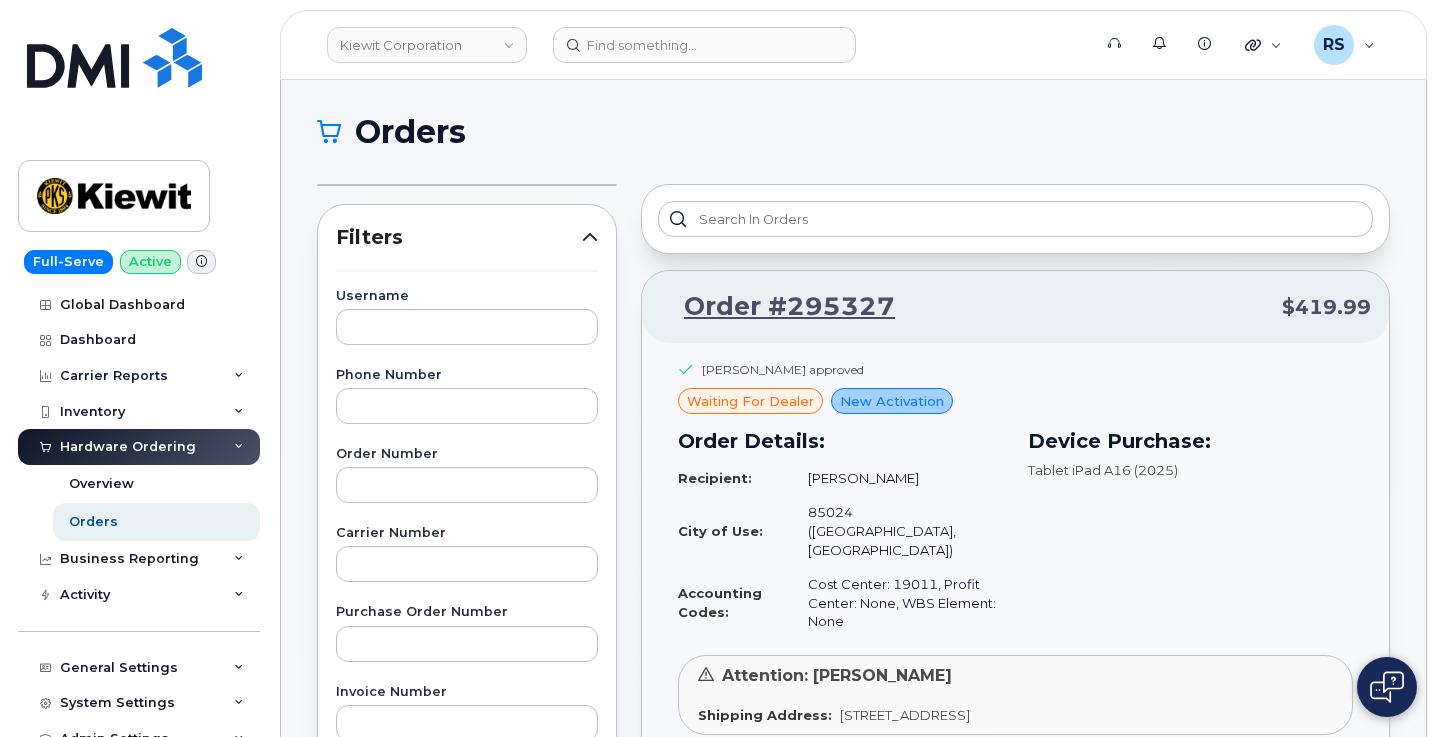 click on "Orders" at bounding box center [848, 132] 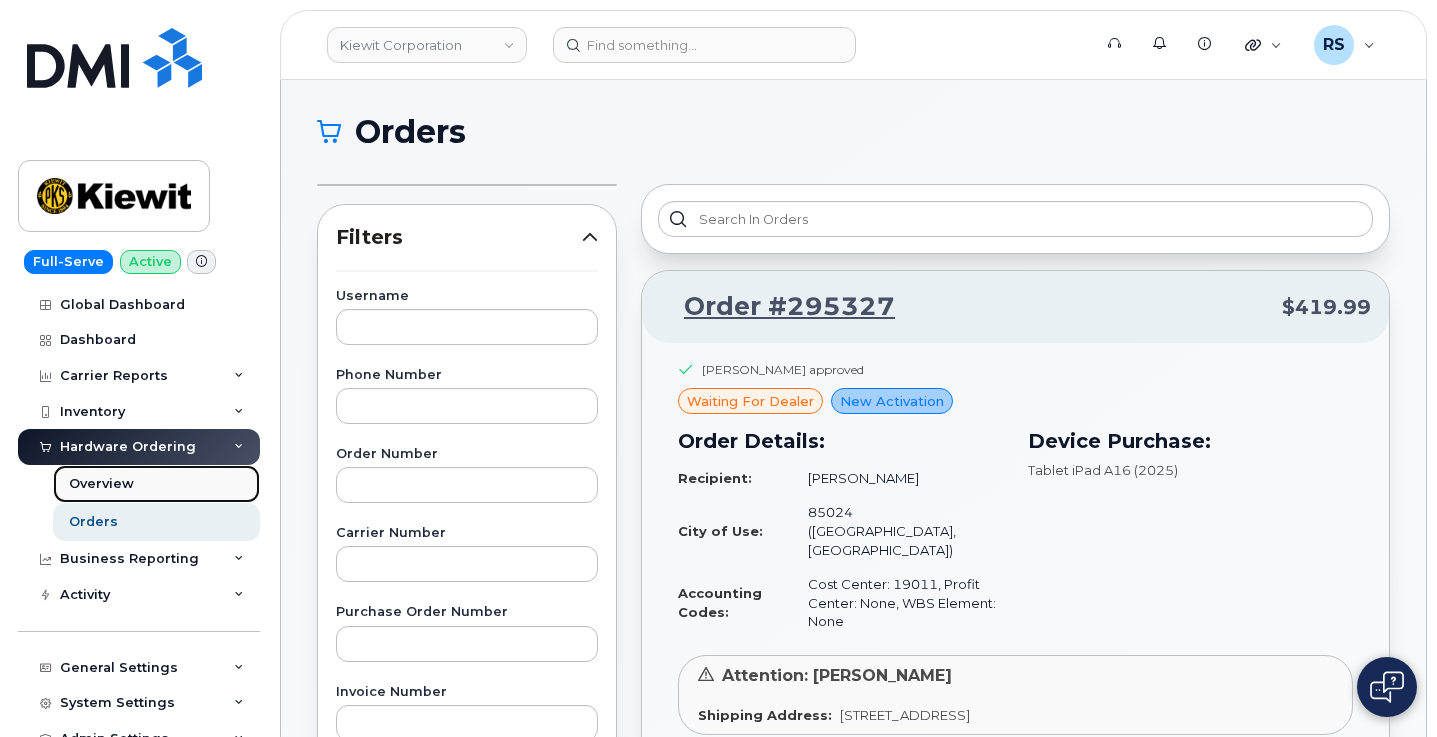 click on "Overview" at bounding box center [101, 484] 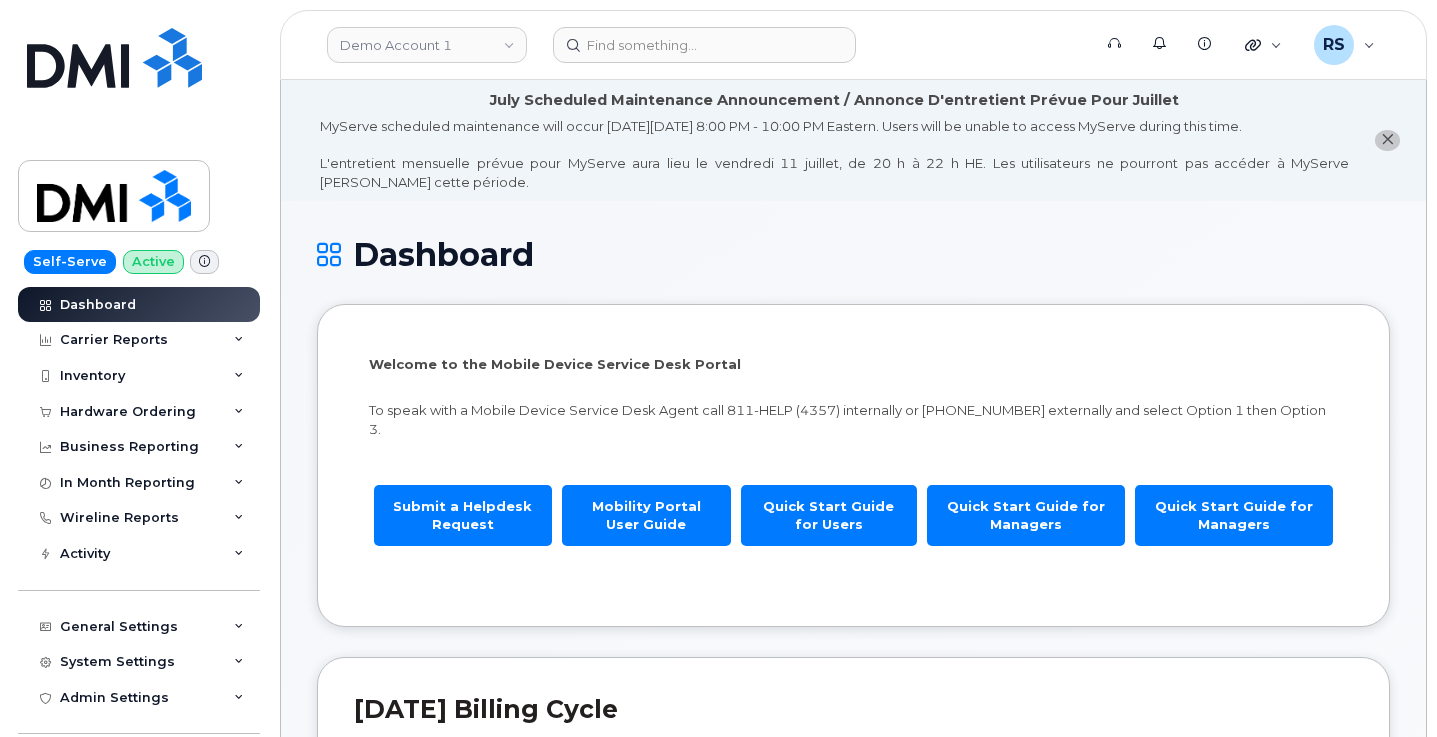 scroll, scrollTop: 0, scrollLeft: 0, axis: both 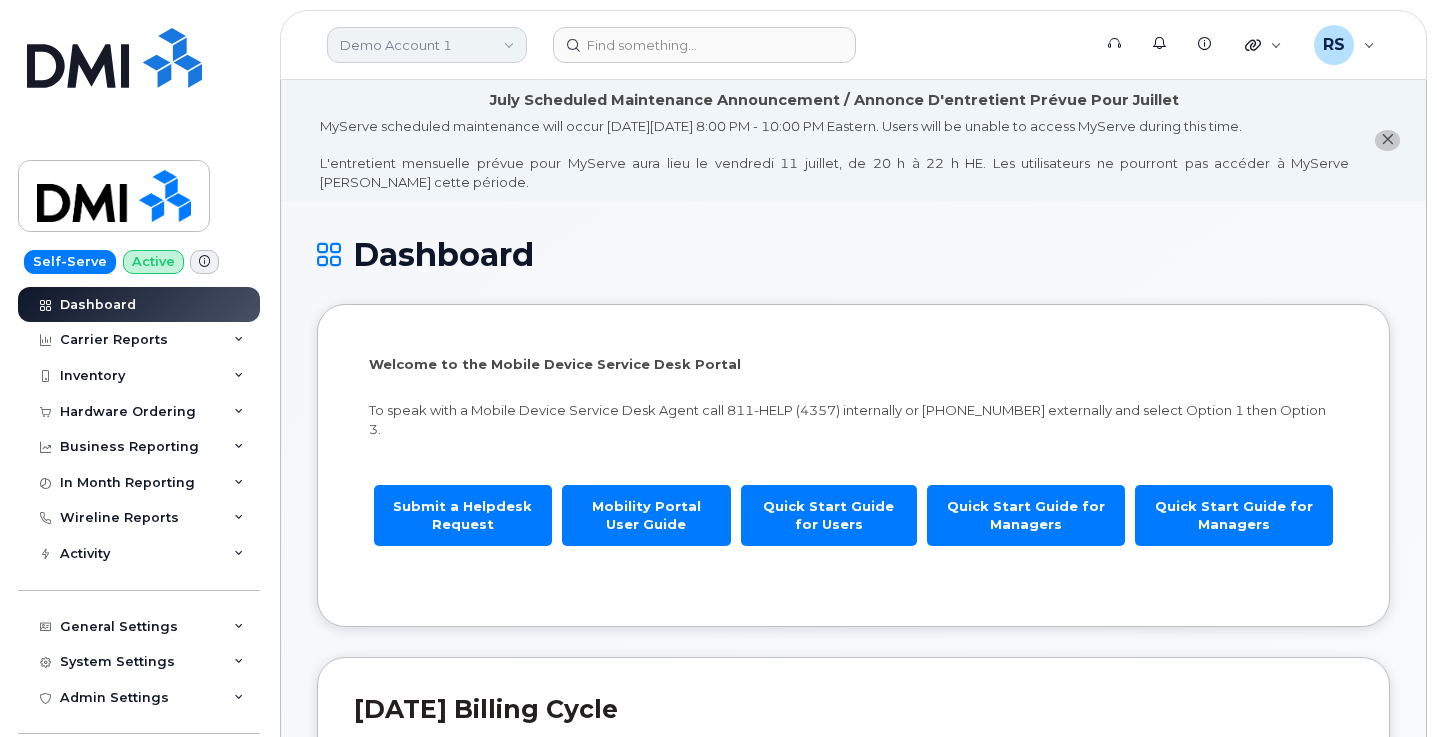 click on "Demo Account 1" at bounding box center (427, 45) 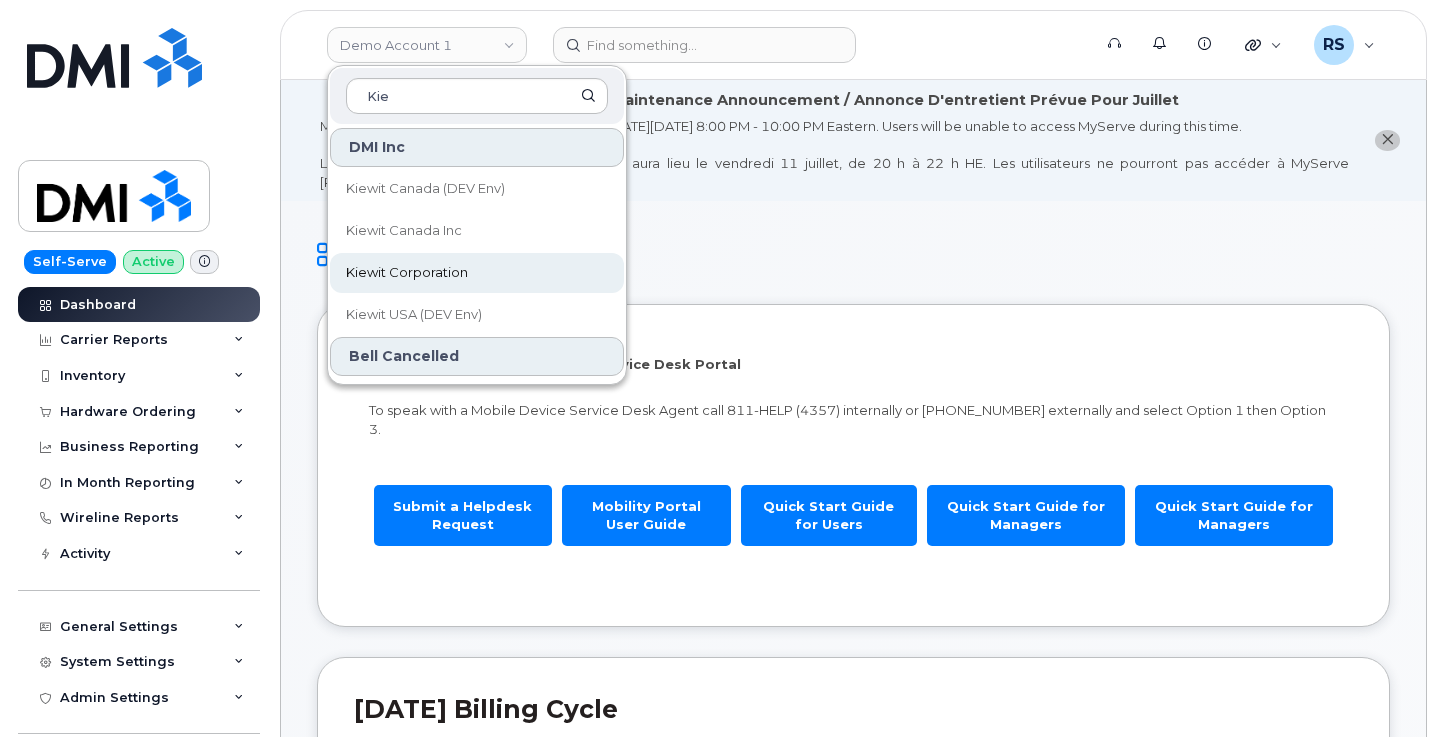 type on "Kie" 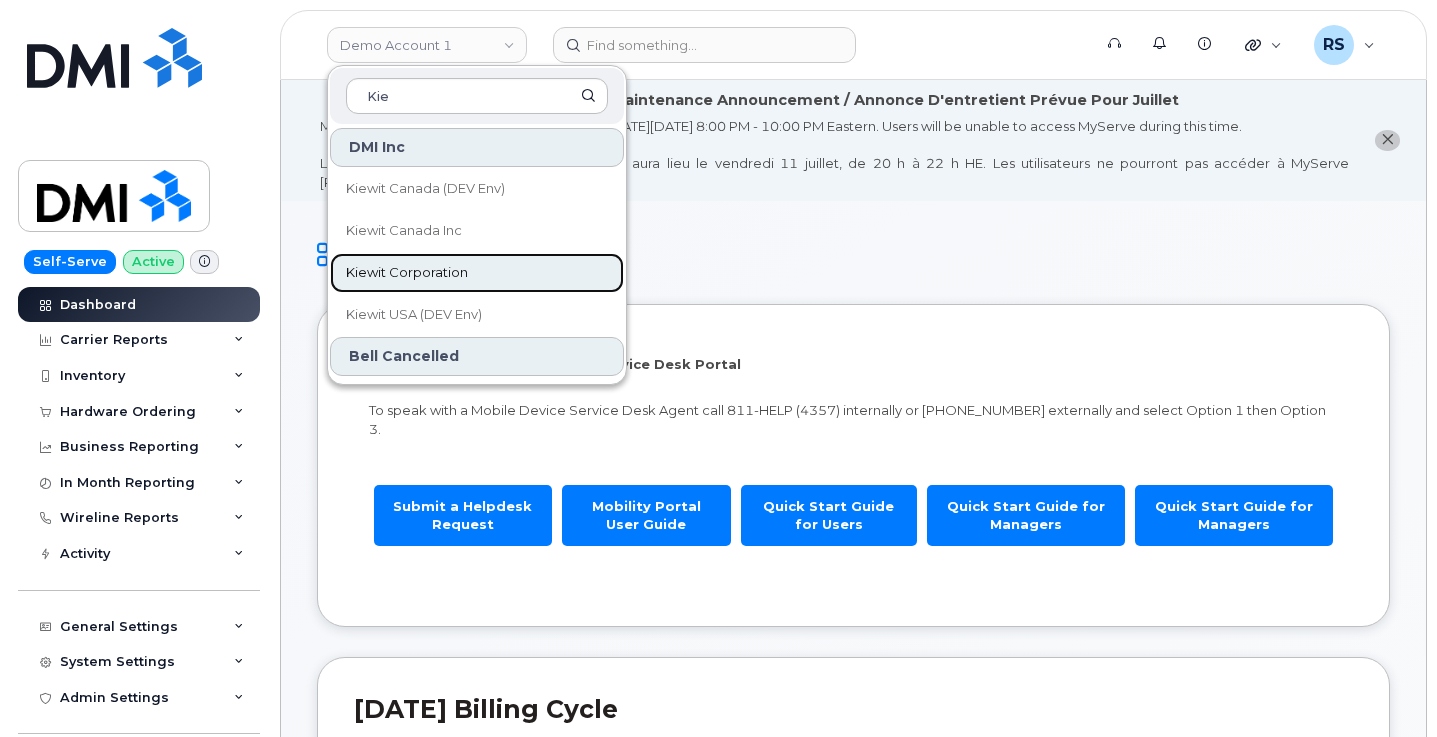 click on "Kiewit Corporation" at bounding box center [407, 273] 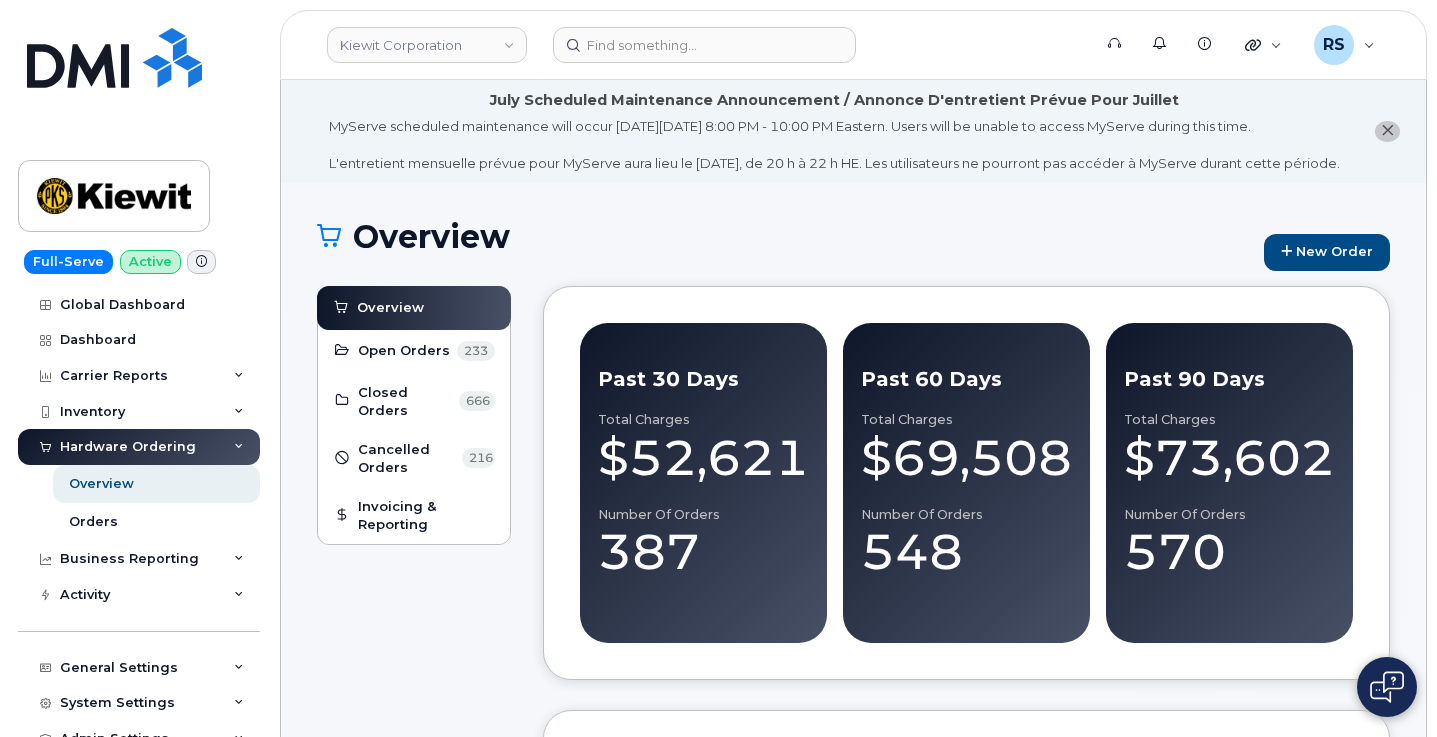scroll, scrollTop: 0, scrollLeft: 0, axis: both 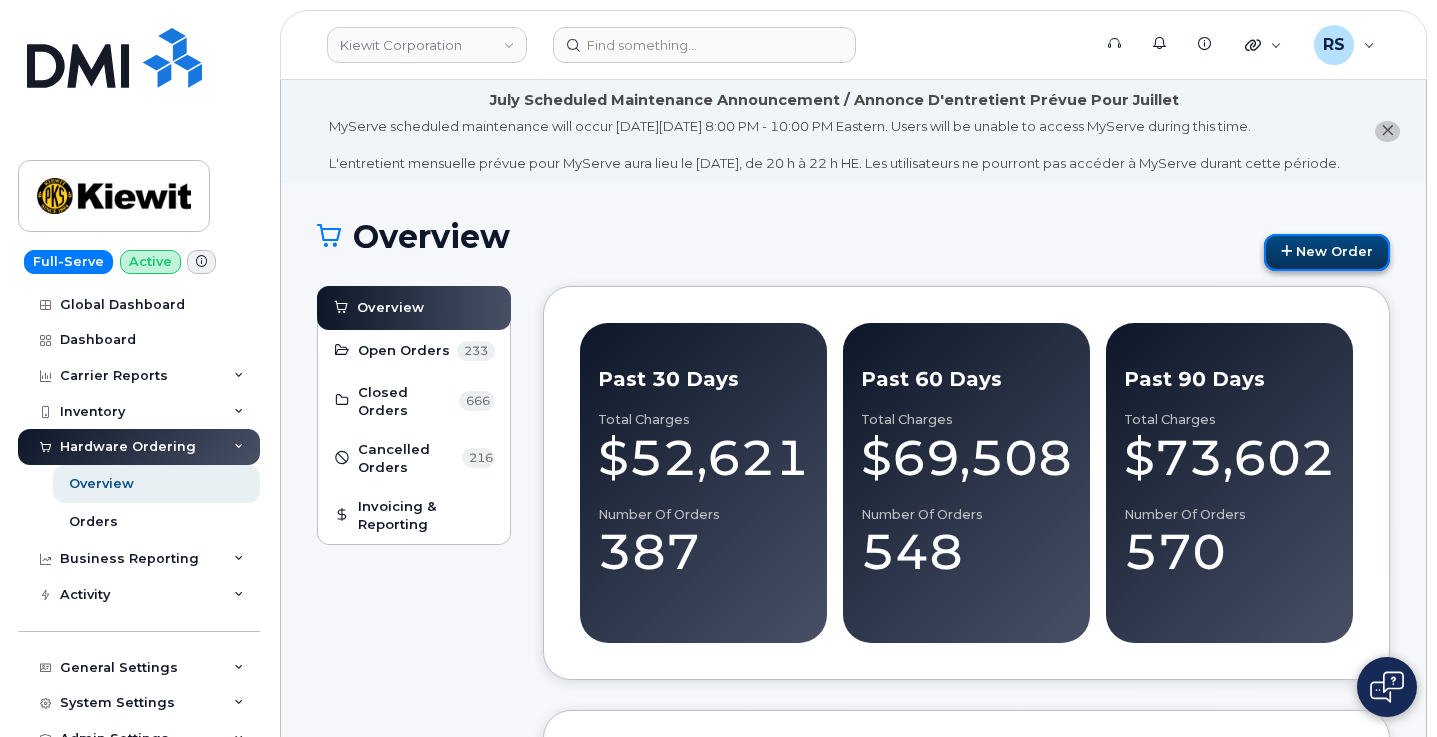 click on "New Order" at bounding box center [1327, 252] 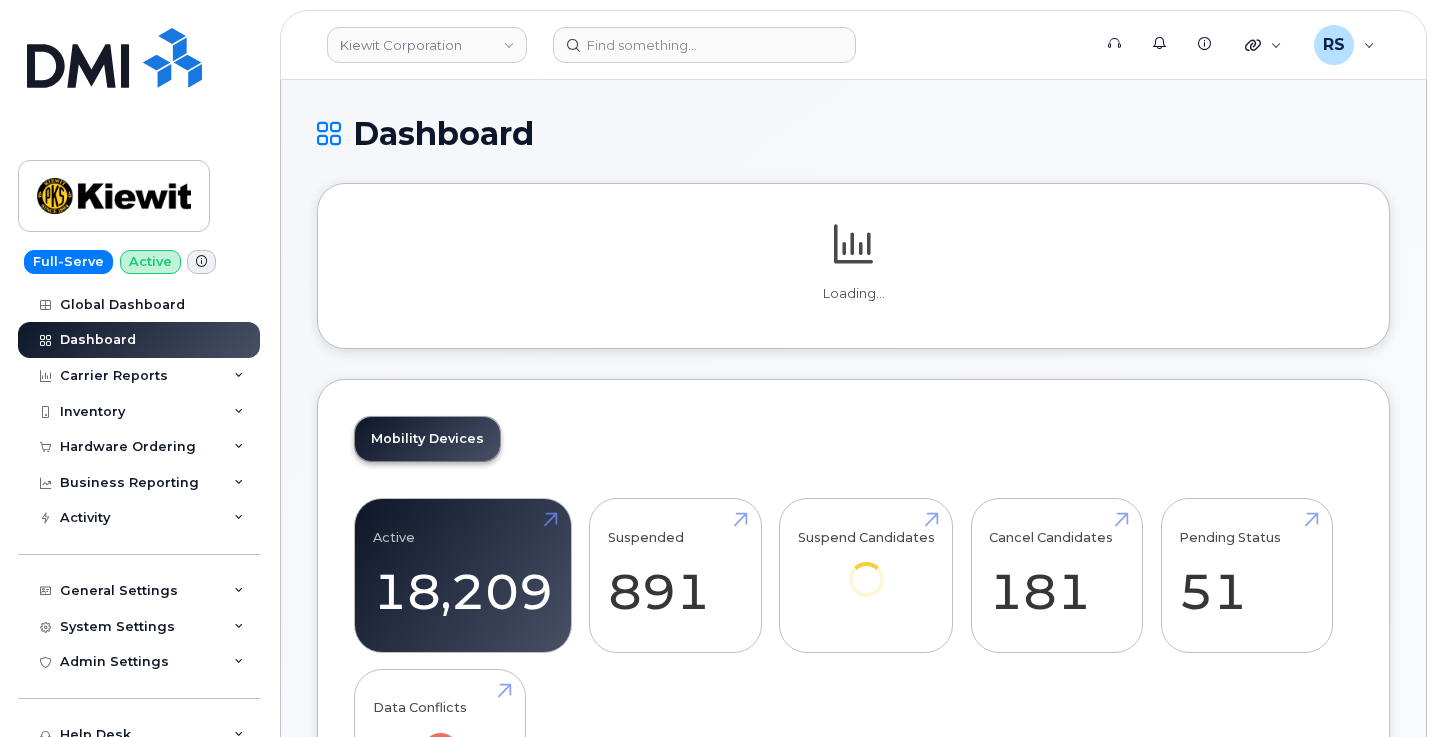 scroll, scrollTop: 0, scrollLeft: 0, axis: both 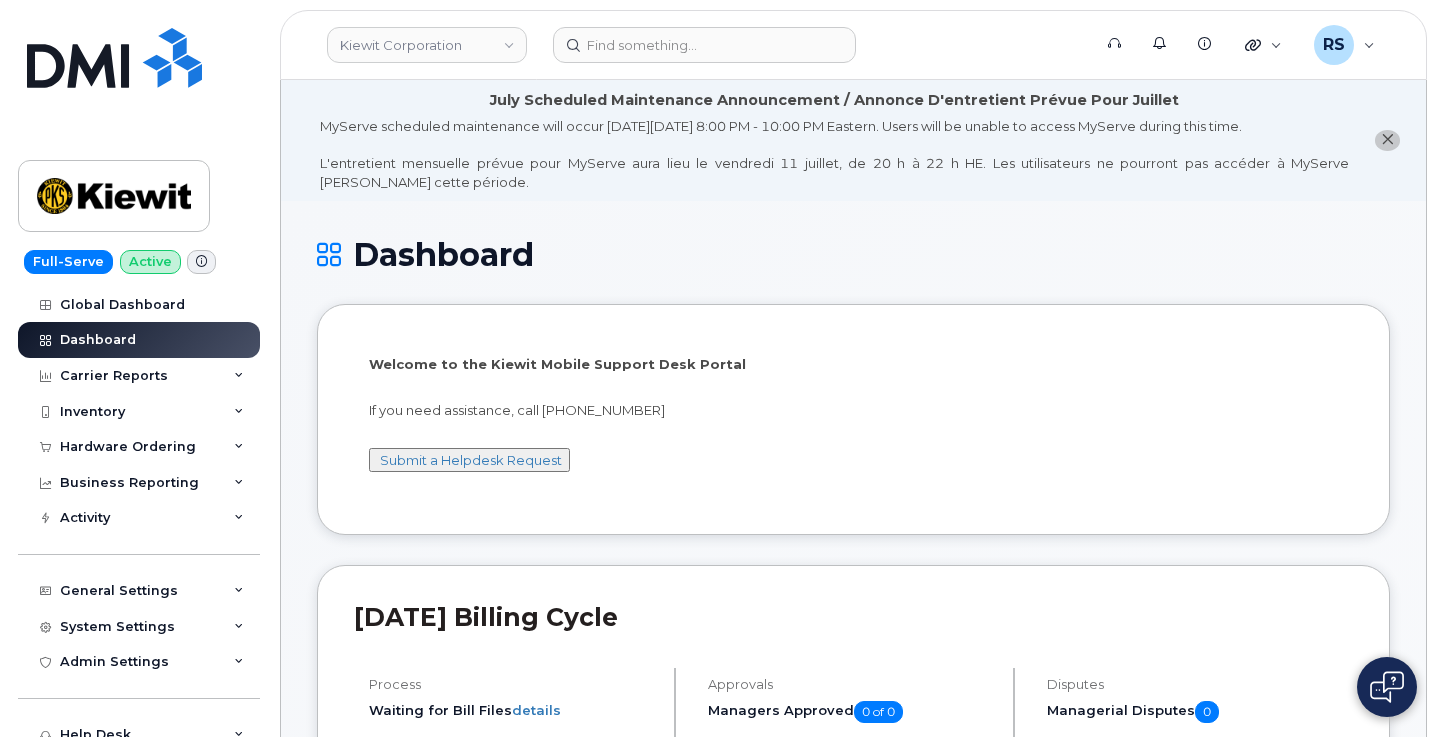 click on "Dashboard
Welcome to the [PERSON_NAME] Mobile Support Desk Portal
If you need assistance, call [PHONE_NUMBER]
Submit a Helpdesk Request
[DATE] Billing Cycle Process  Waiting for Bill Files   details Approvals Managers Approved  0 of 0 Disputes Managerial Disputes  0 More Details
Mobility Devices
Active
18,209
Suspended
891
Suspend Candidates
1,721
Cancel Candidates
181
Pending Status
51
Data Conflicts
10,025
Mobility Charges
Compare To Last Year Zoom Out Charges L L L Data Usage L Rate Plan Roaming Data Cancellation Hardware Features GST Credits Data Usage Lines Count
[DATE] $868,872.00 -7% Business Accounts 313102649-00001 313102649-00001 Weeks Marine Inc Data usage: 0.00 Bytes  (28 days left) This month  (28 days left)  0.00 Bytes Orders Last 90 days Open 233 completed 573 Cancellation Last 90 days $7,490.00 -47% 19%" at bounding box center (853, 2415) 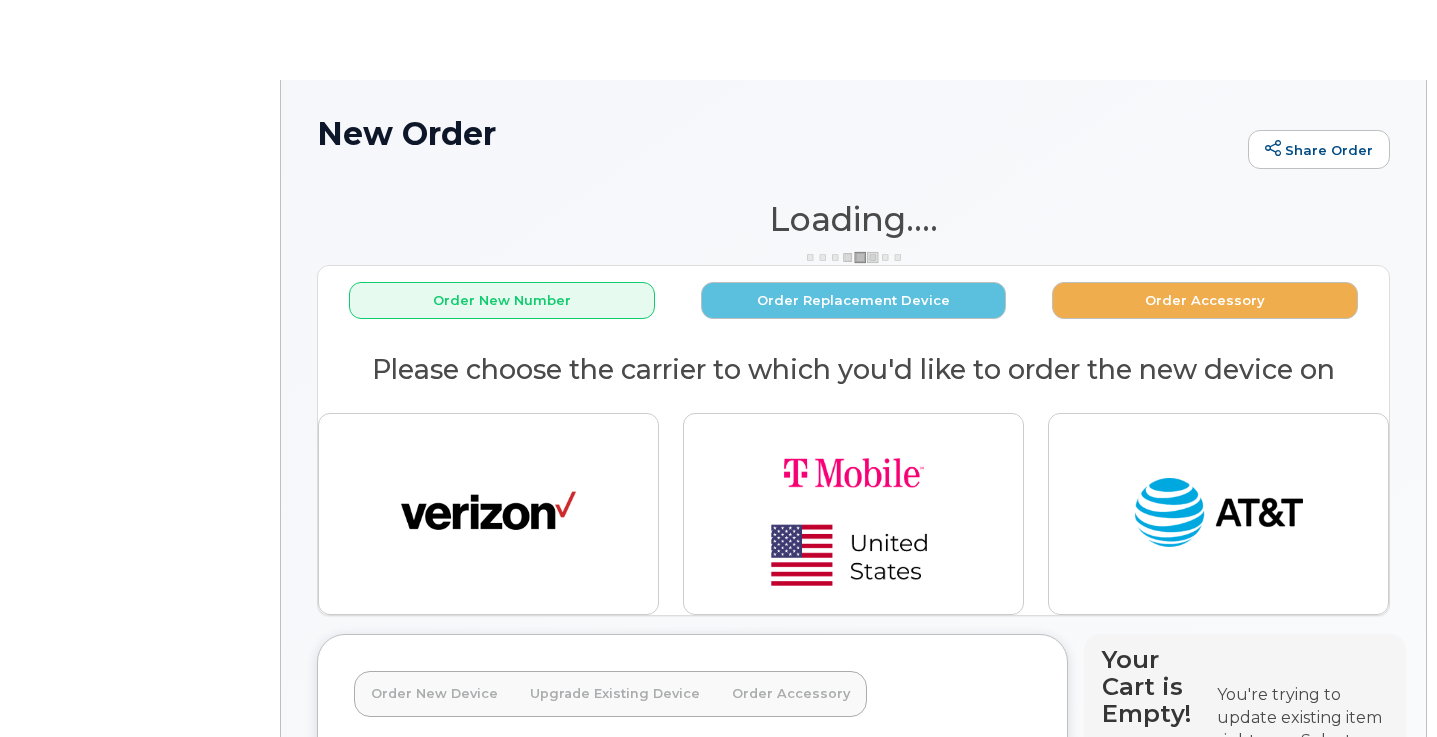 scroll, scrollTop: 0, scrollLeft: 0, axis: both 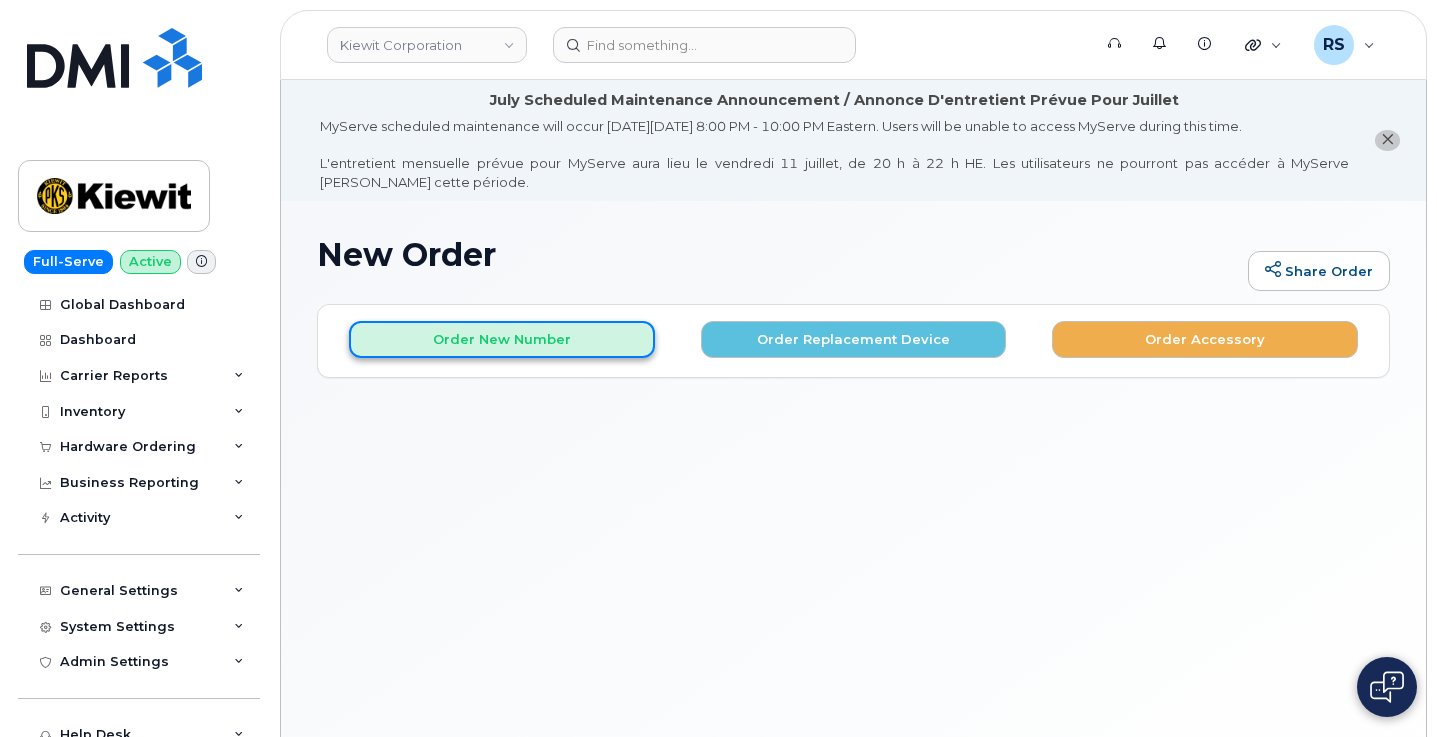click on "Order New Number" at bounding box center (502, 339) 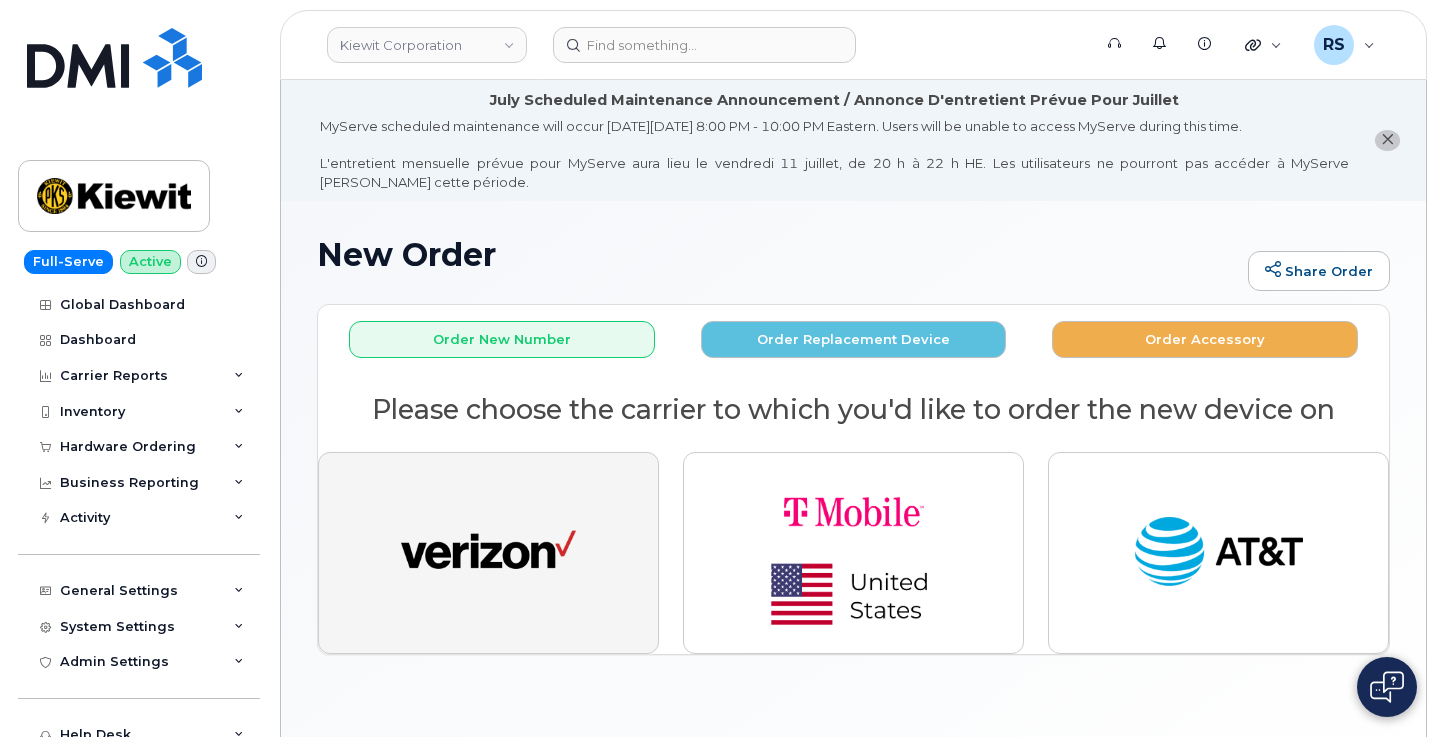 click at bounding box center (488, 553) 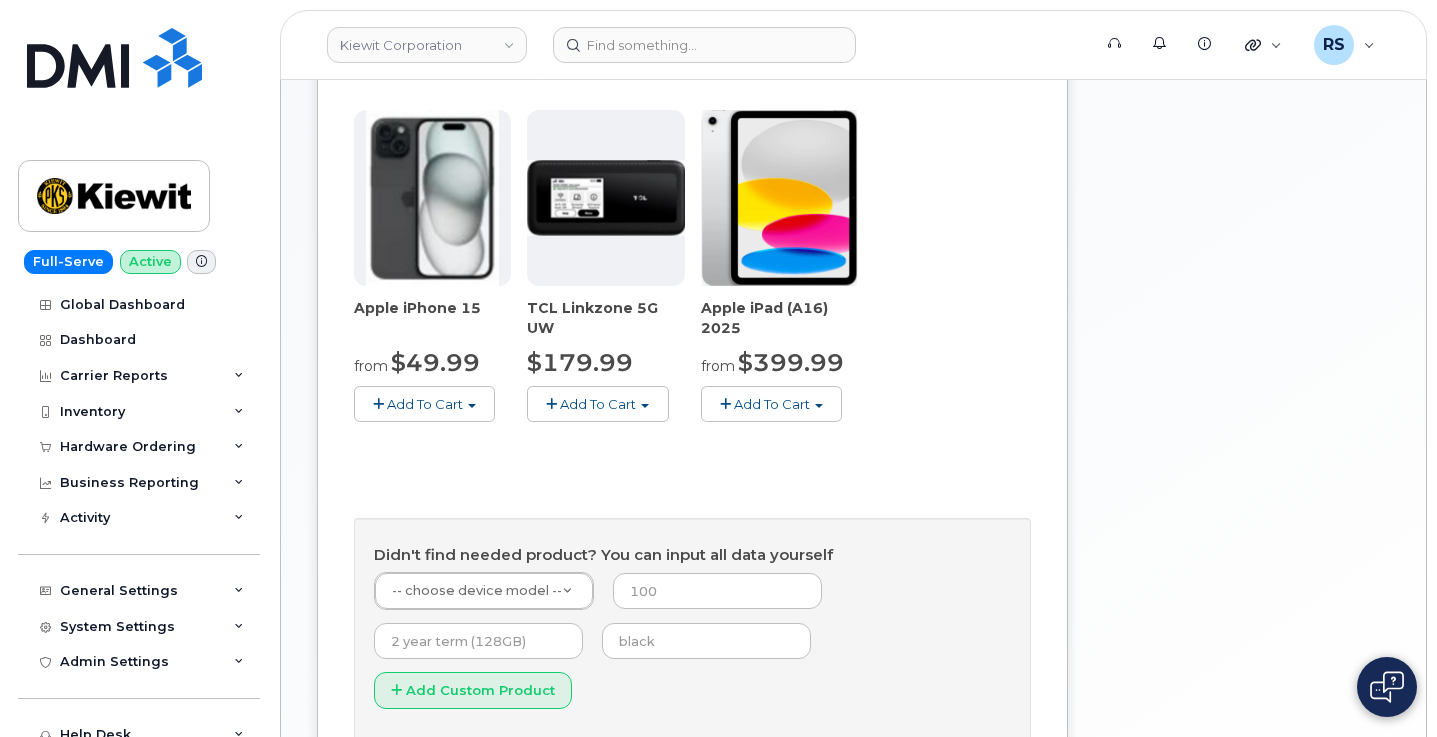 scroll, scrollTop: 467, scrollLeft: 0, axis: vertical 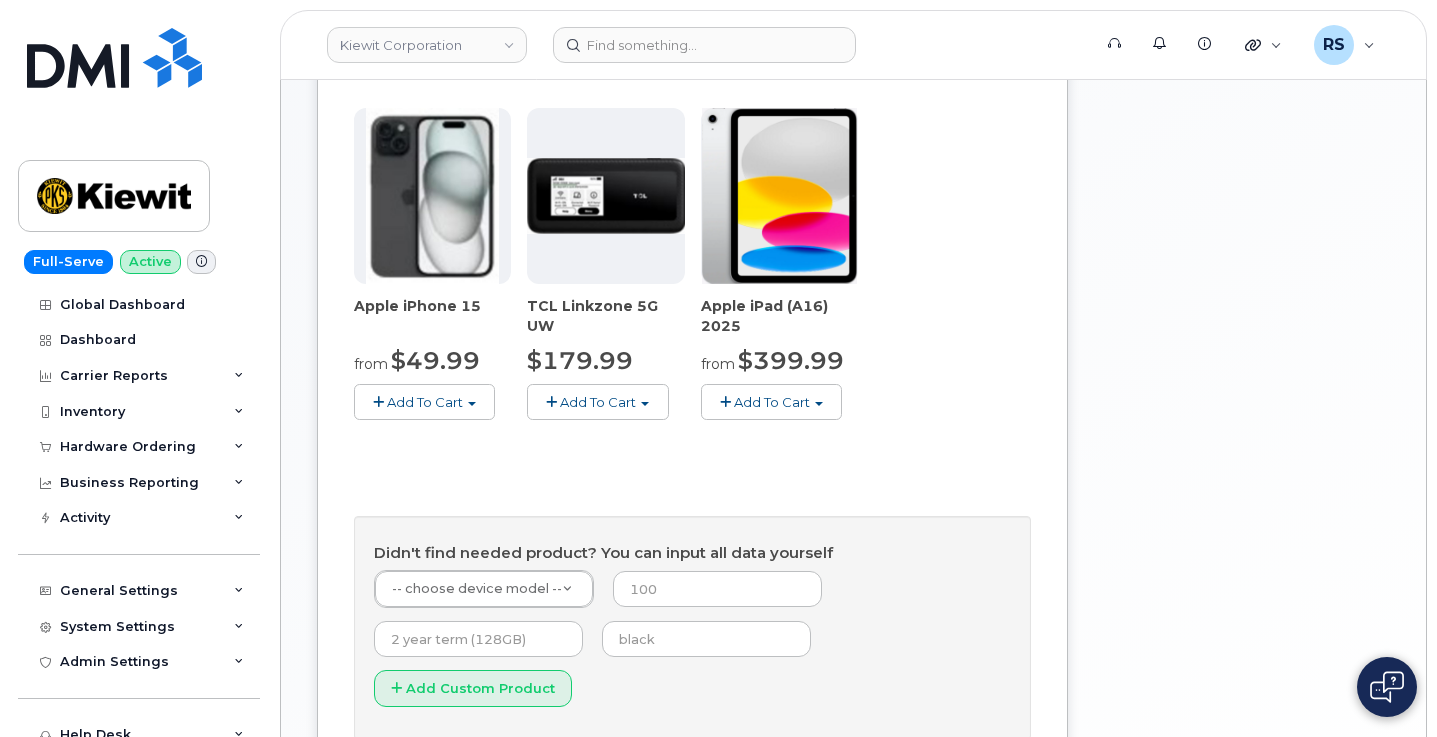click at bounding box center [432, 196] 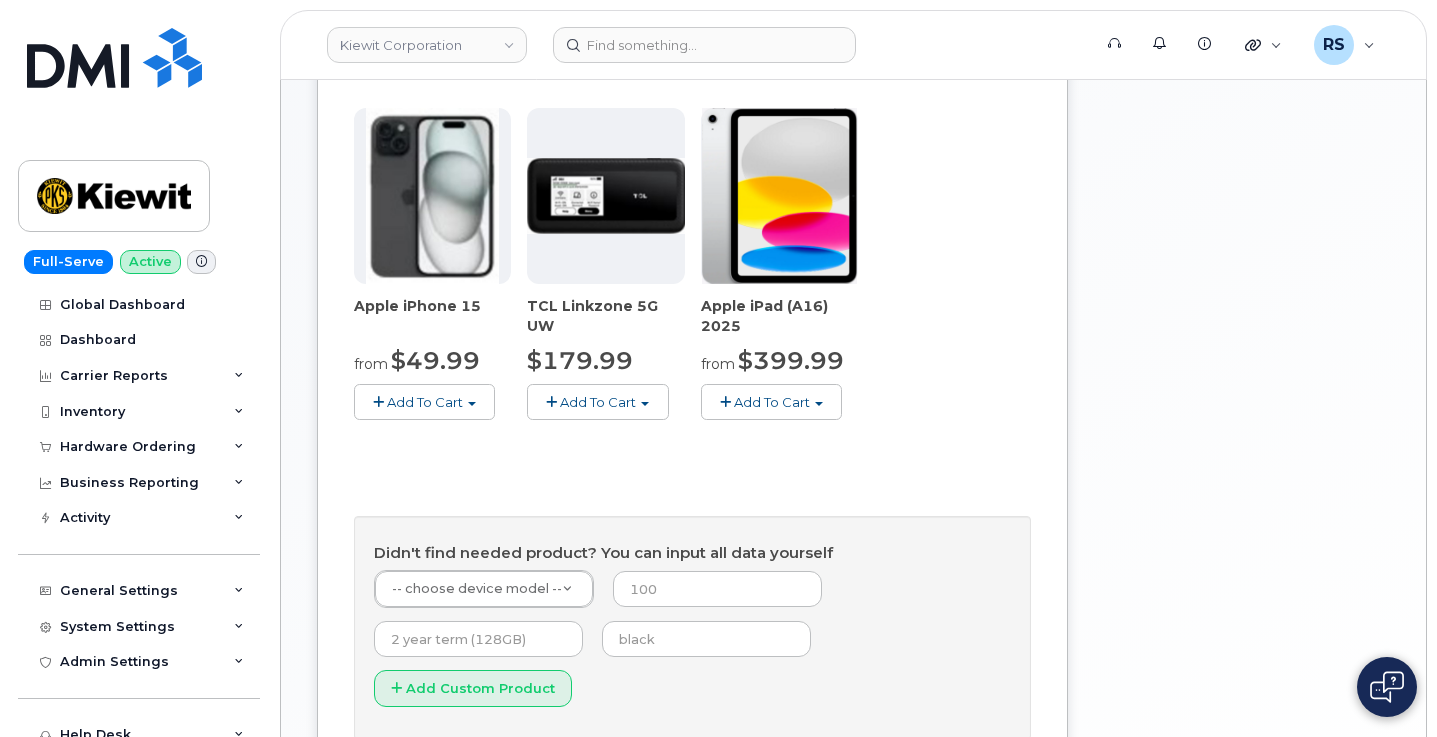 click on "Add To Cart" at bounding box center (425, 402) 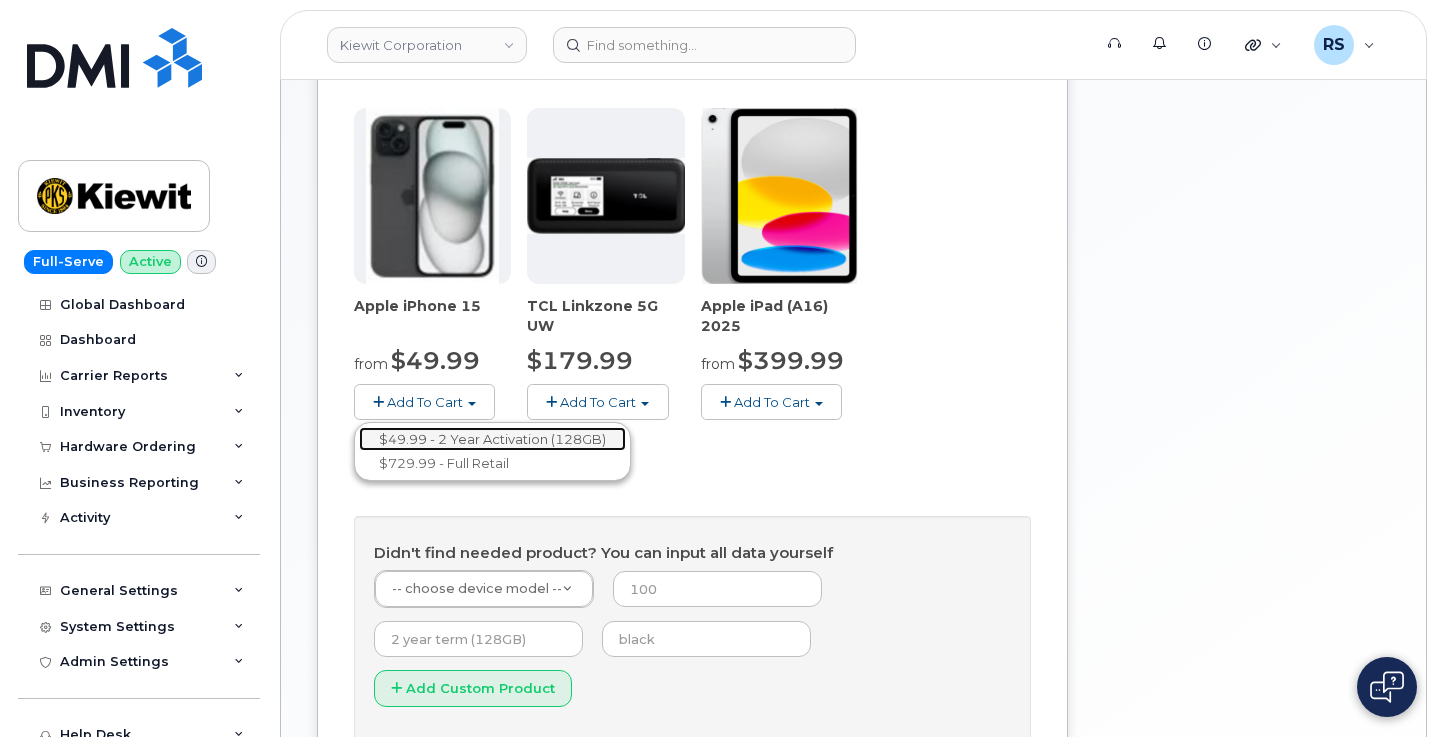 click on "$49.99 - 2 Year Activation (128GB)" at bounding box center [492, 439] 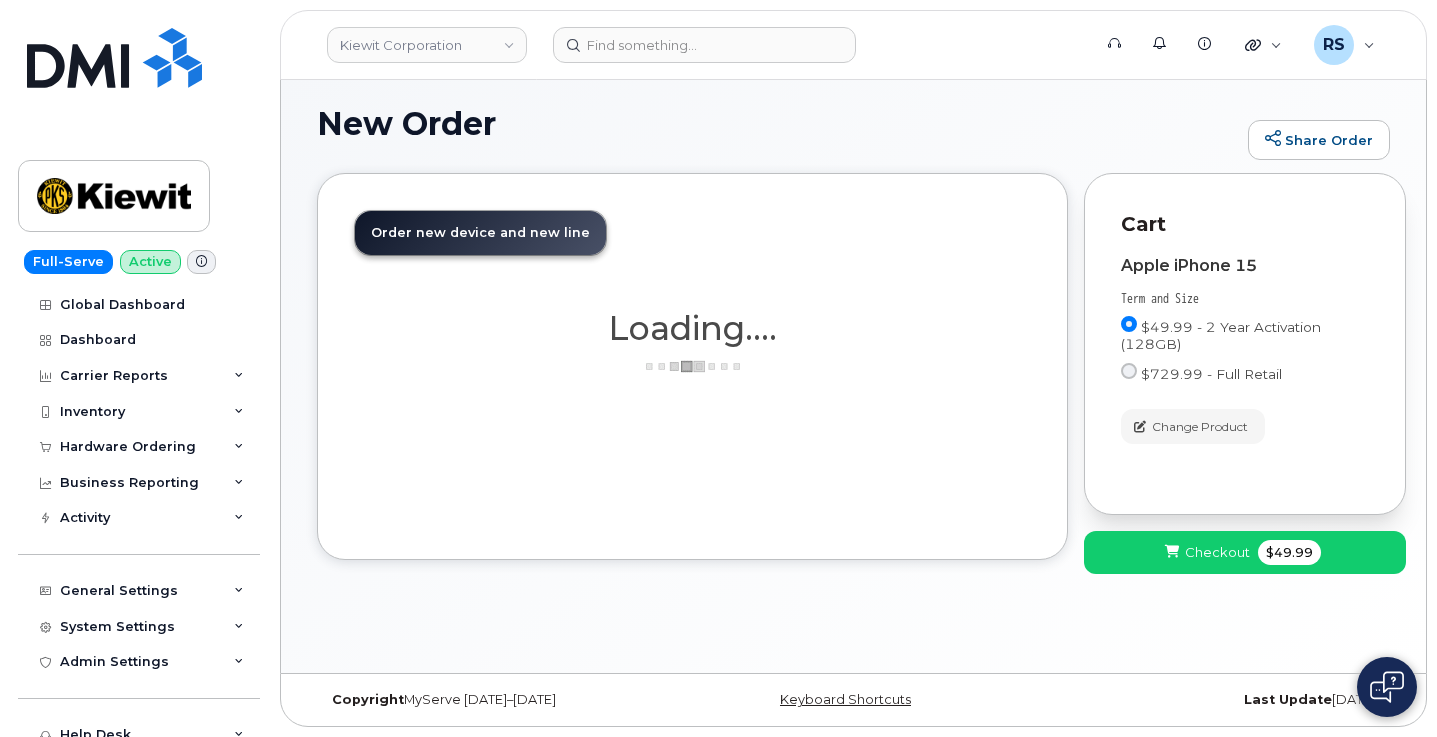 scroll, scrollTop: 464, scrollLeft: 0, axis: vertical 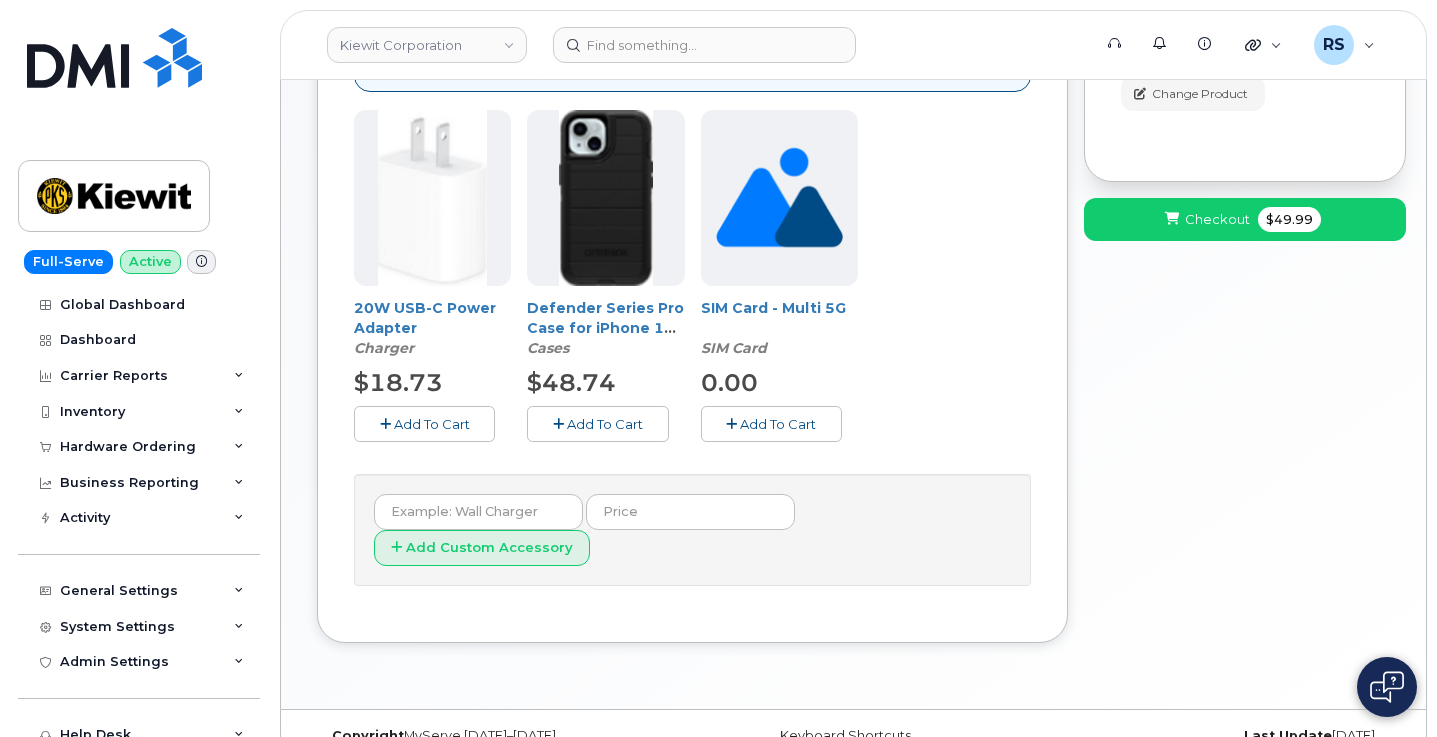 click on "Add To Cart" at bounding box center [432, 424] 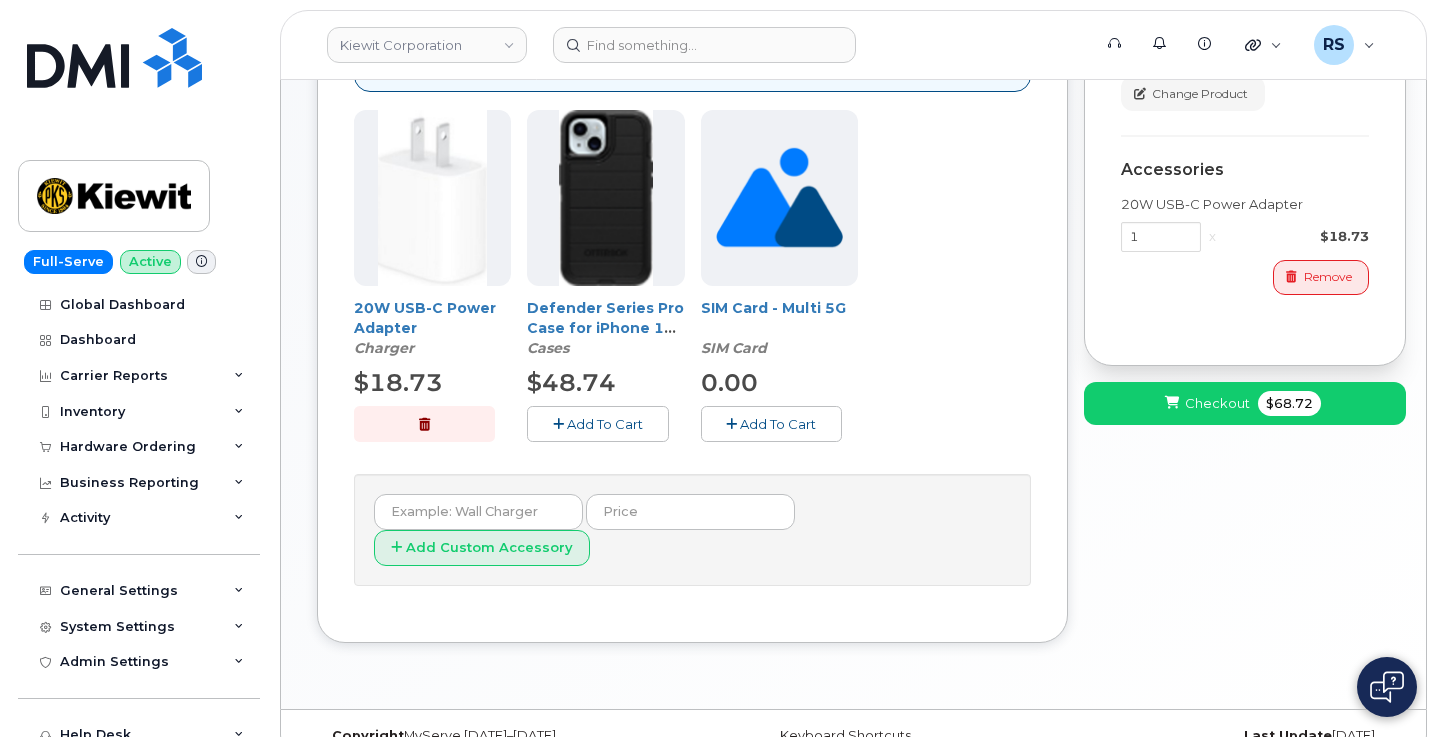 click on "Add To Cart" at bounding box center [605, 424] 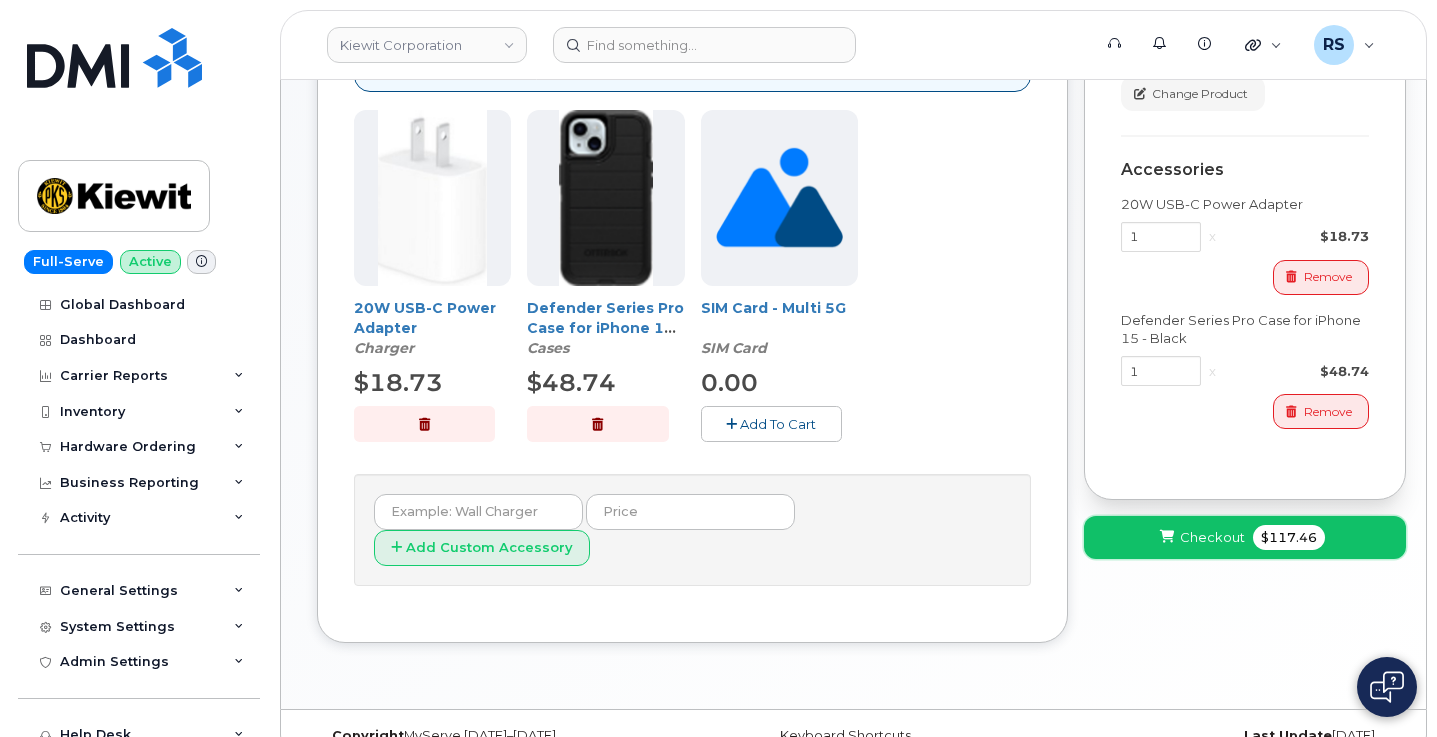 click on "Checkout
$117.46" at bounding box center [1245, 537] 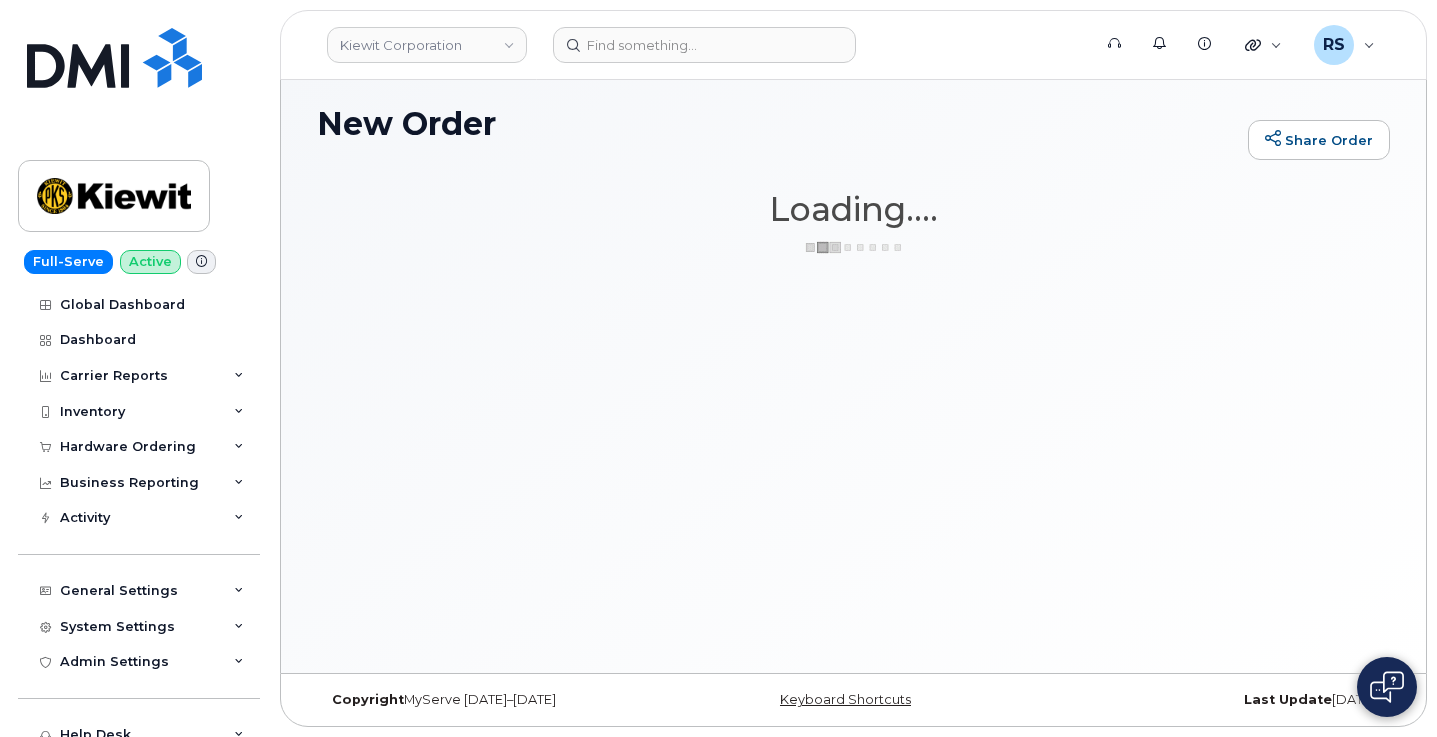 scroll, scrollTop: 131, scrollLeft: 0, axis: vertical 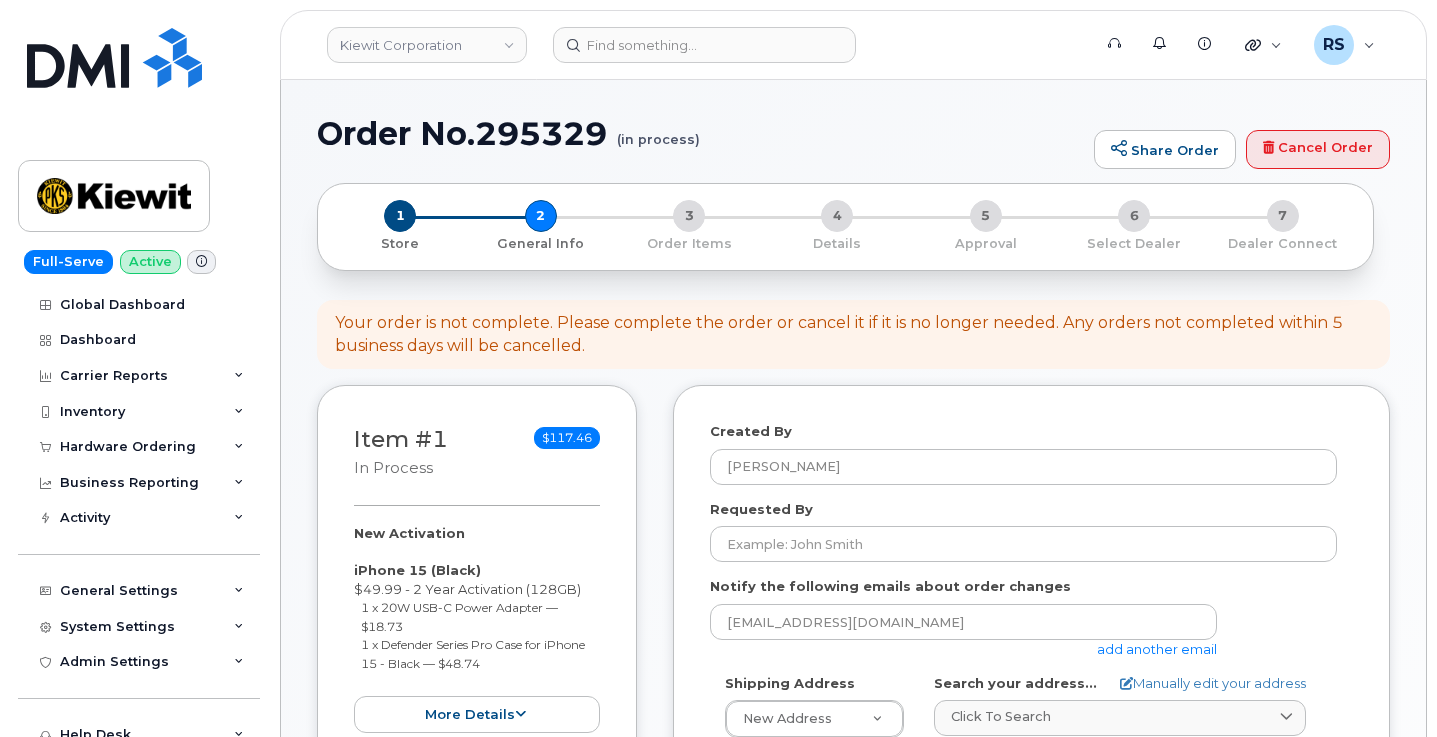 select 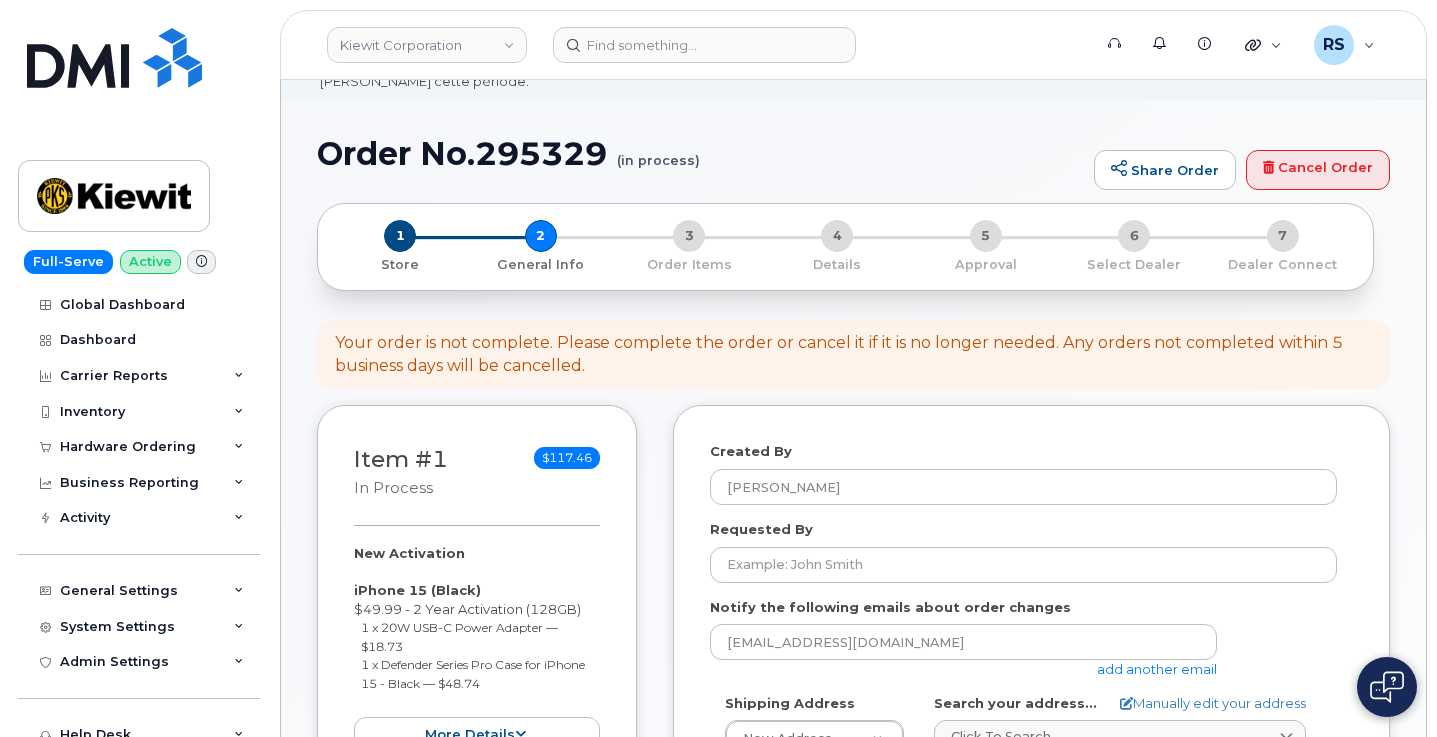 scroll, scrollTop: 267, scrollLeft: 0, axis: vertical 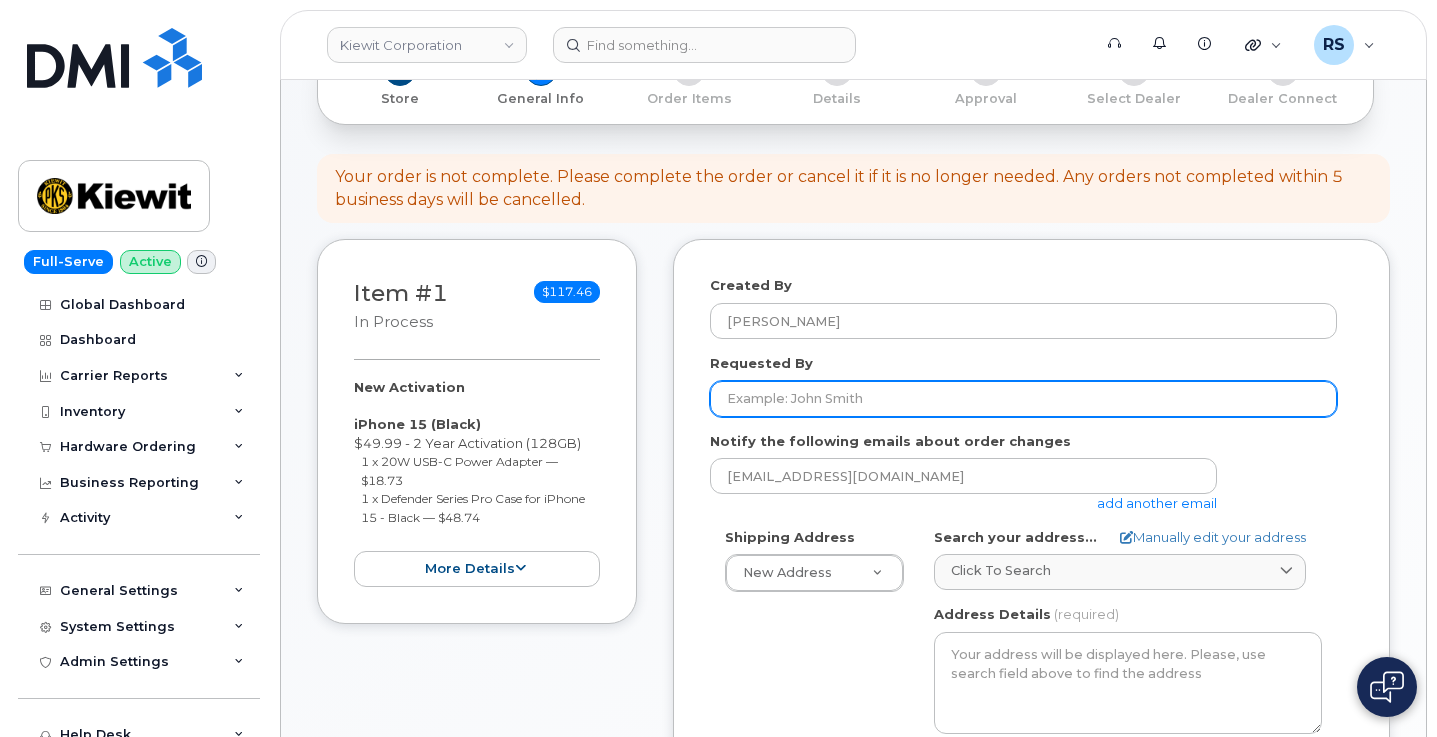 click on "Requested By" at bounding box center (1023, 399) 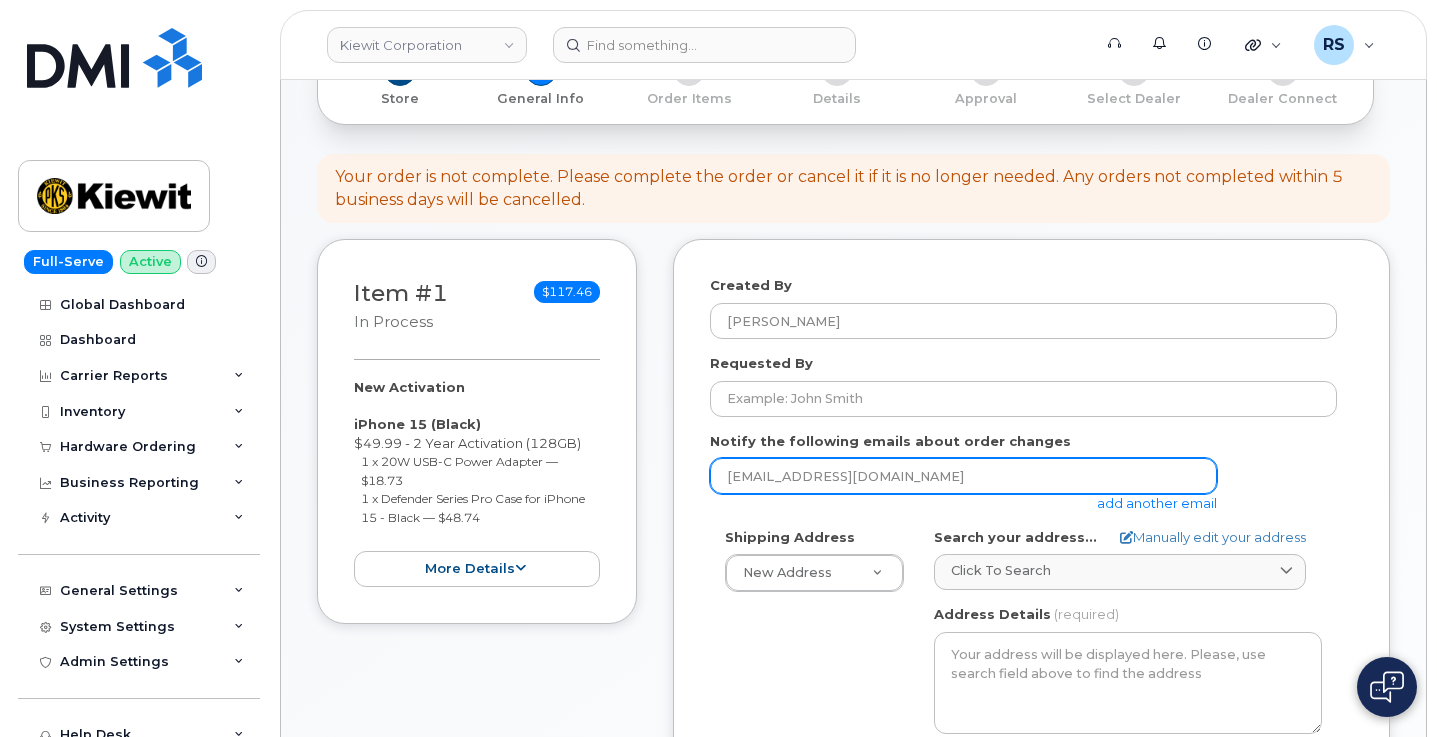 click on "[EMAIL_ADDRESS][DOMAIN_NAME]" at bounding box center [963, 476] 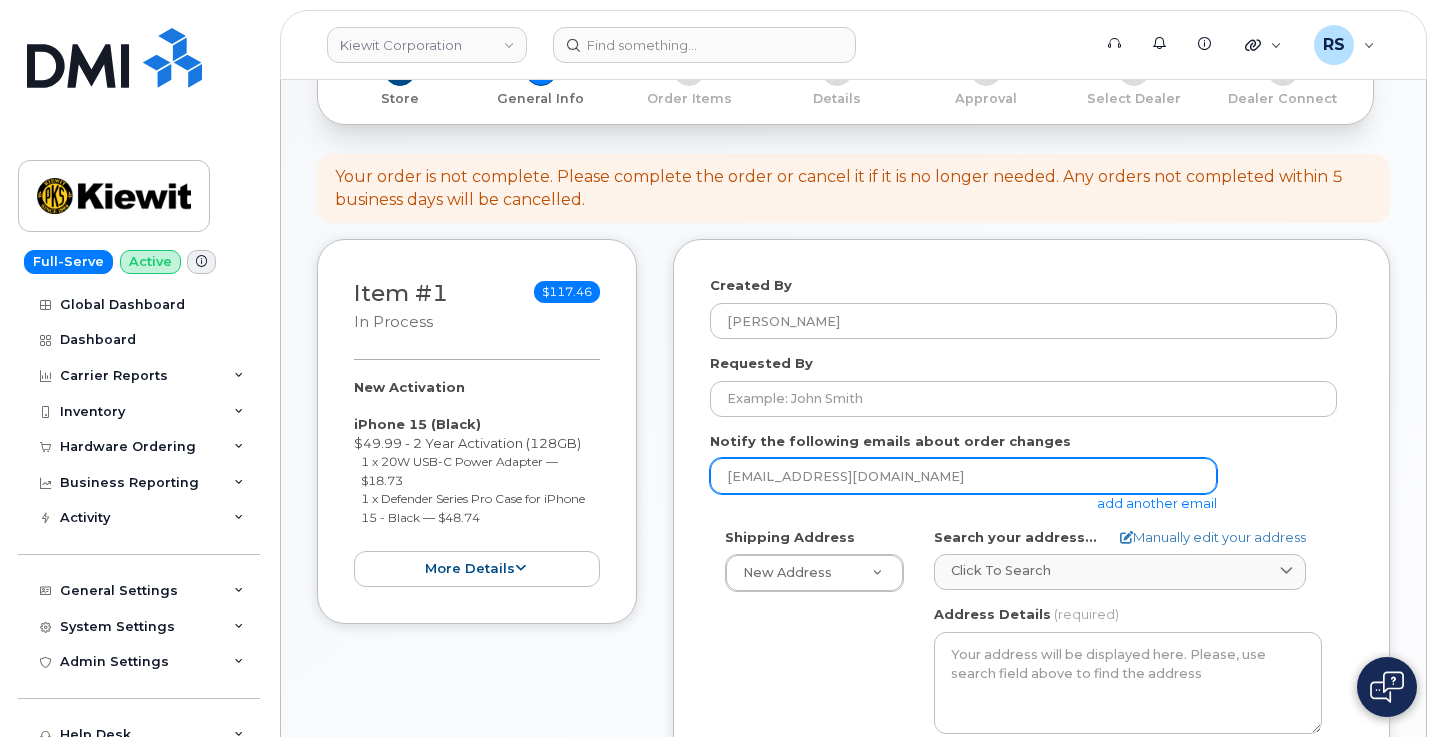 paste on "[PERSON_NAME]" 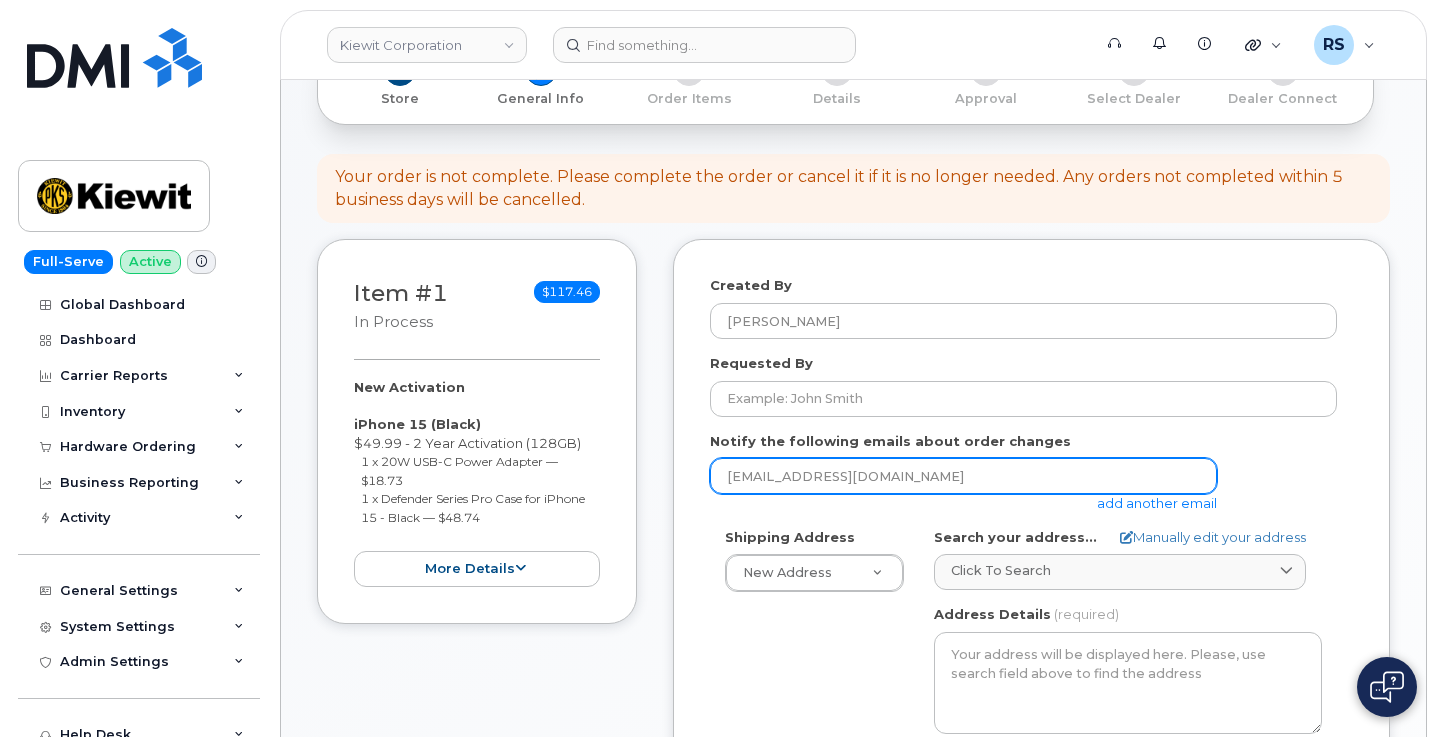 type on "ssayres@dminc.com" 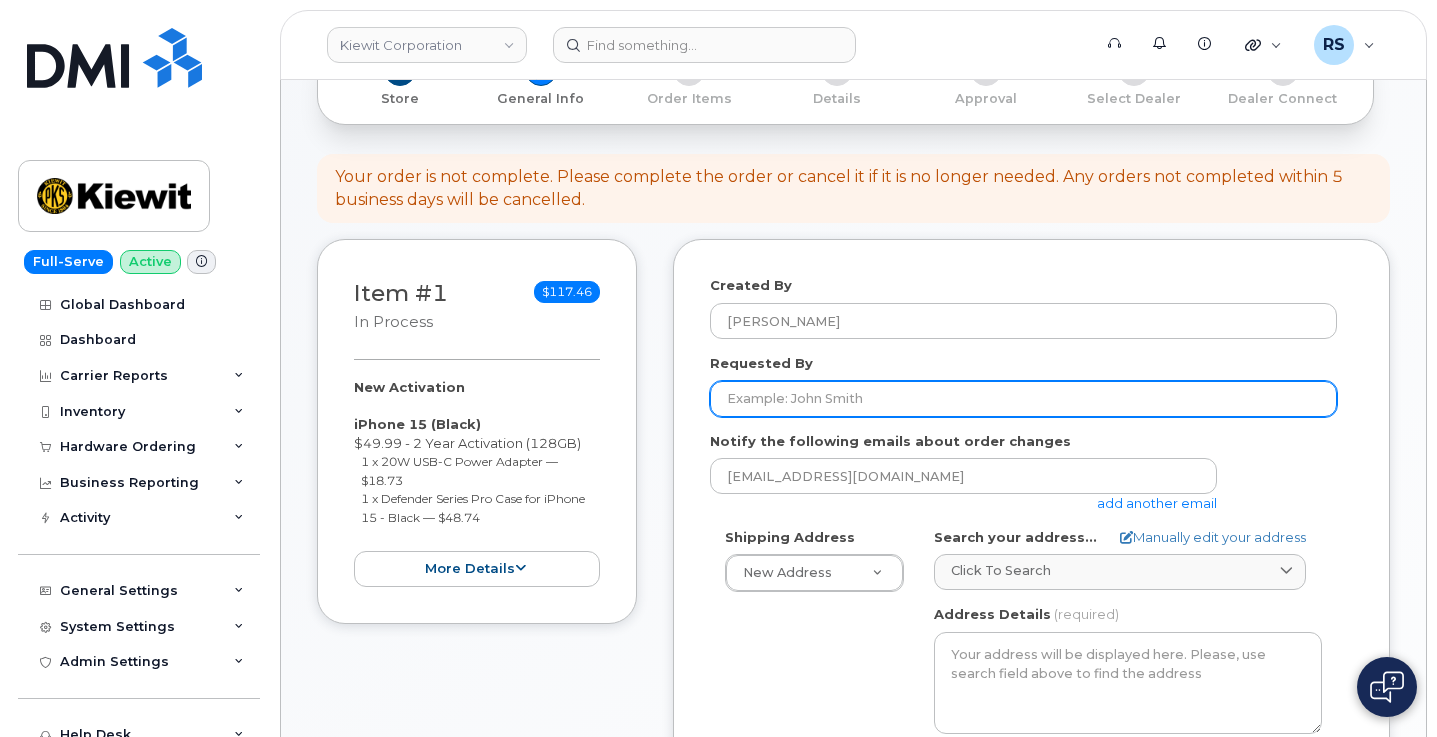 click on "Requested By" at bounding box center (1023, 399) 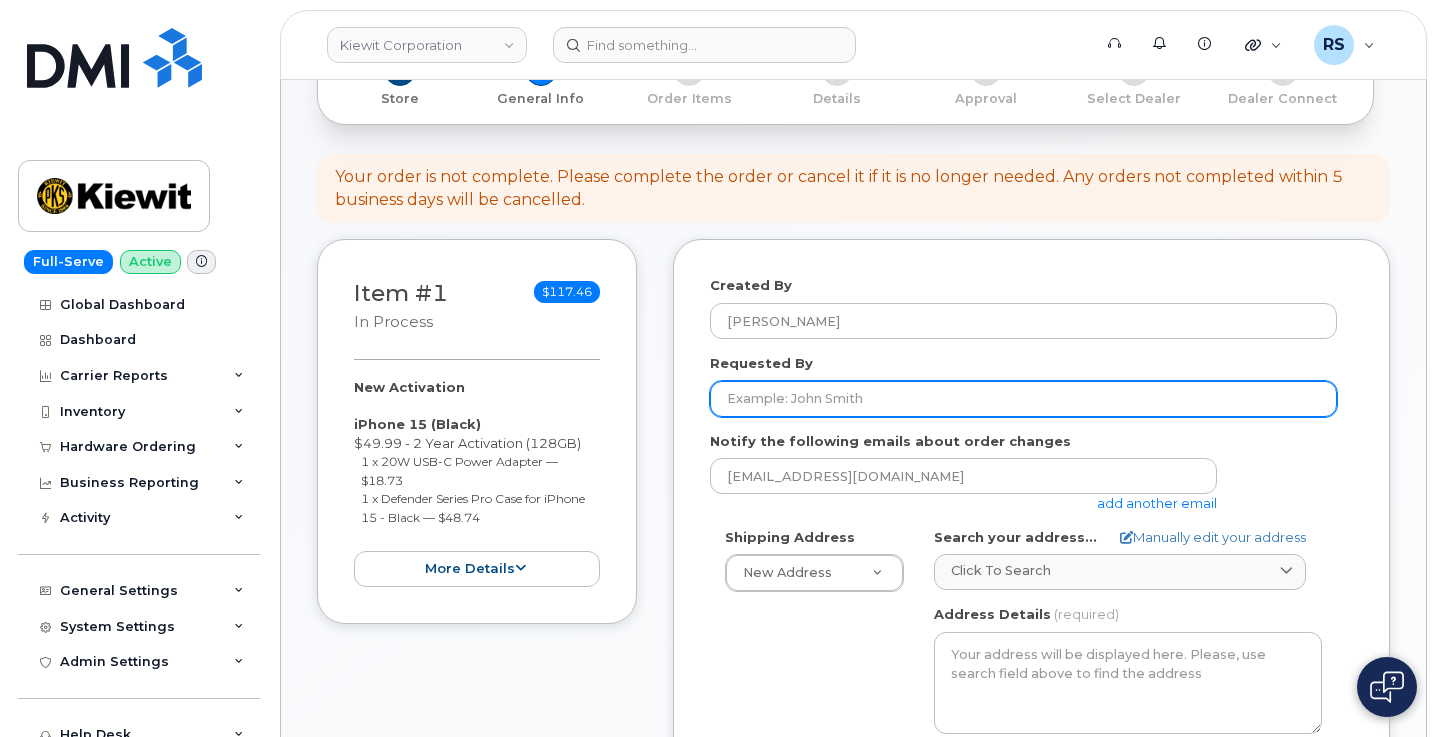 paste on "[PERSON_NAME]" 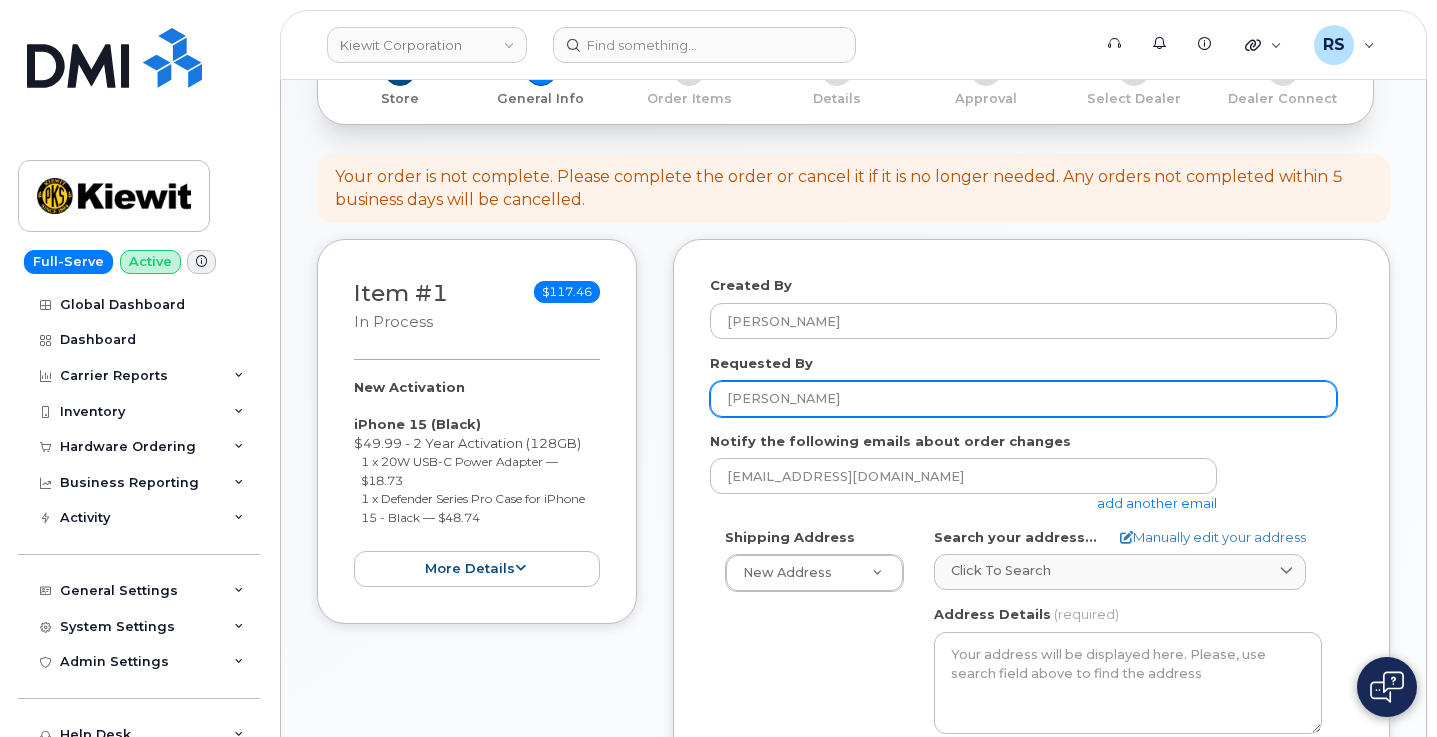 type on "[PERSON_NAME]" 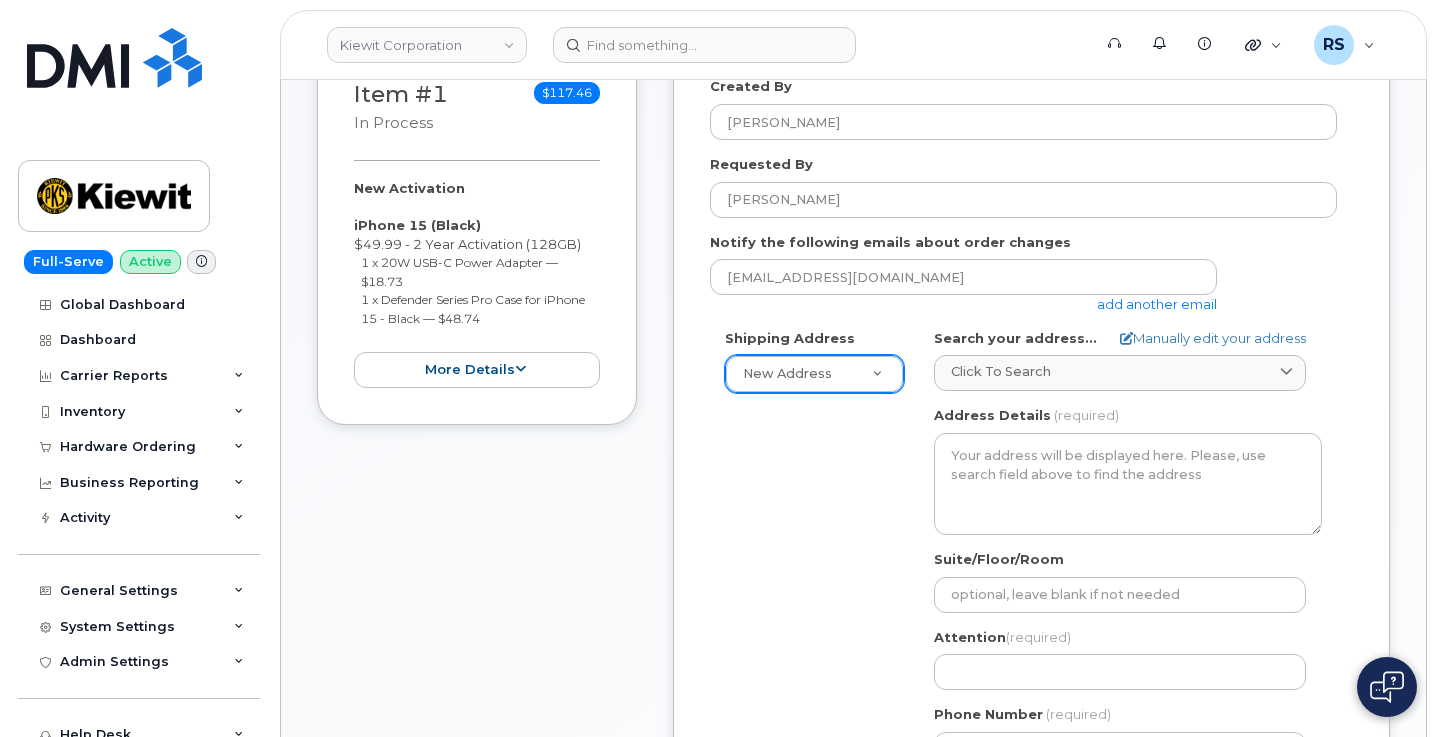 scroll, scrollTop: 467, scrollLeft: 0, axis: vertical 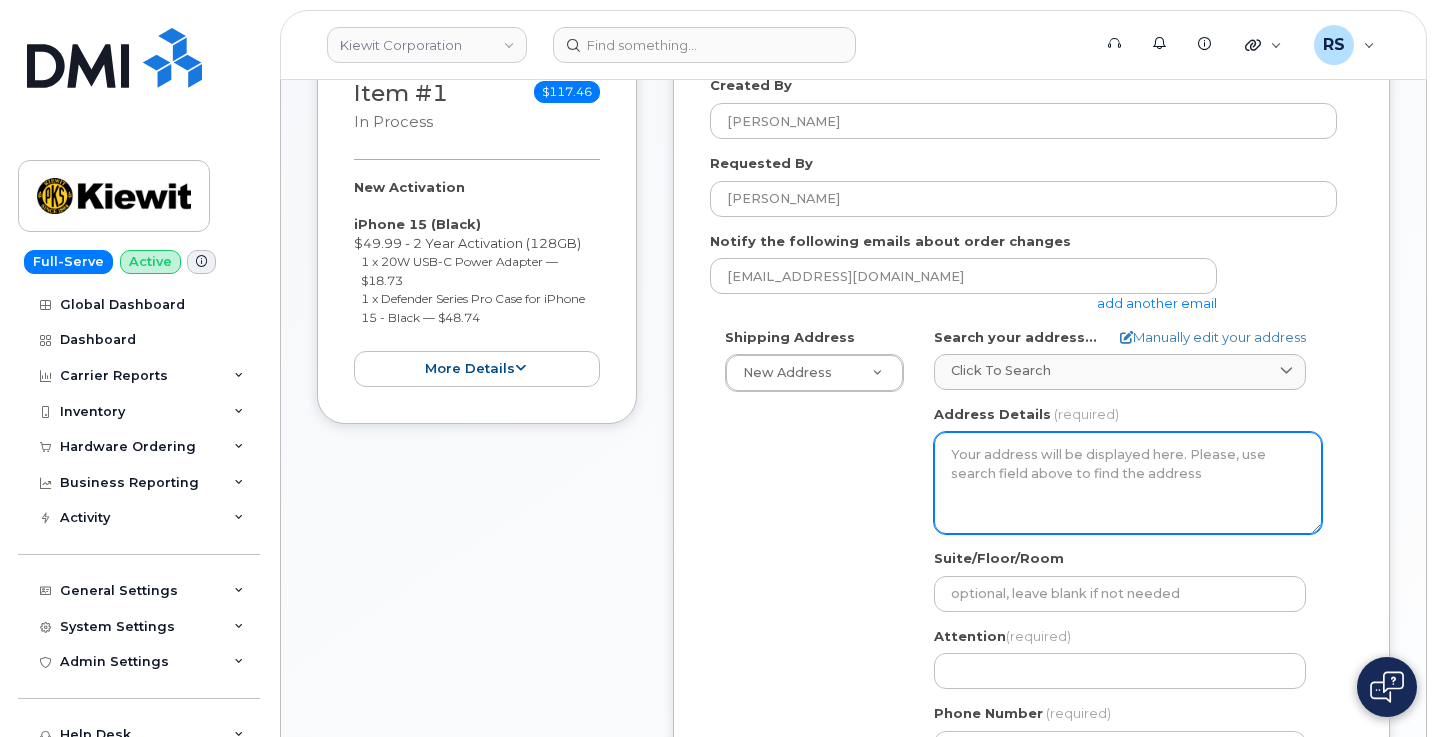 click on "Address Details" at bounding box center (1128, 483) 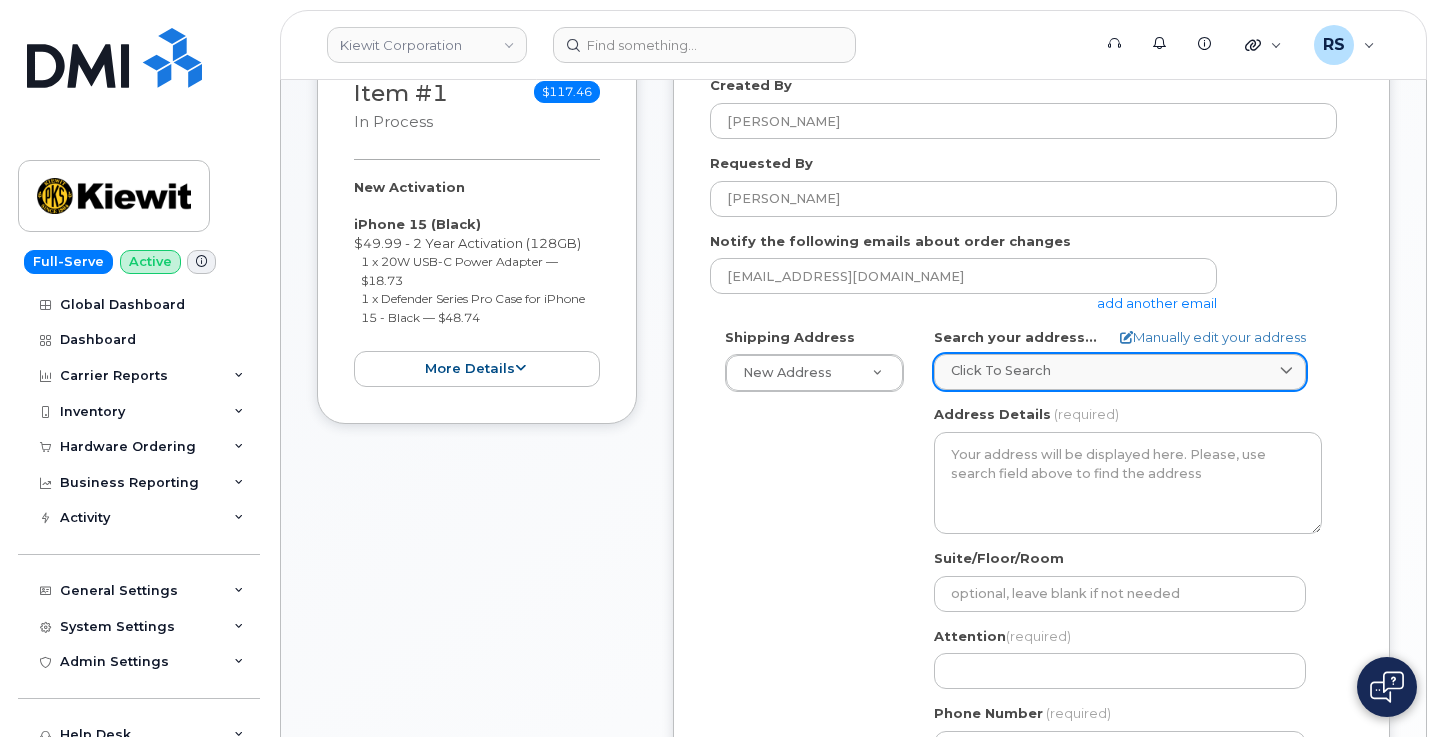 drag, startPoint x: 965, startPoint y: 457, endPoint x: 960, endPoint y: 369, distance: 88.14193 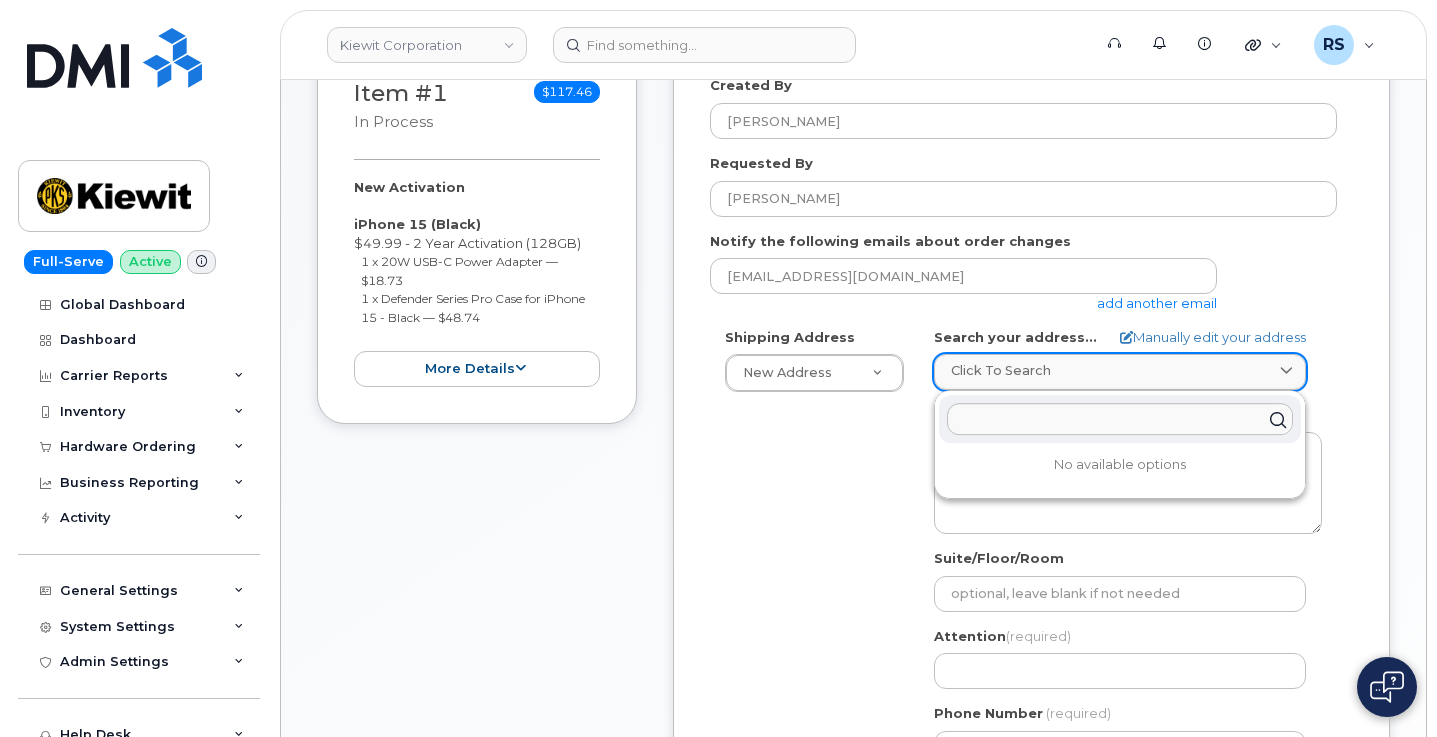 click on "Click to search" 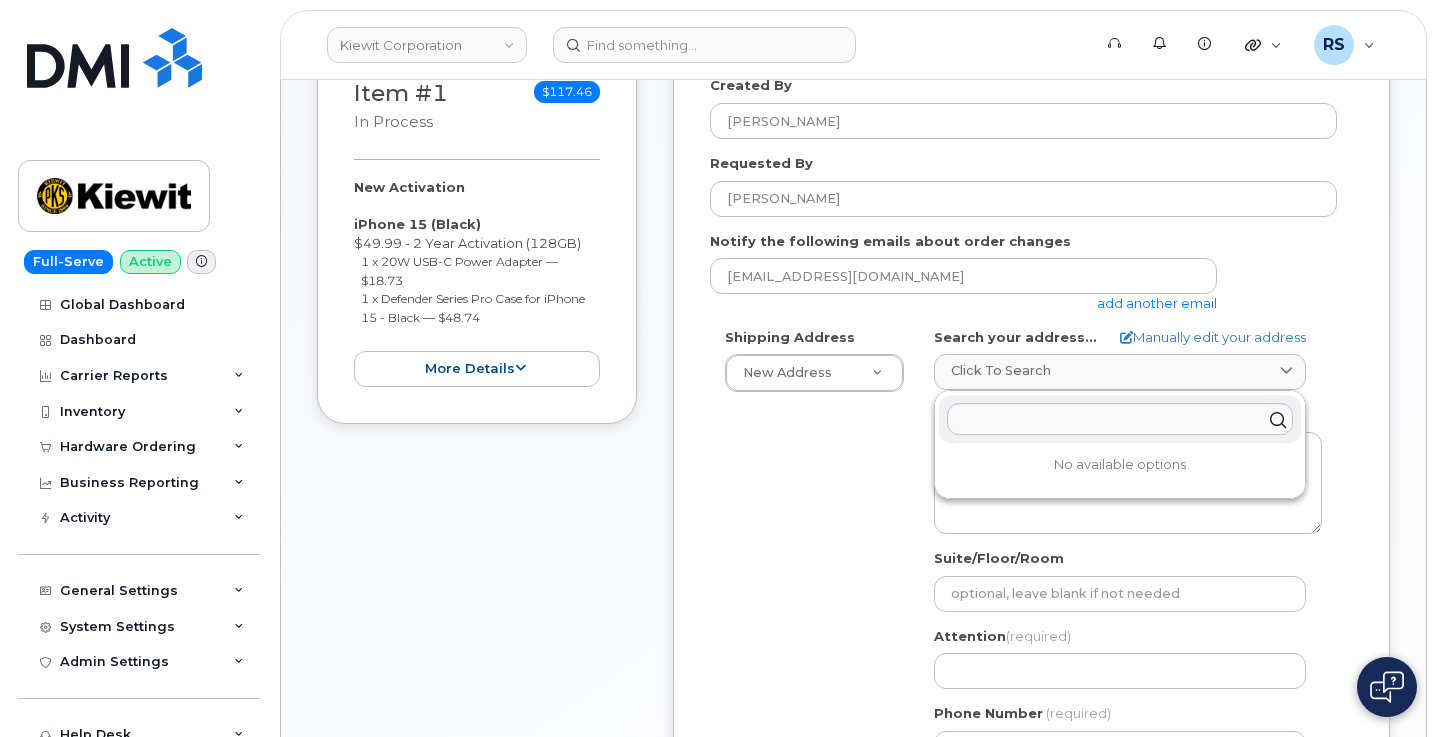 click at bounding box center [1120, 419] 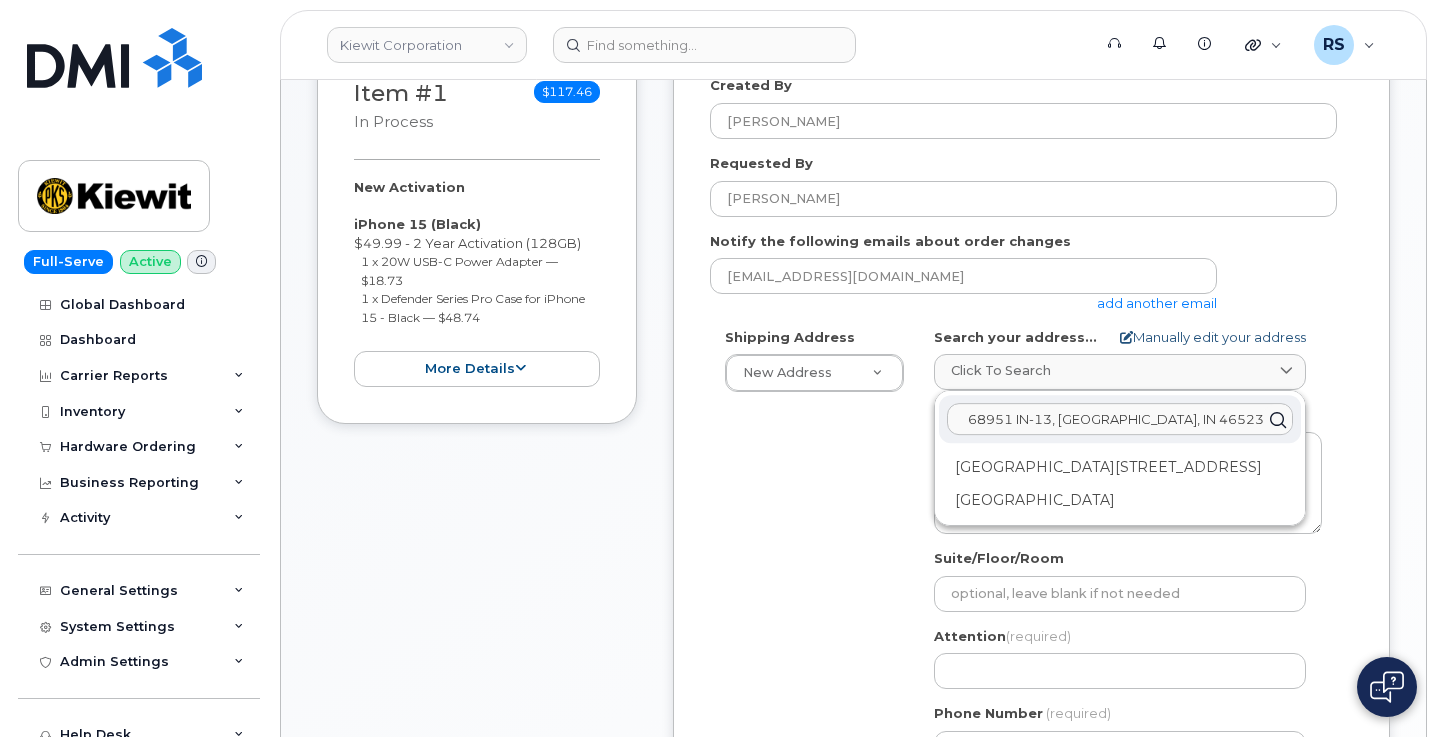 type on "68951 IN-13, Millersburg, IN 46523" 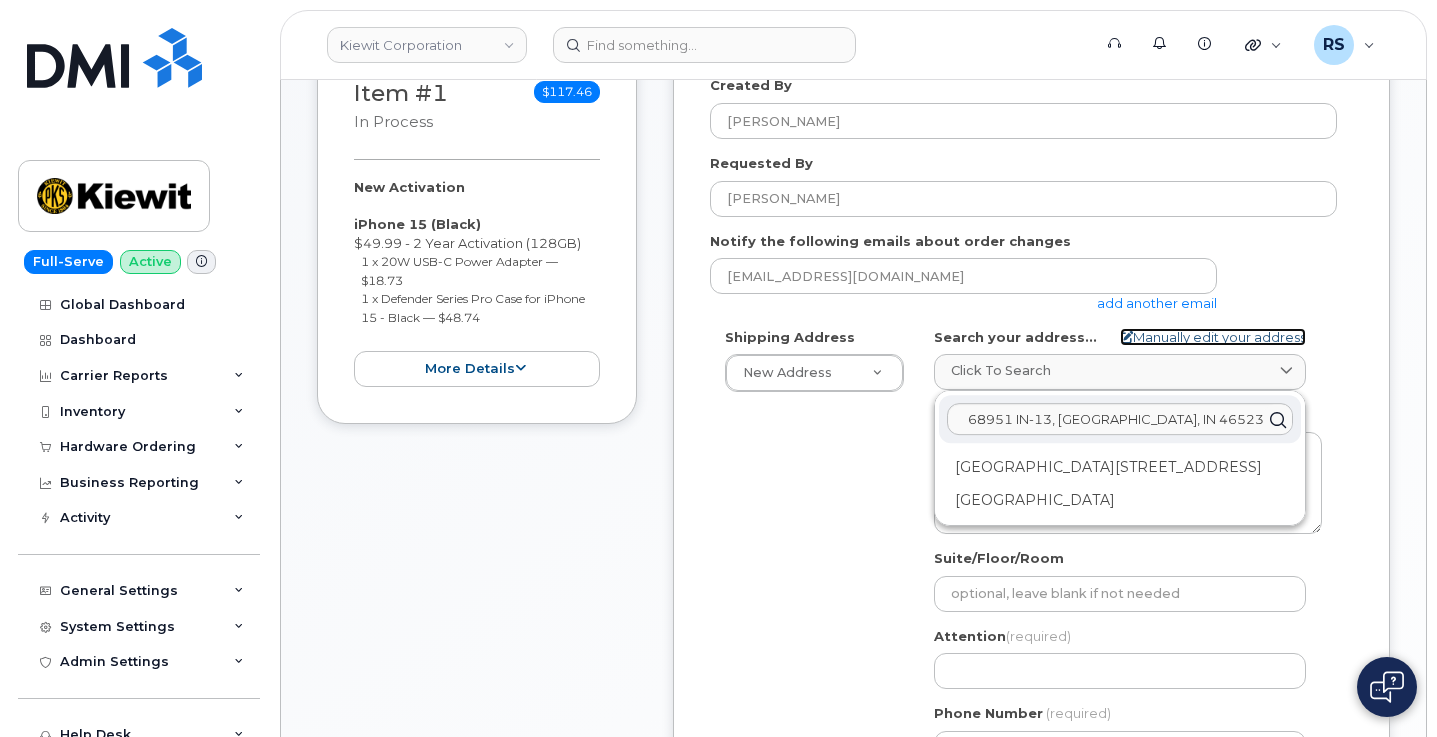 click at bounding box center (1126, 337) 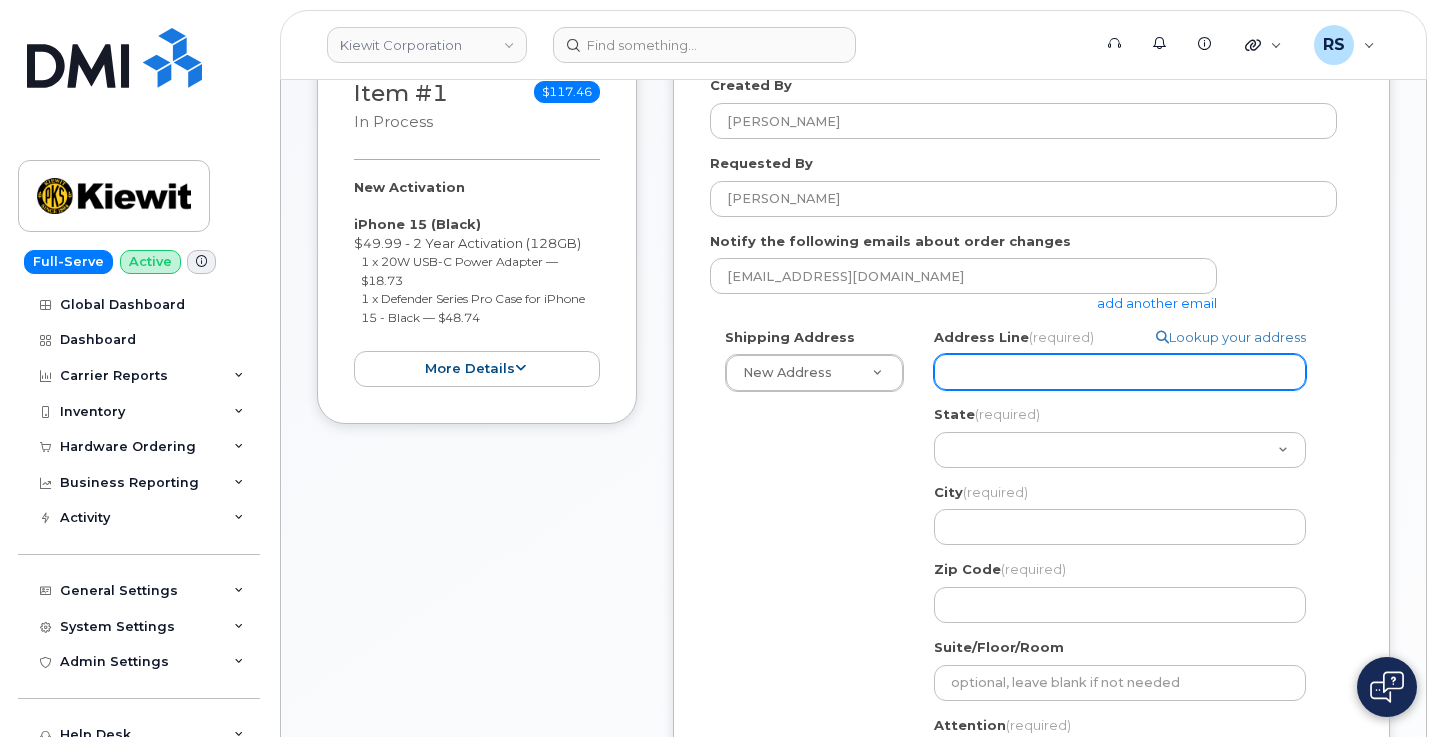 click on "Address Line
(required)" at bounding box center [1120, 372] 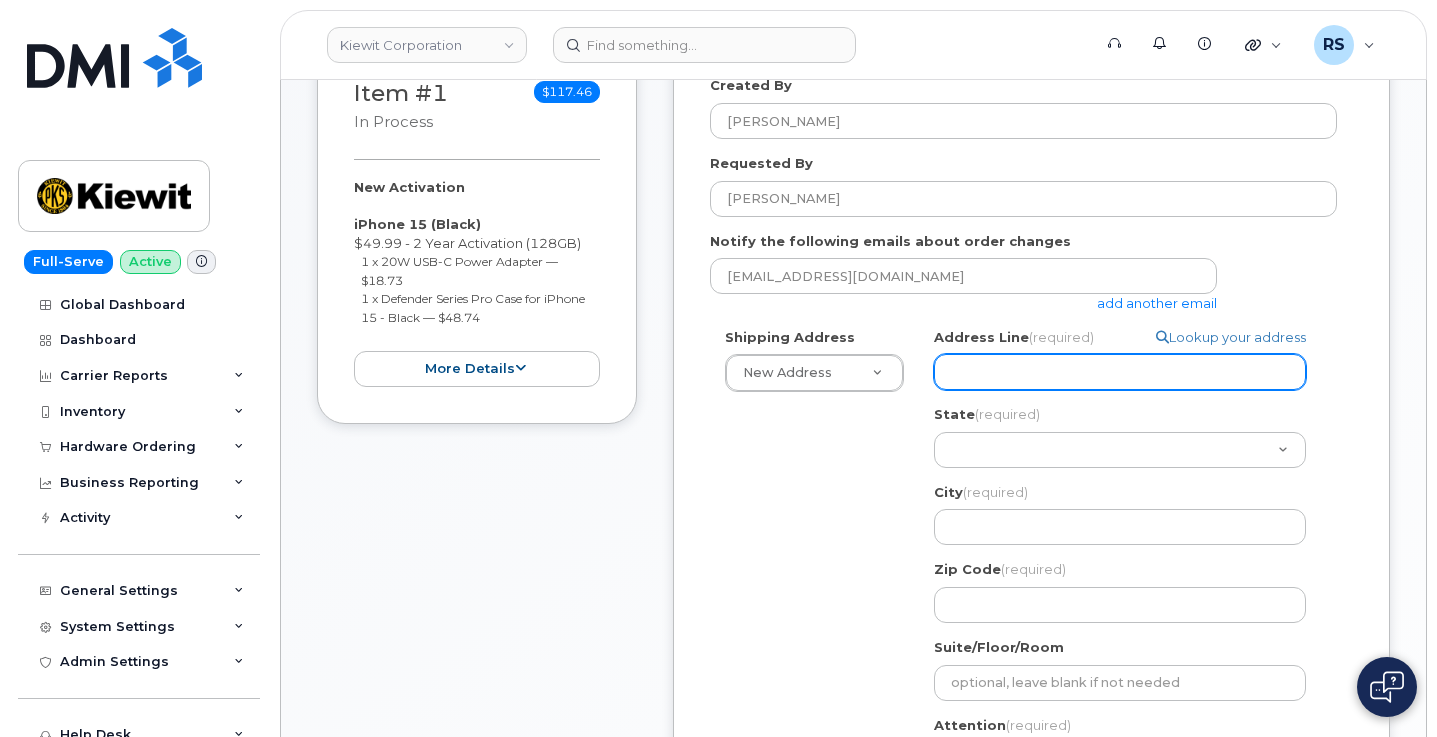 paste on "68951 IN-13," 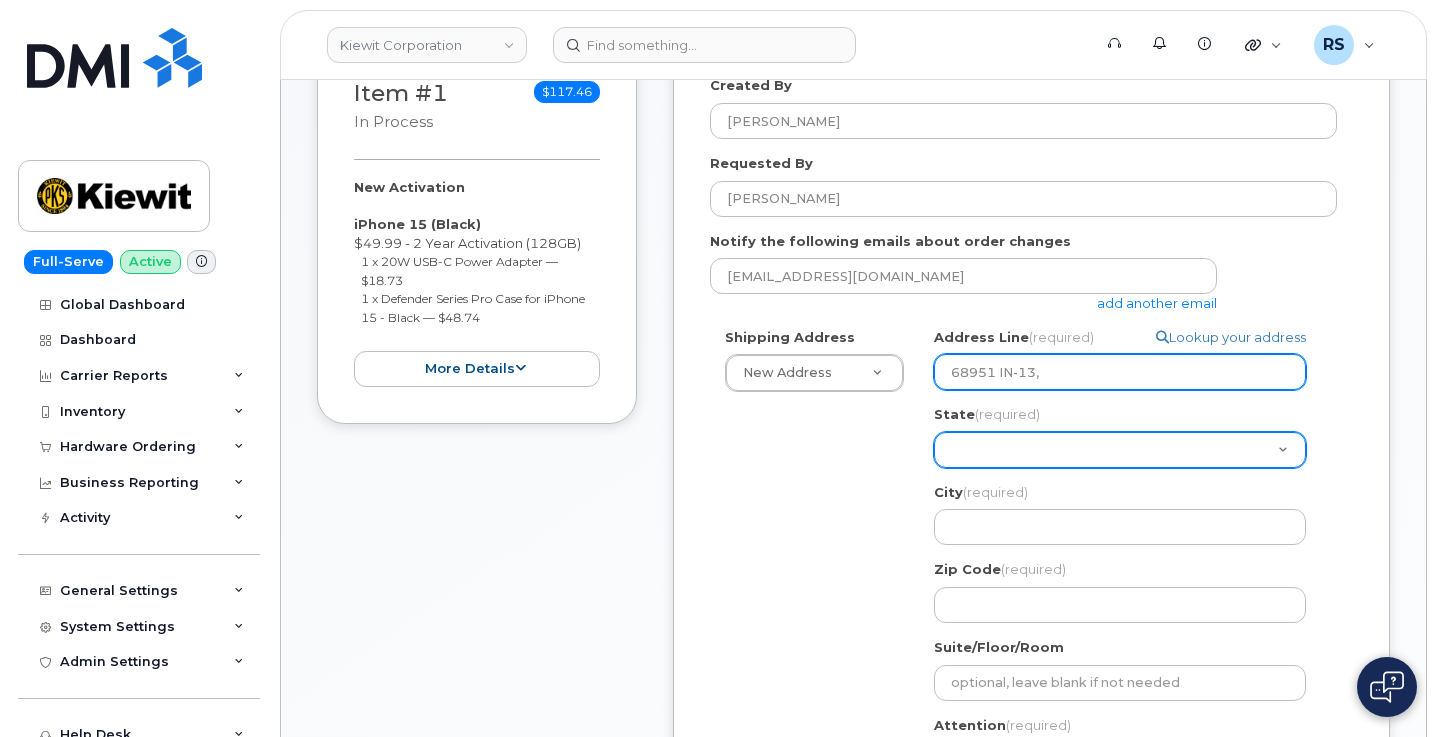 type on "68951 IN-13," 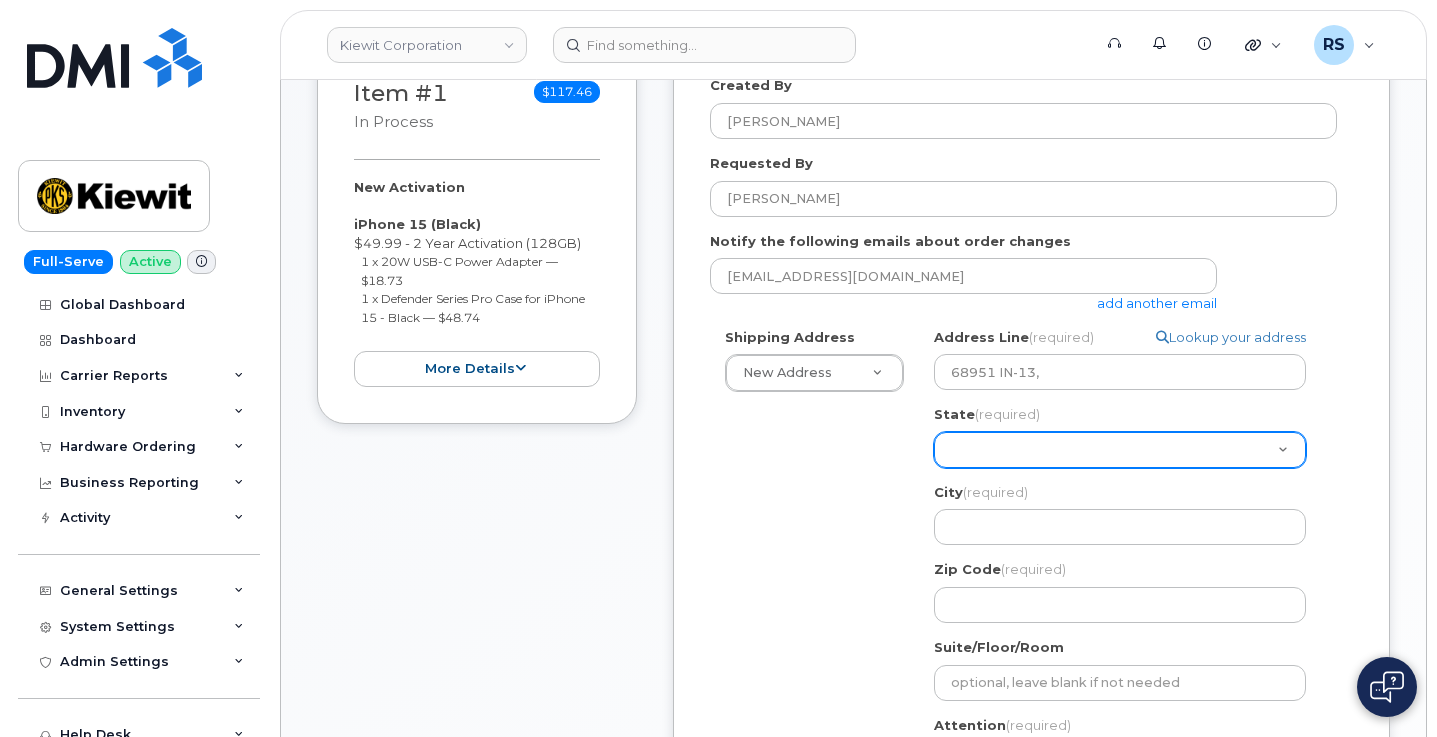 click on "Alabama
Alaska
American Samoa
Arizona
Arkansas
California
Colorado
Connecticut
Delaware
District of Columbia
Florida
Georgia
Guam
Hawaii
Idaho
Illinois
Indiana
Iowa
Kansas
Kentucky
Louisiana
Maine
Maryland
Massachusetts
Michigan
Minnesota
Mississippi
Missouri
Montana
Nebraska
Nevada
New Hampshire
New Jersey
New Mexico
New York
North Carolina
North Dakota
Ohio
Oklahoma
Oregon
Pennsylvania
Puerto Rico
Rhode Island
South Carolina
South Dakota
Tennessee
Texas
Utah
Vermont
Virginia
Virgin Islands
Washington
West Virginia
Wisconsin
Wyoming" at bounding box center (1120, 450) 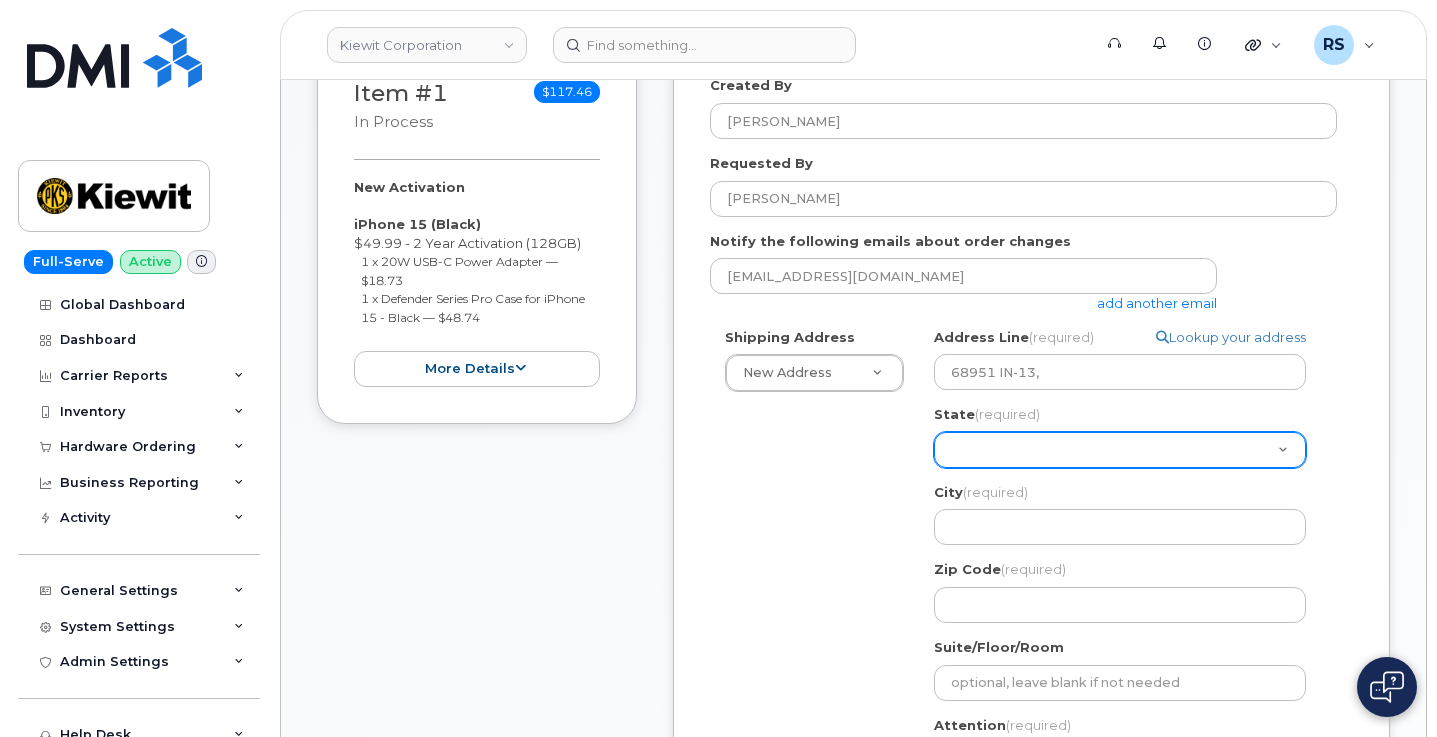 select on "ID" 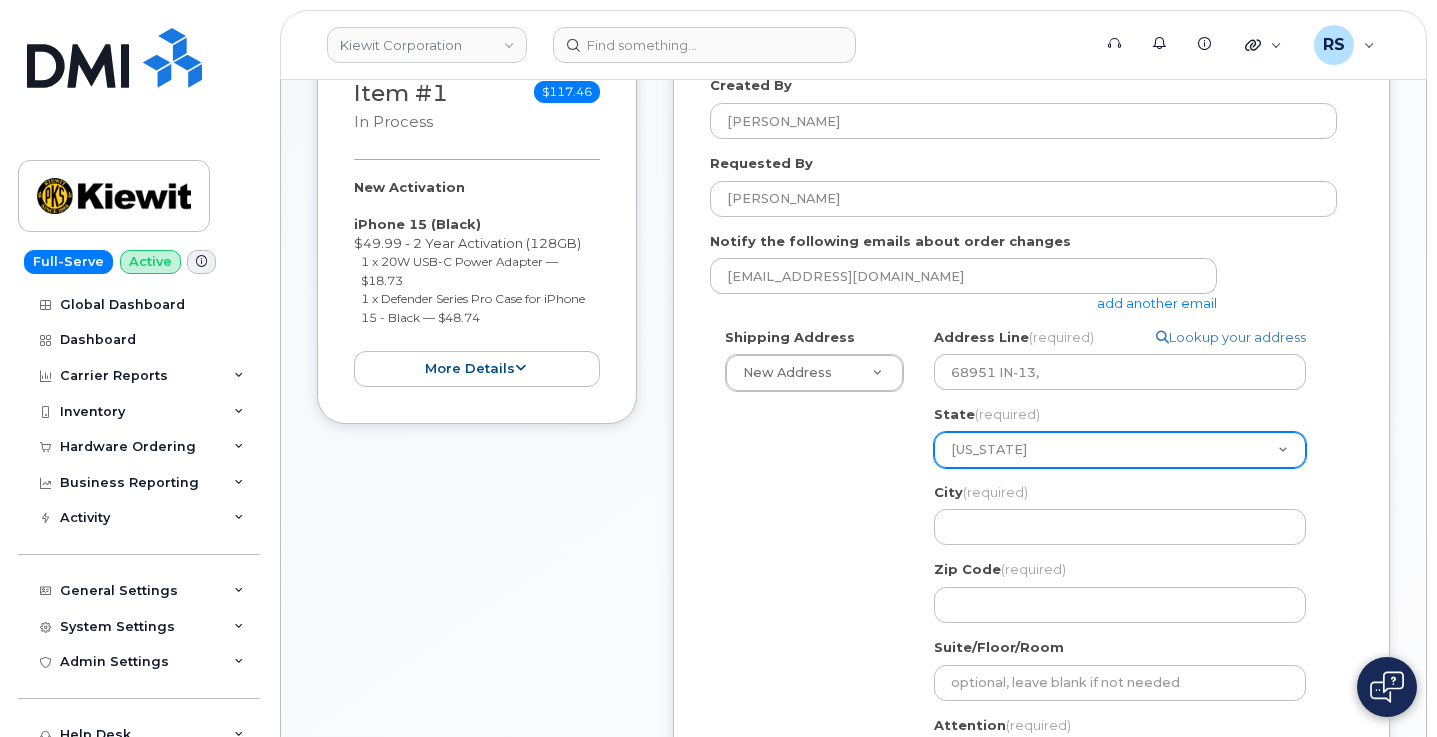 select 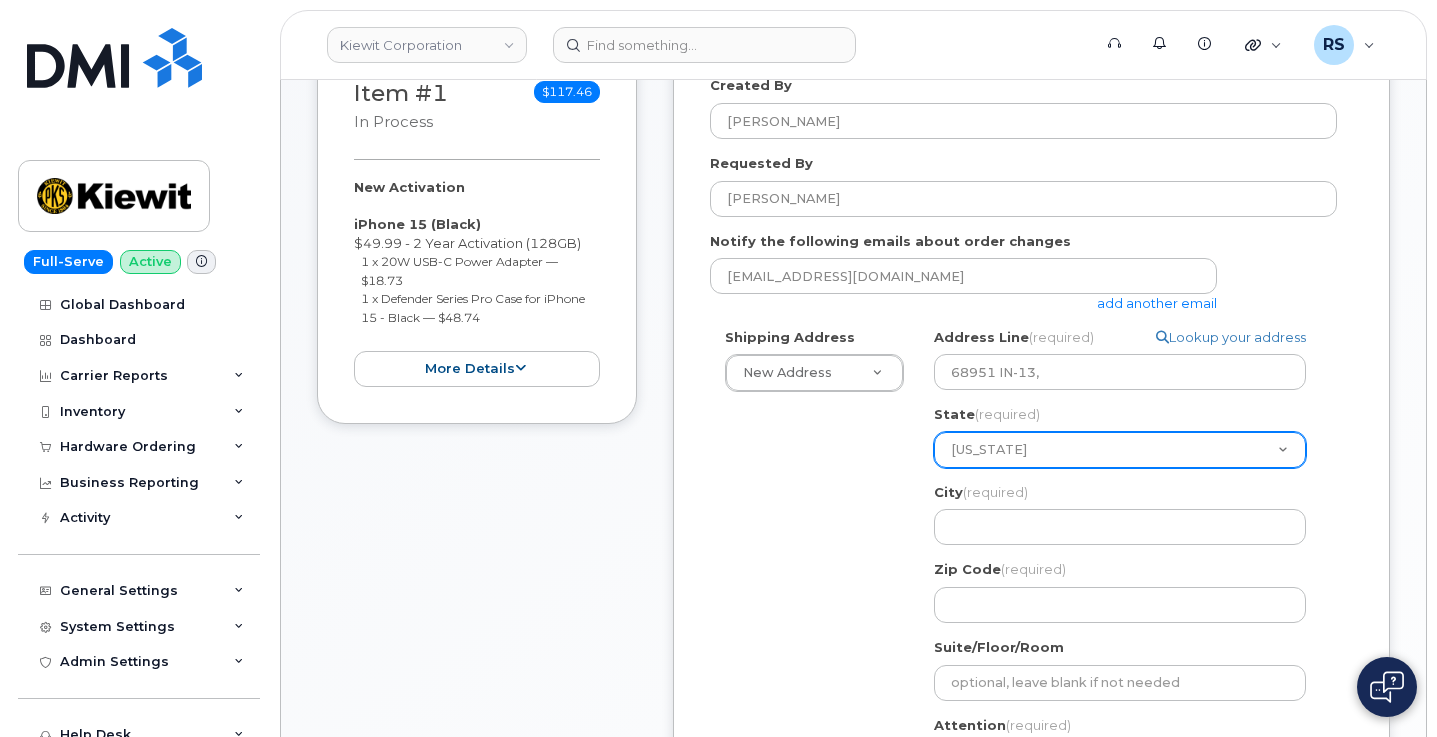 select on "IN" 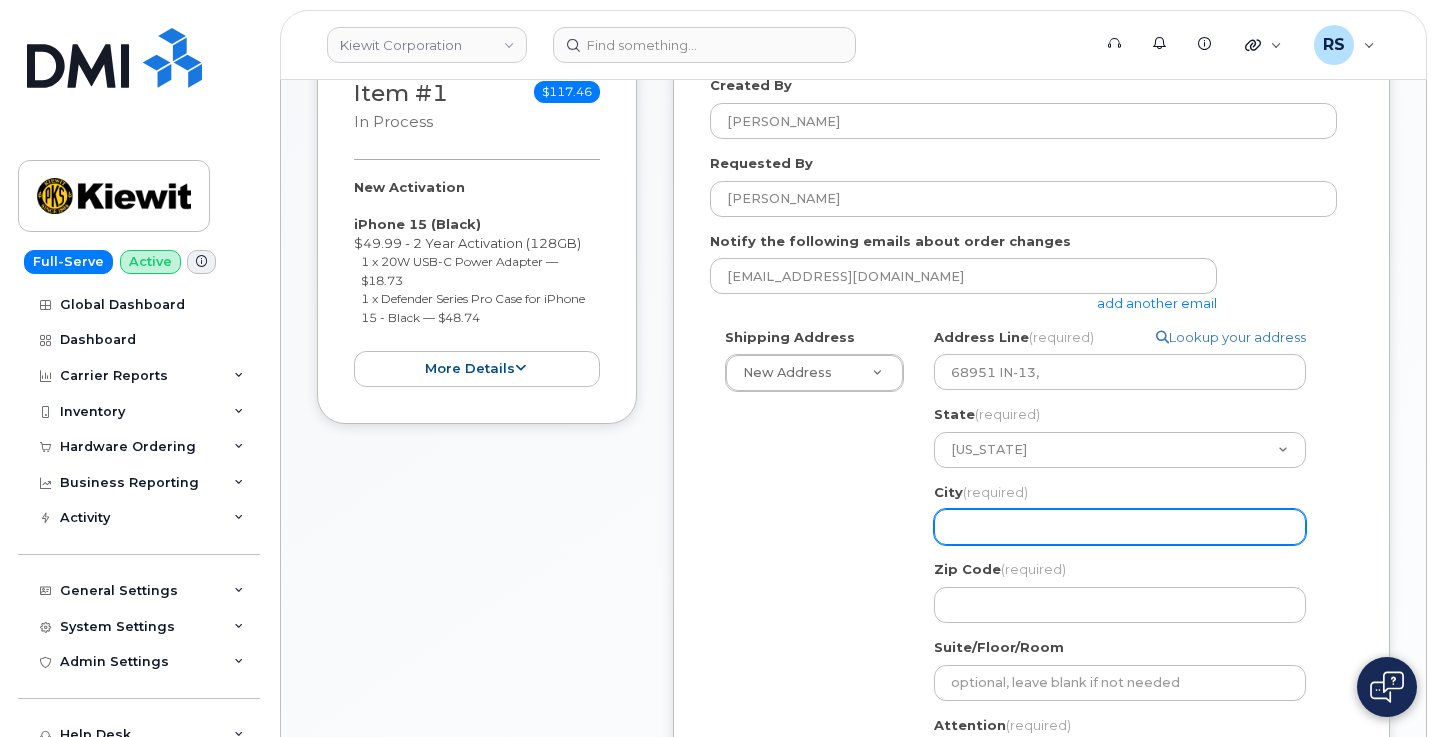 click on "City
(required)" at bounding box center (1120, 527) 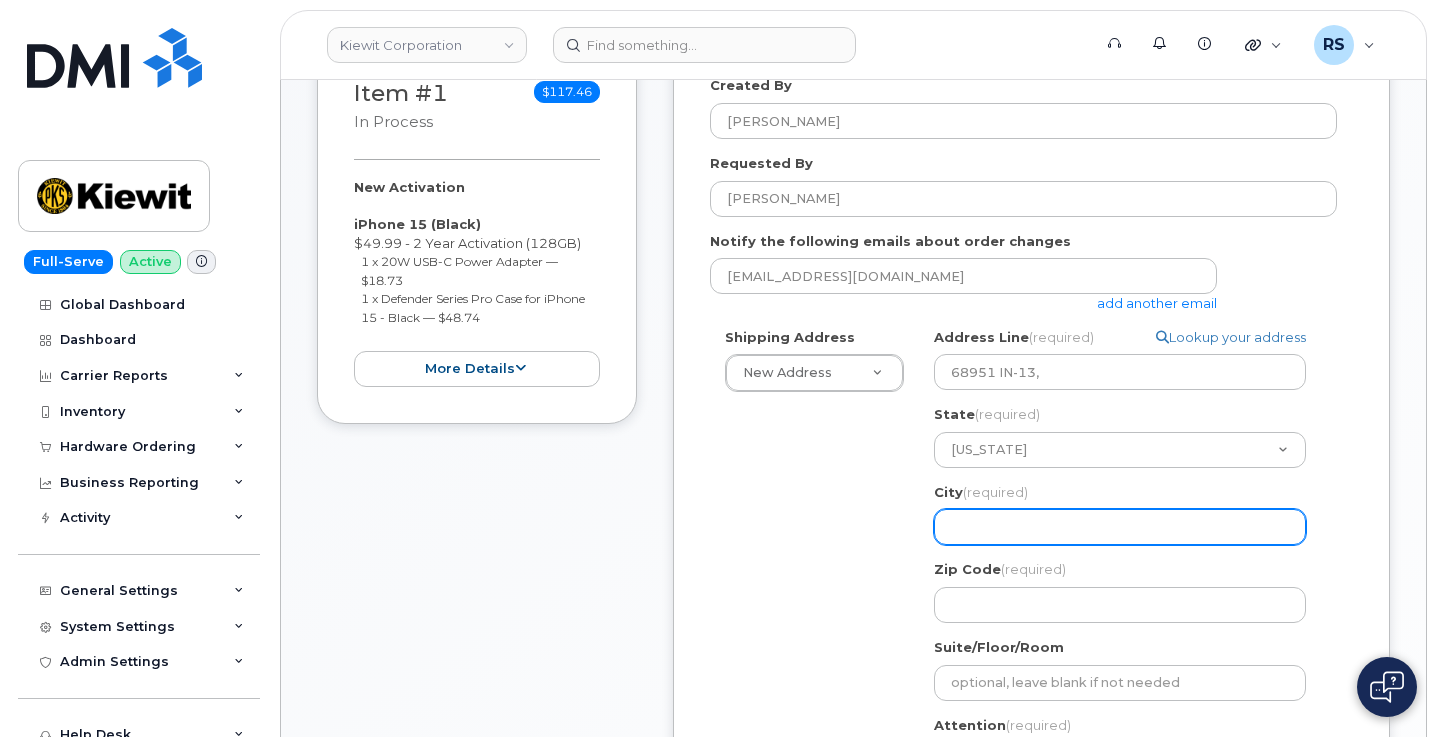 click on "City
(required)" at bounding box center [1120, 527] 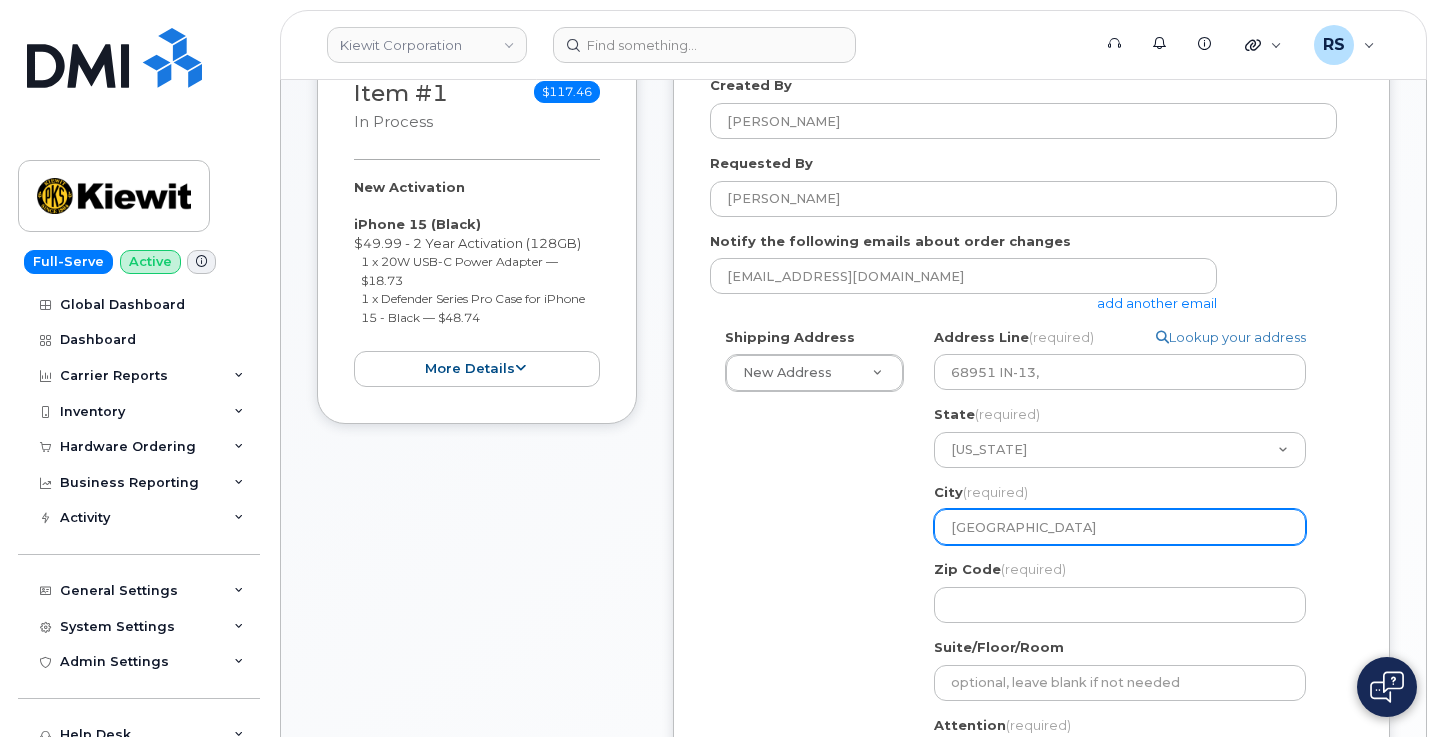 type on "Millersburg" 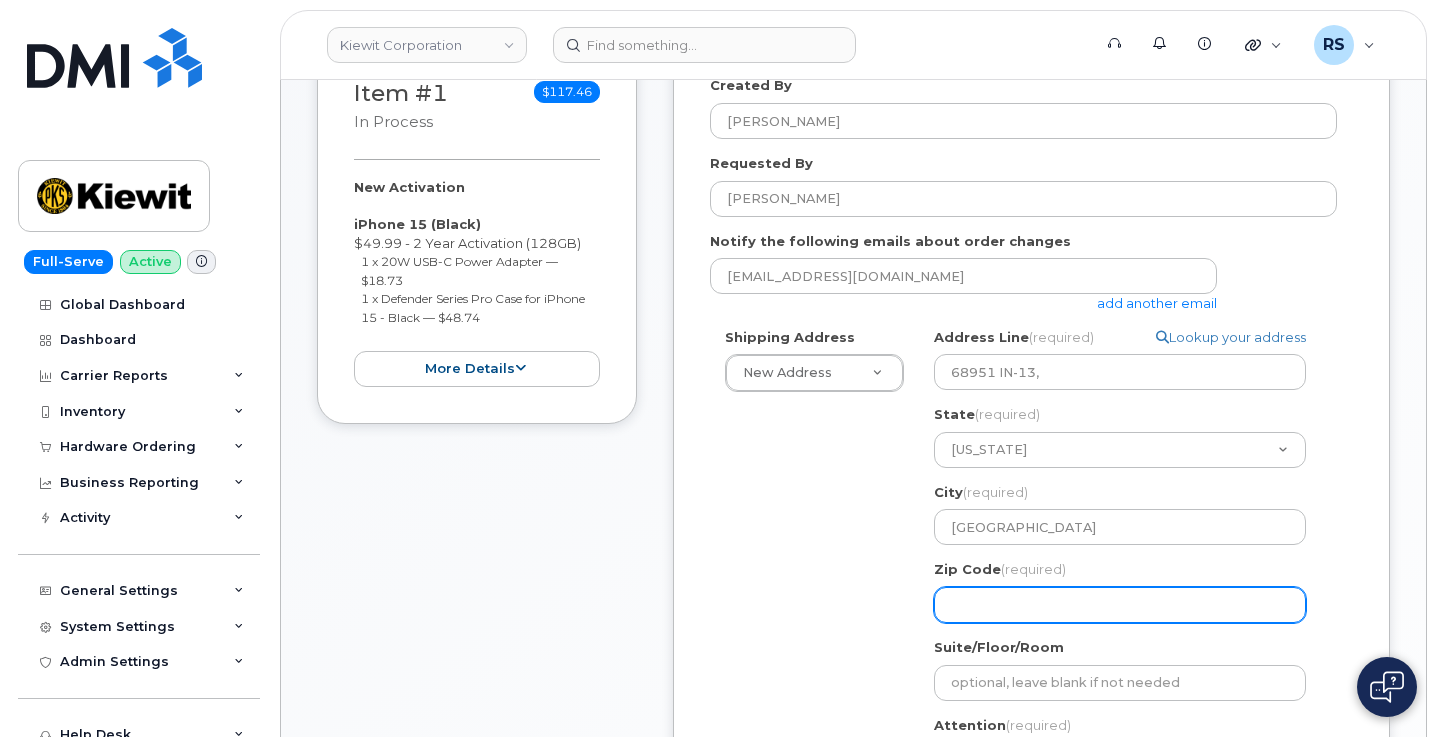 click on "Zip Code
(required)" at bounding box center (1120, 605) 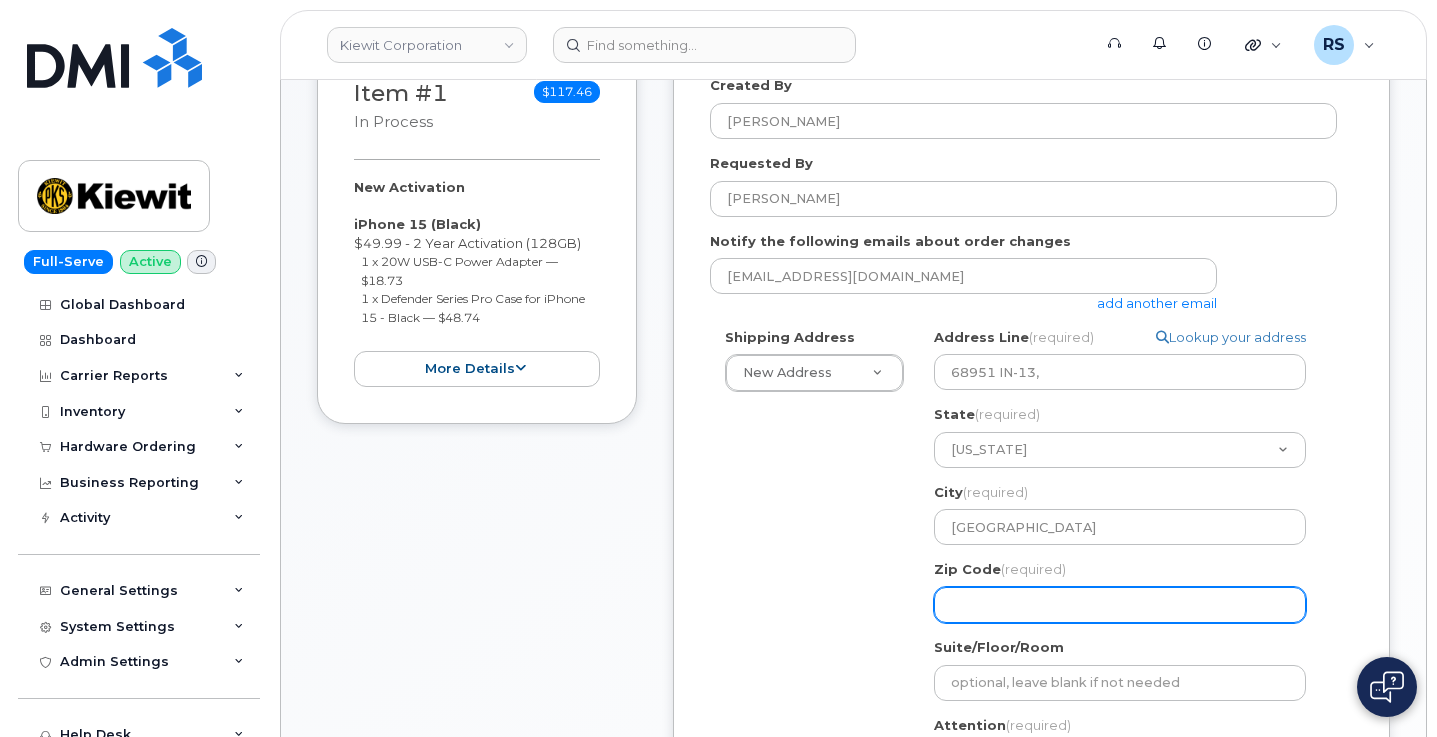 paste on "46523" 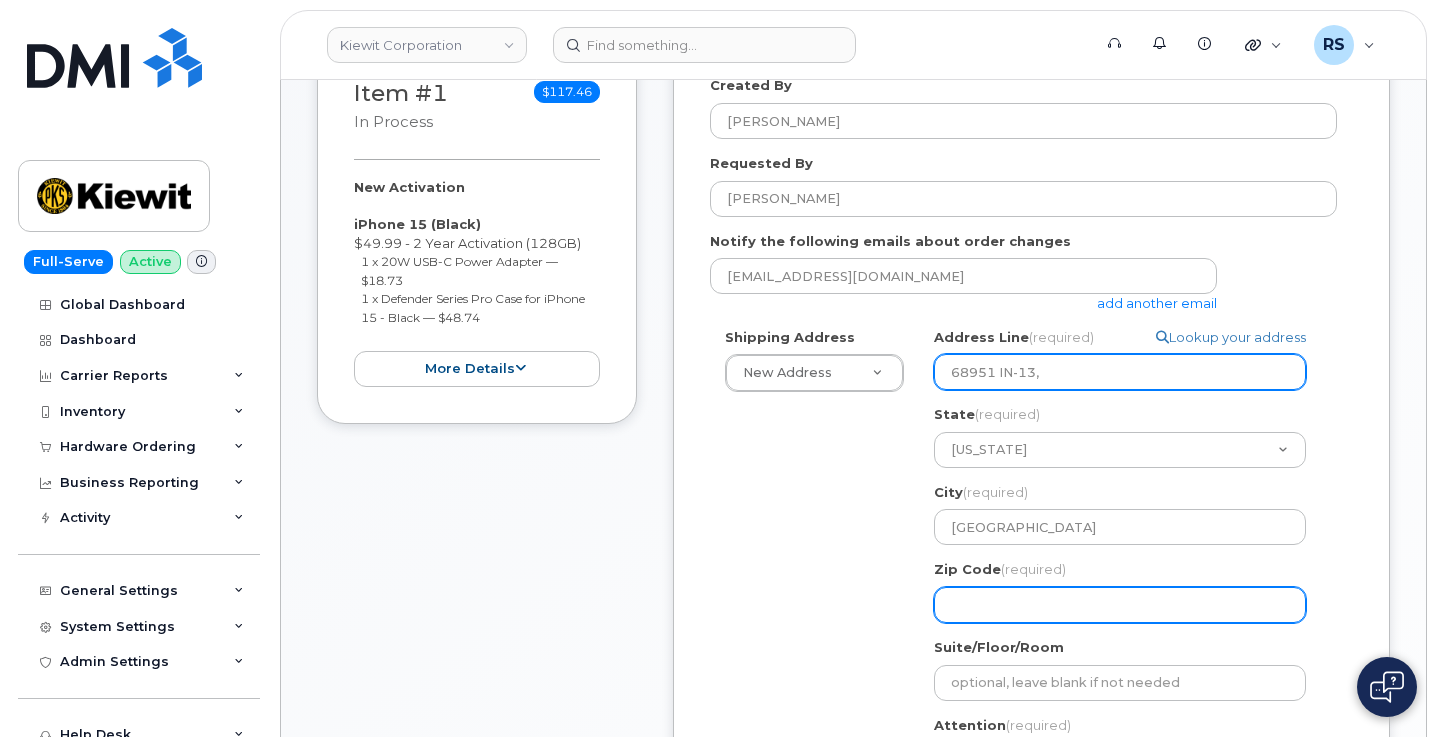 select 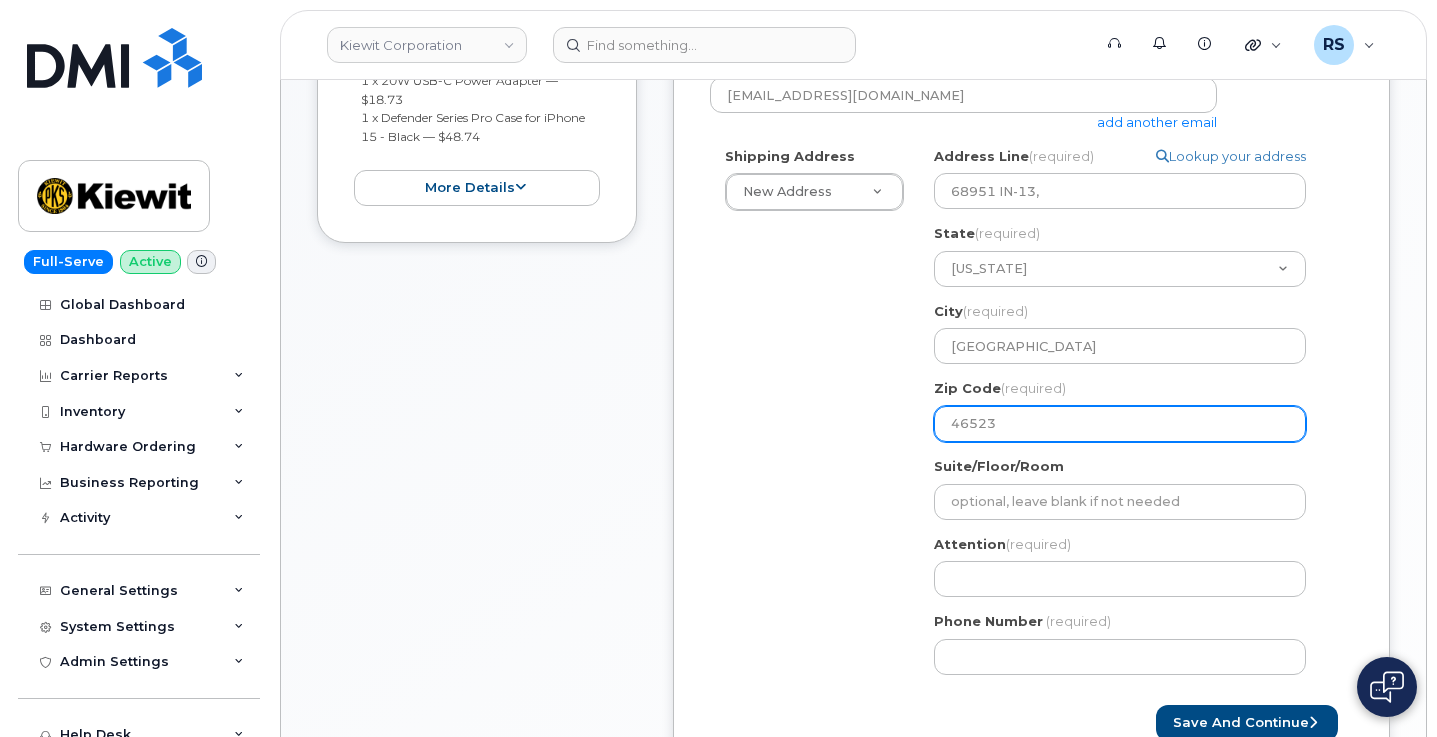 scroll, scrollTop: 733, scrollLeft: 0, axis: vertical 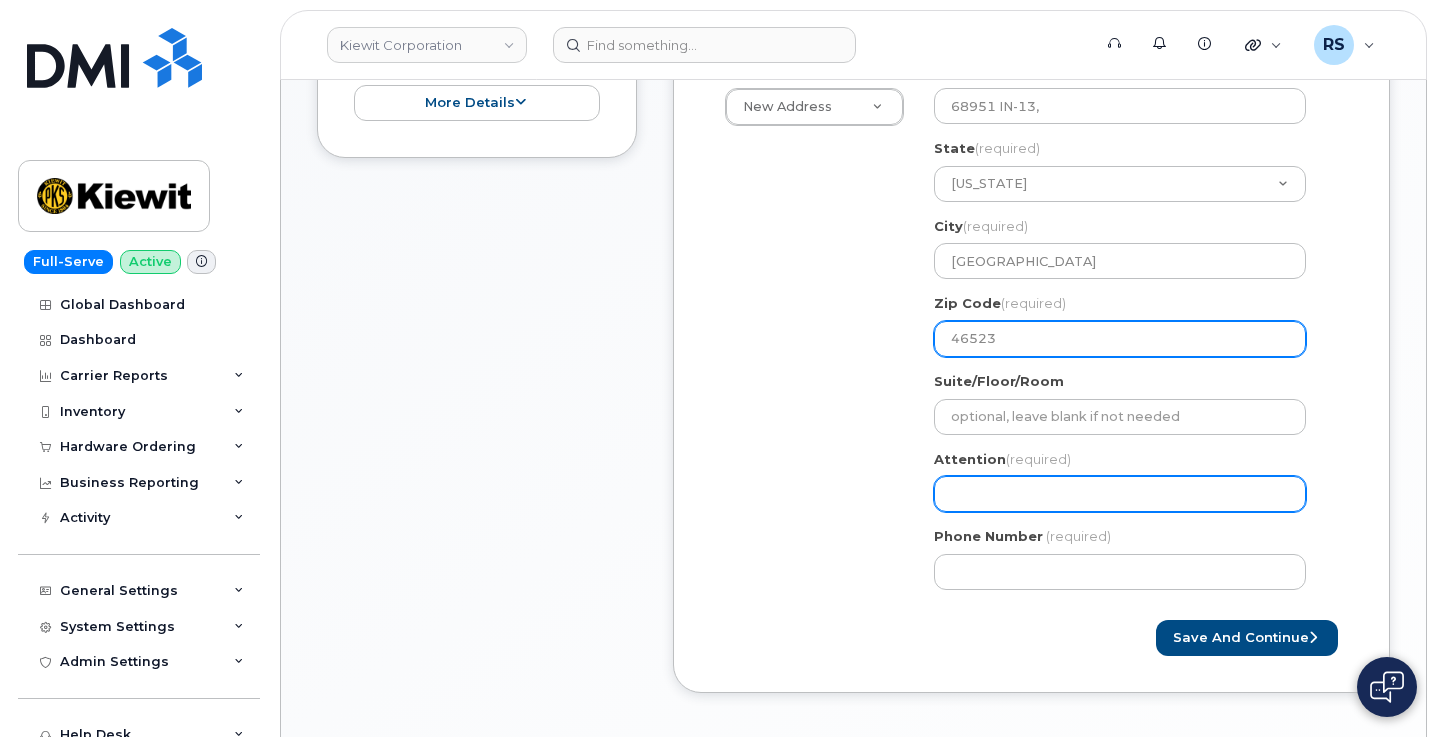 type on "46523" 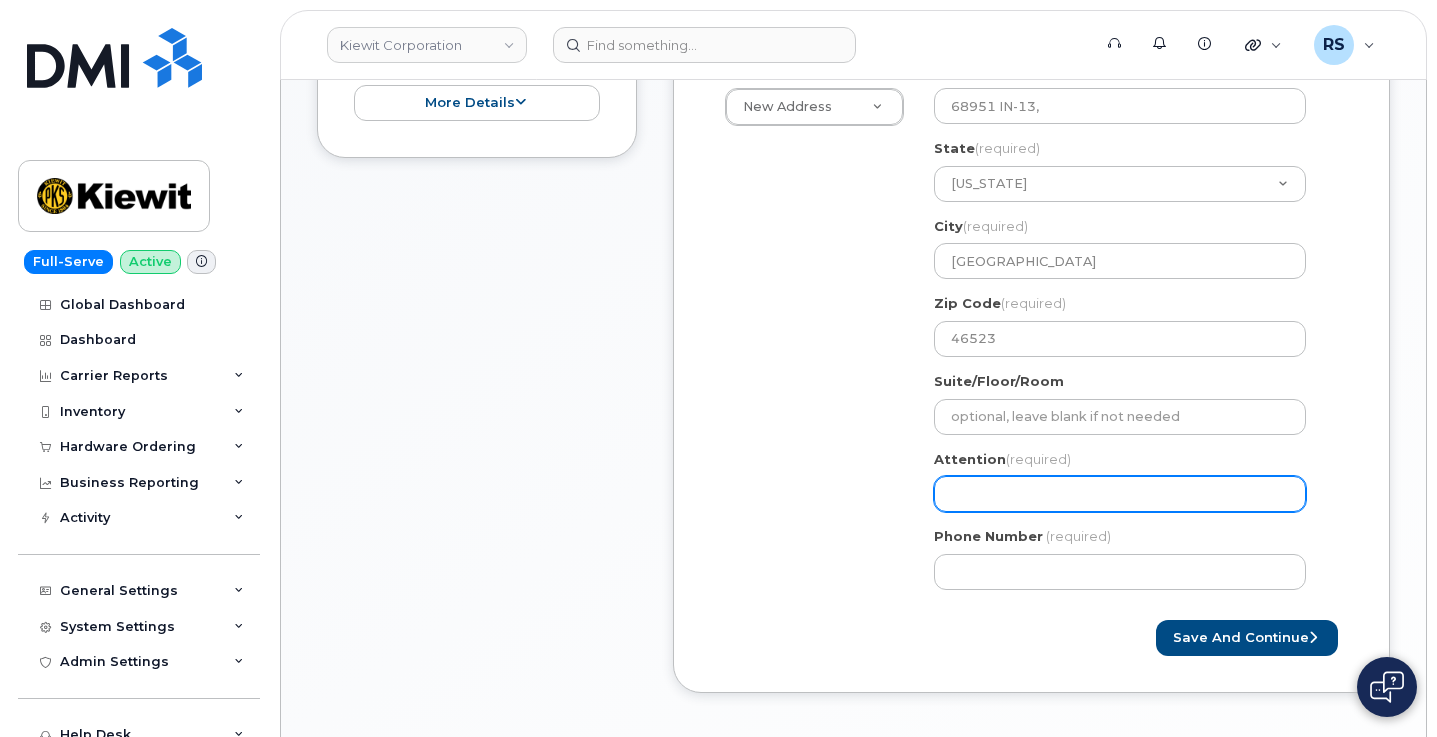 click on "Attention
(required)" at bounding box center (1120, 494) 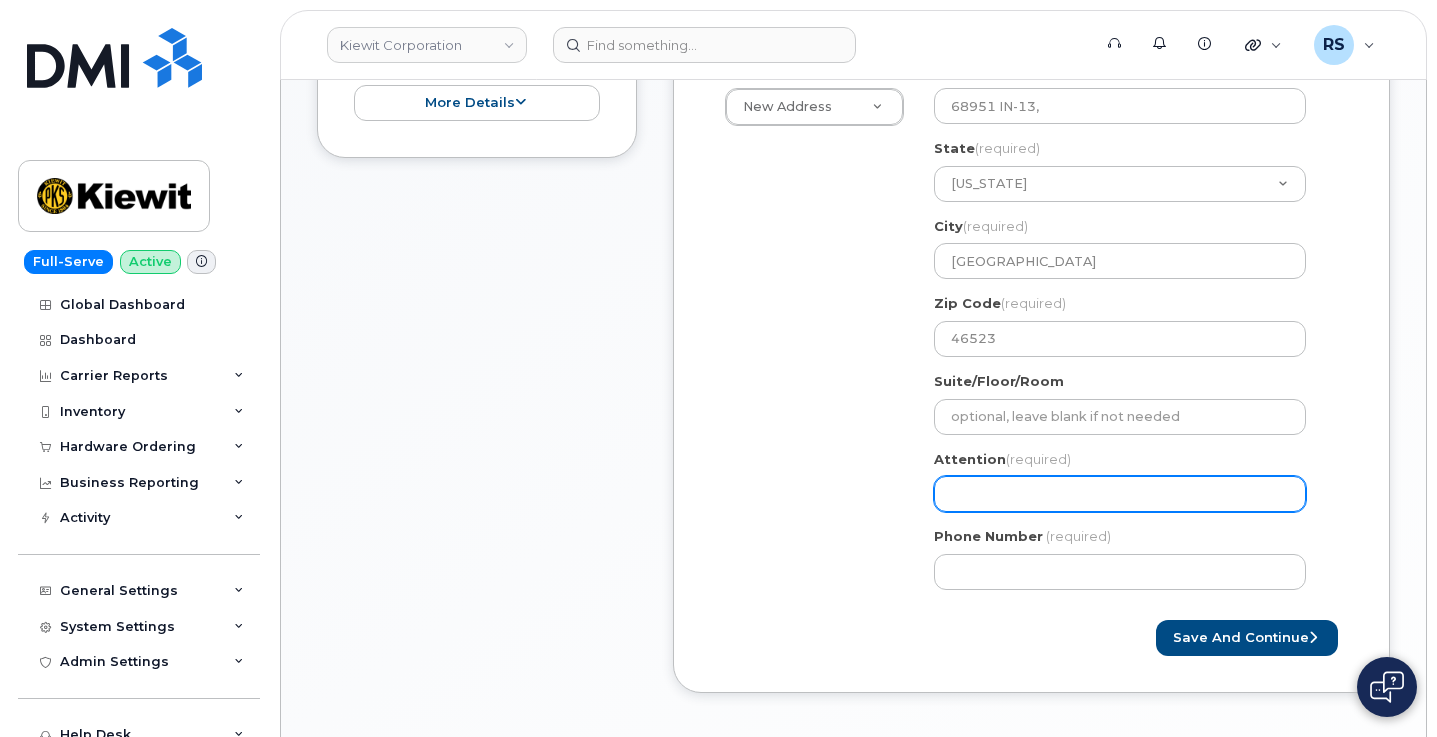 click on "Attention
(required)" at bounding box center [1120, 494] 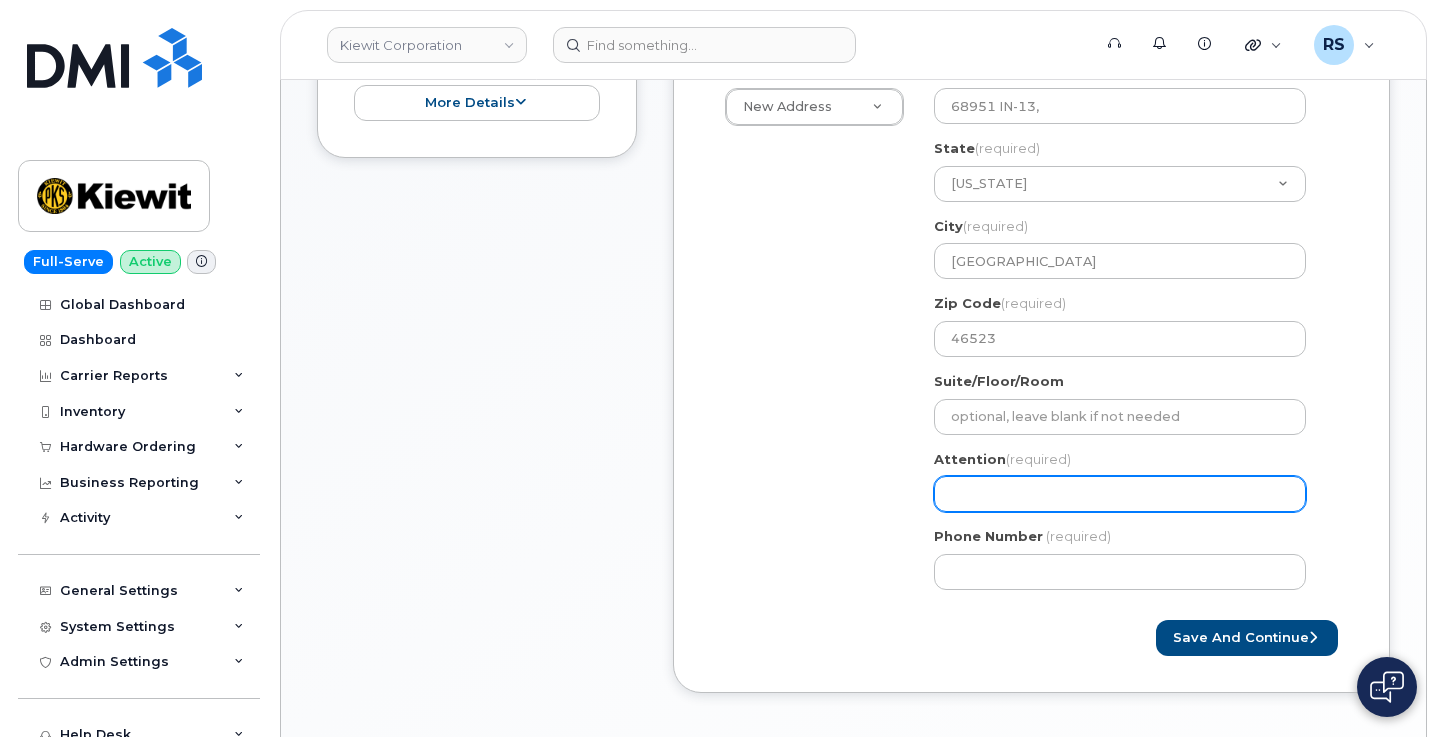 paste on "Braulio Ortiz" 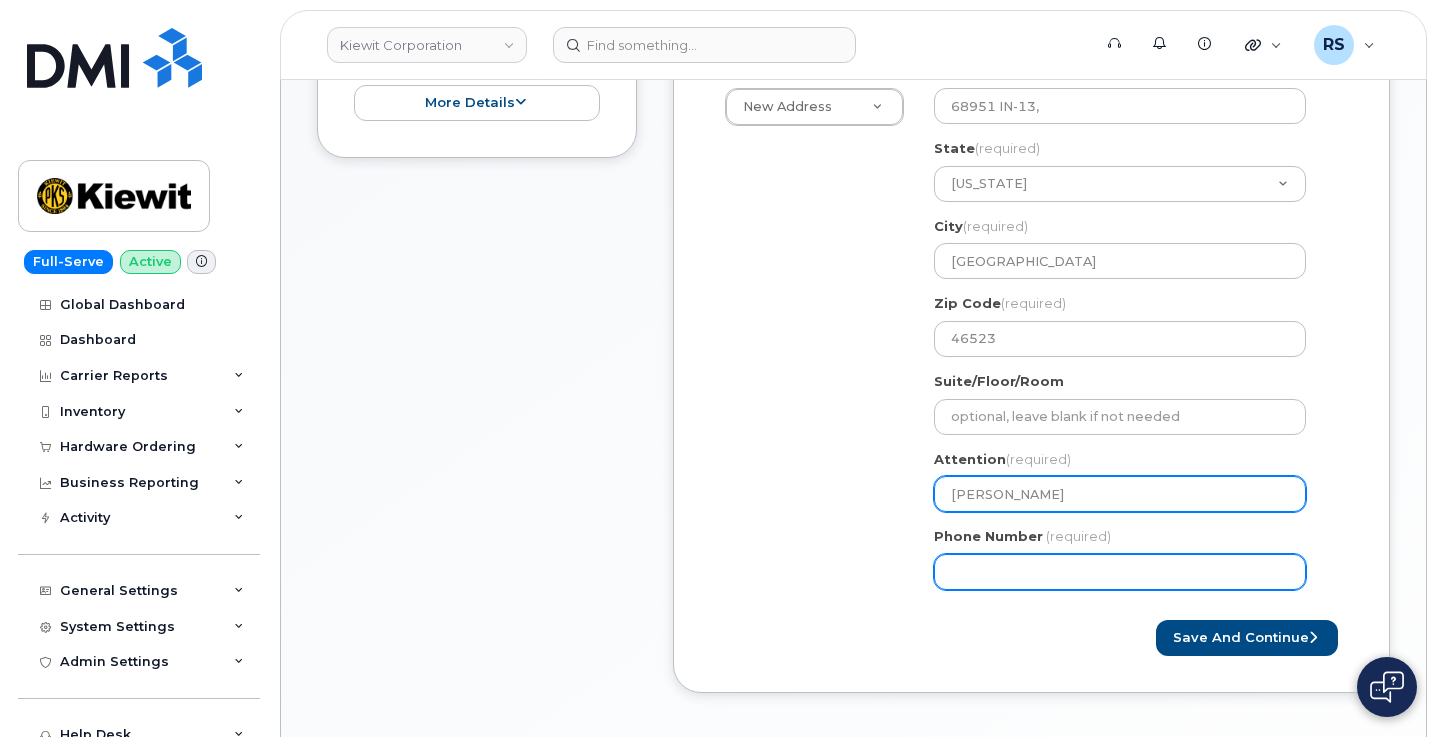type on "Braulio Ortiz" 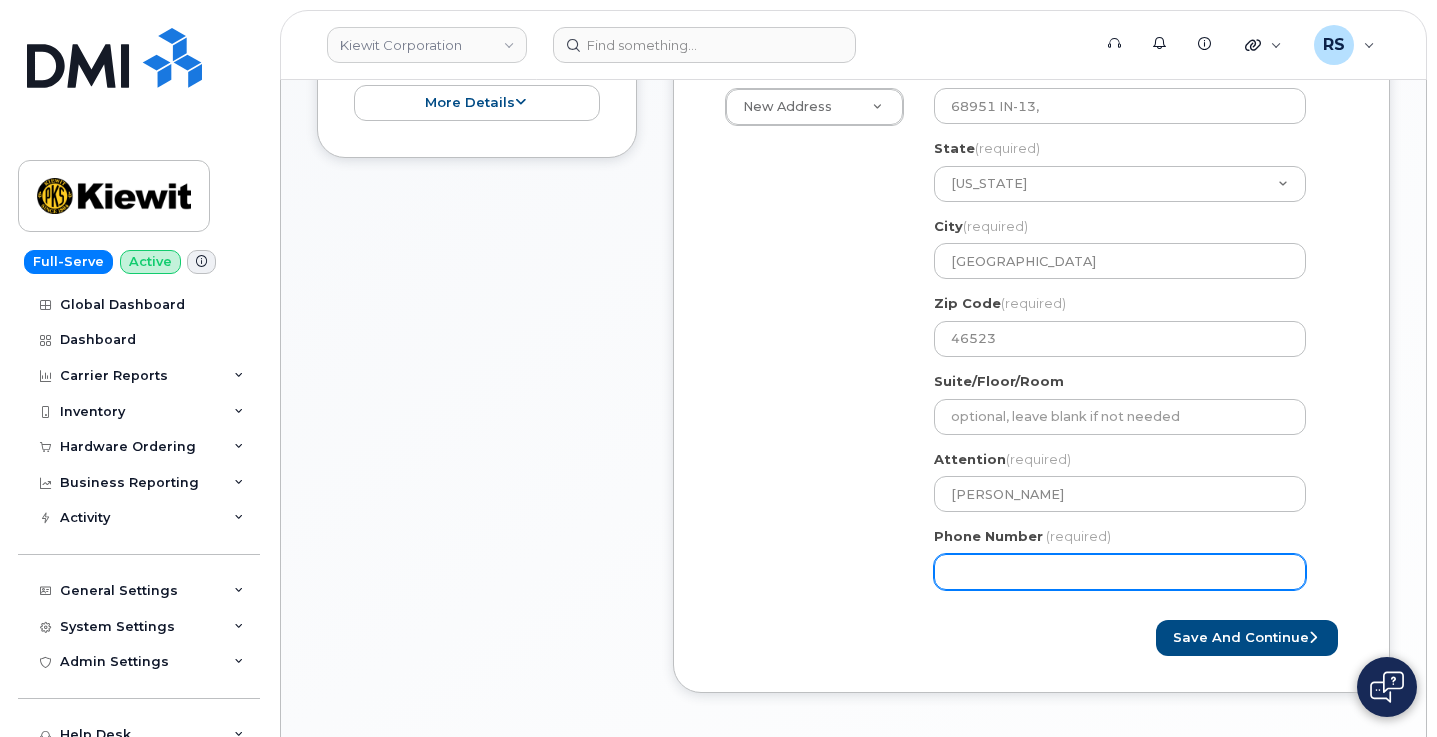click on "Phone Number" at bounding box center [1120, 572] 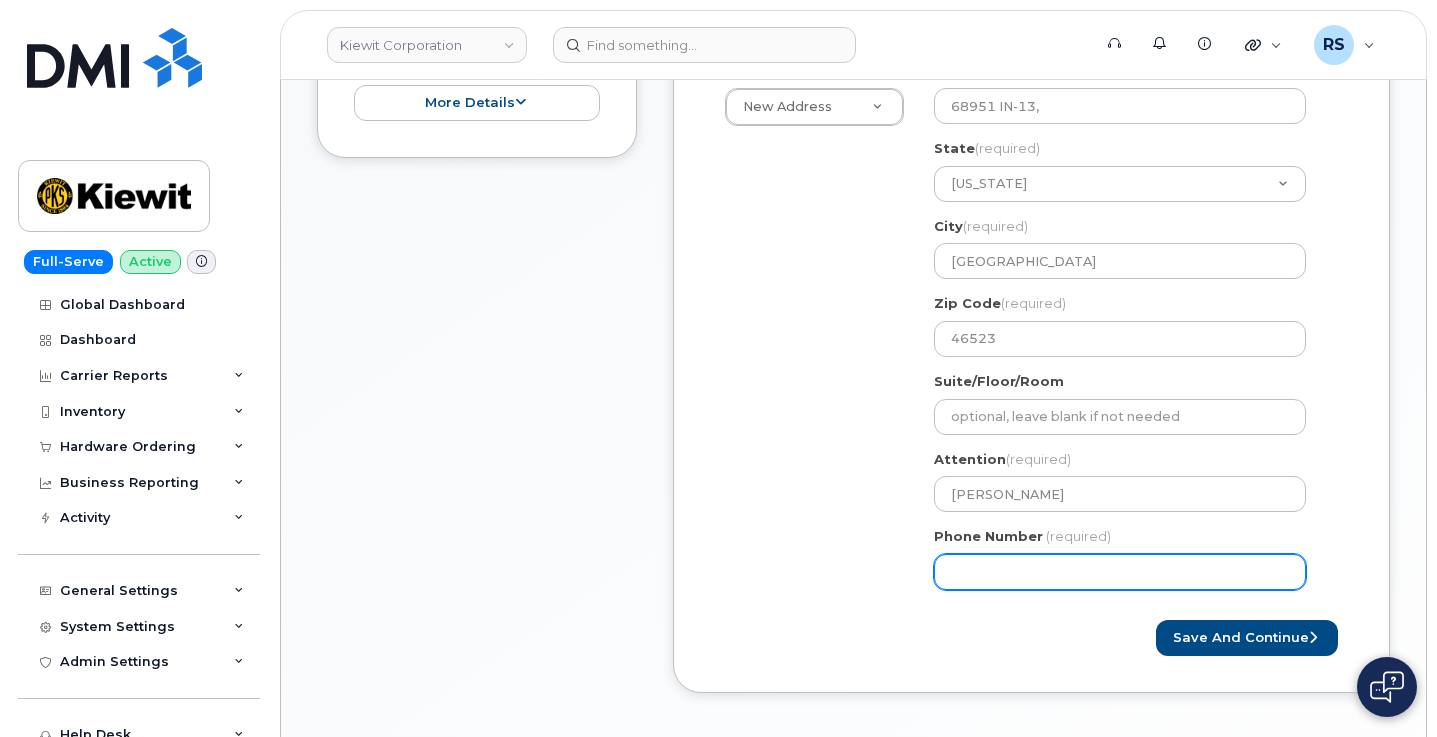 paste on "2179099593" 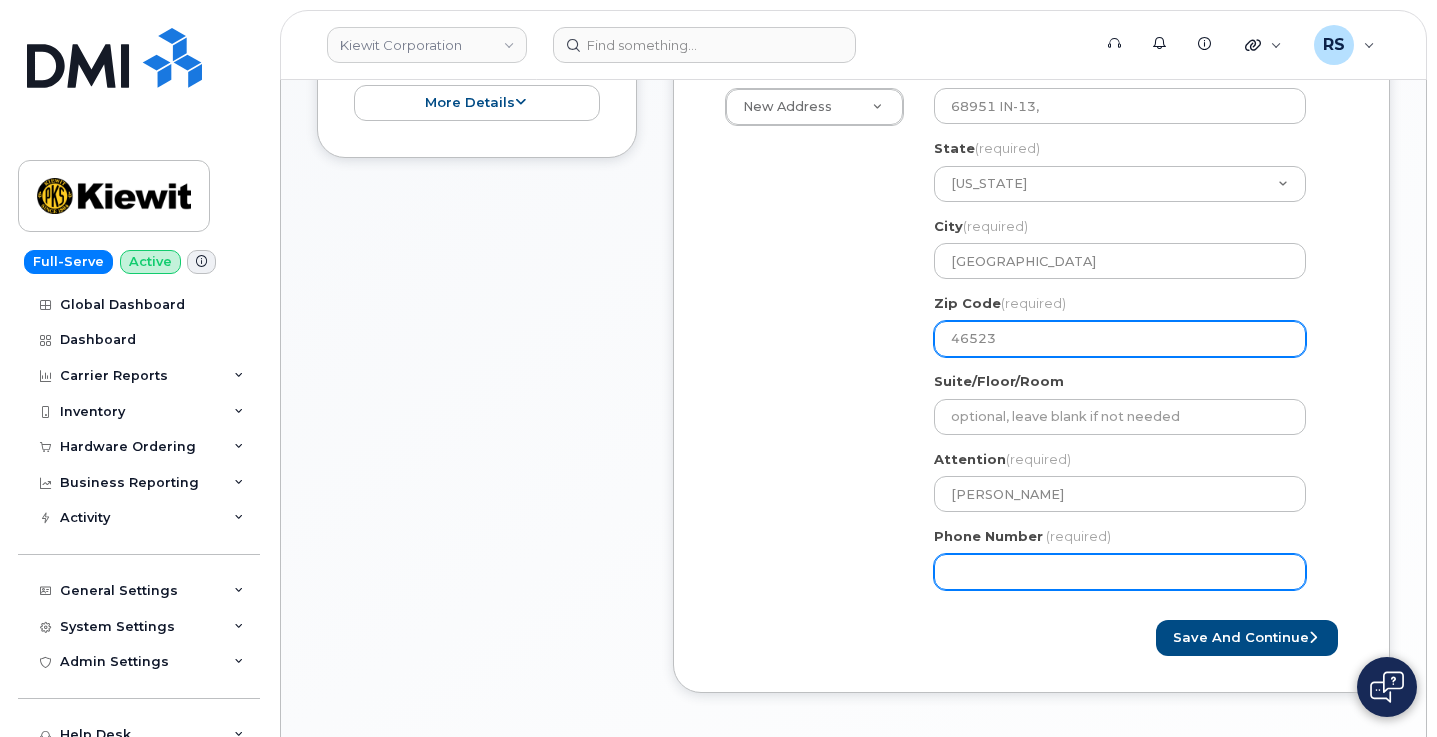 select 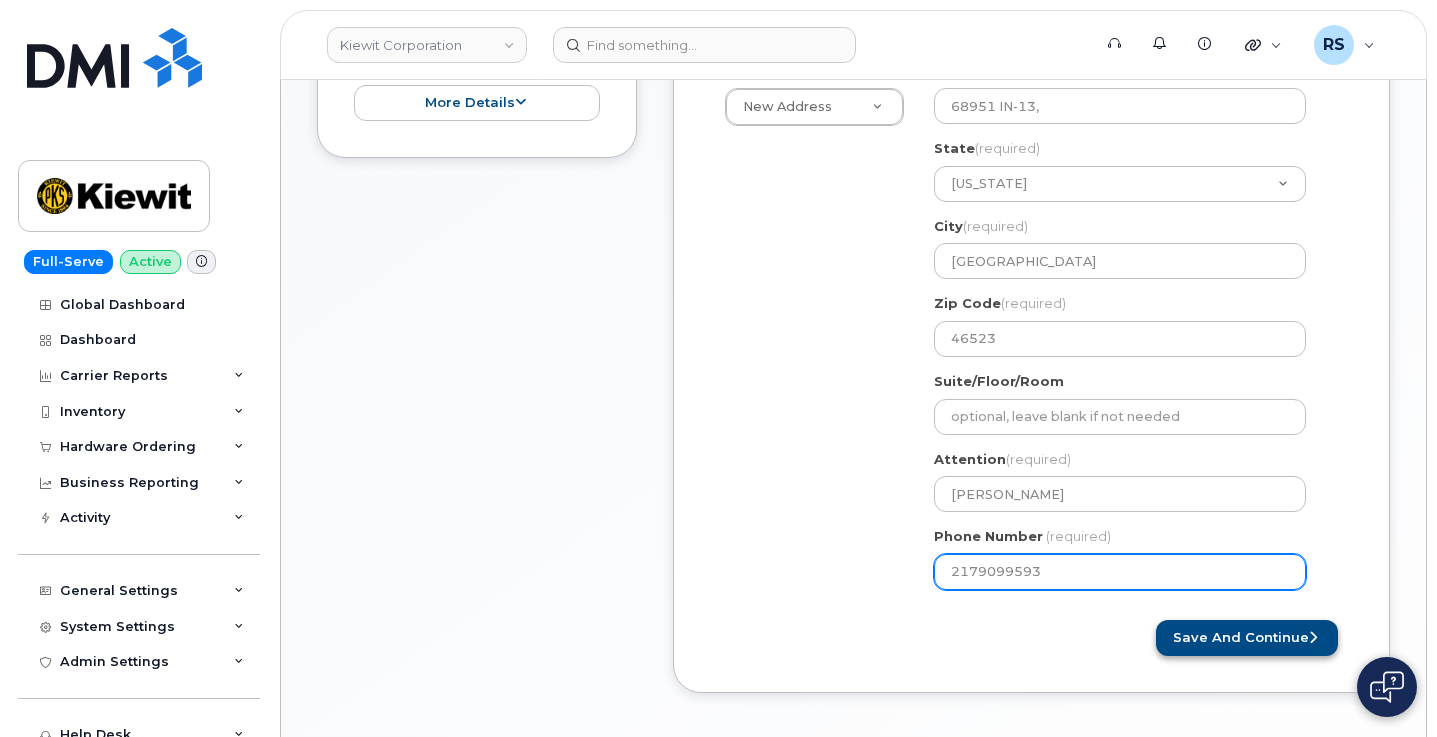 type on "2179099593" 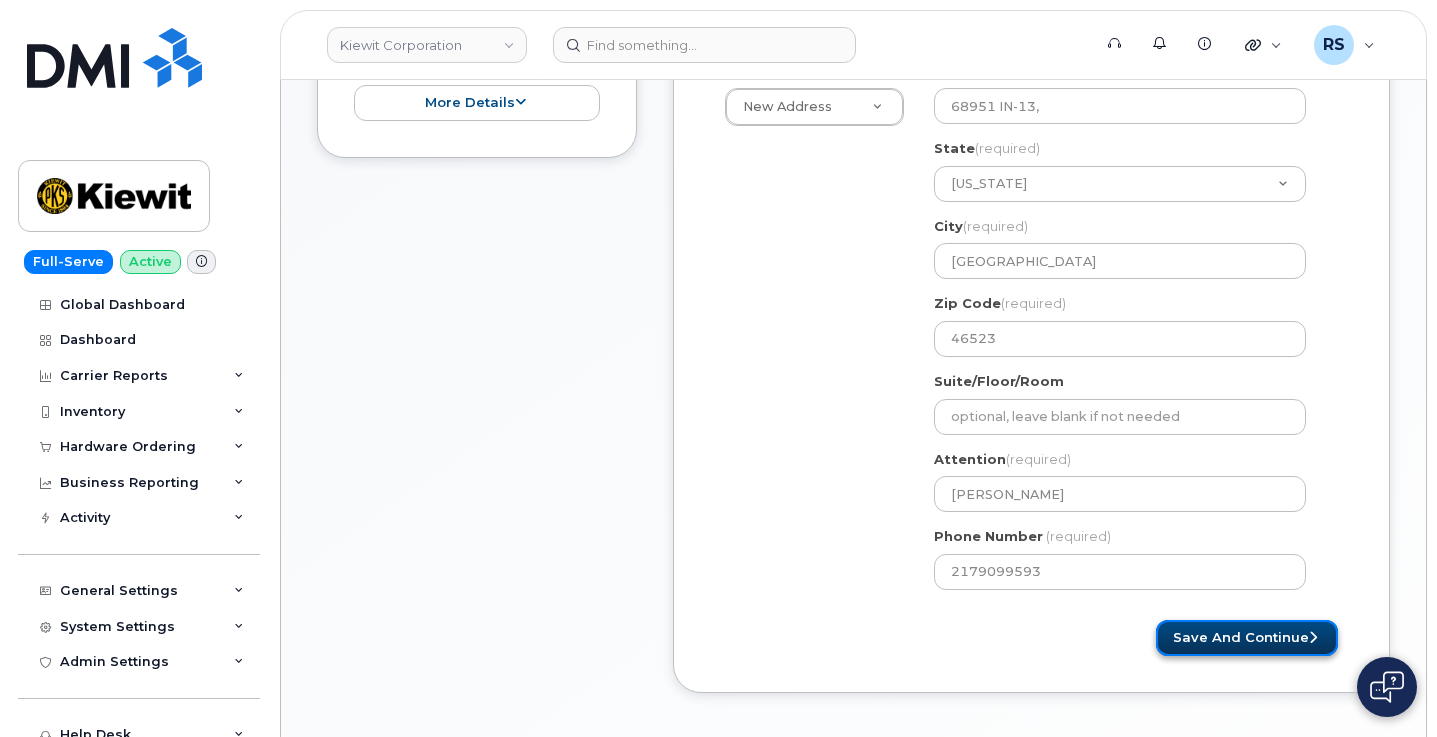 click on "Save and Continue" at bounding box center [1247, 638] 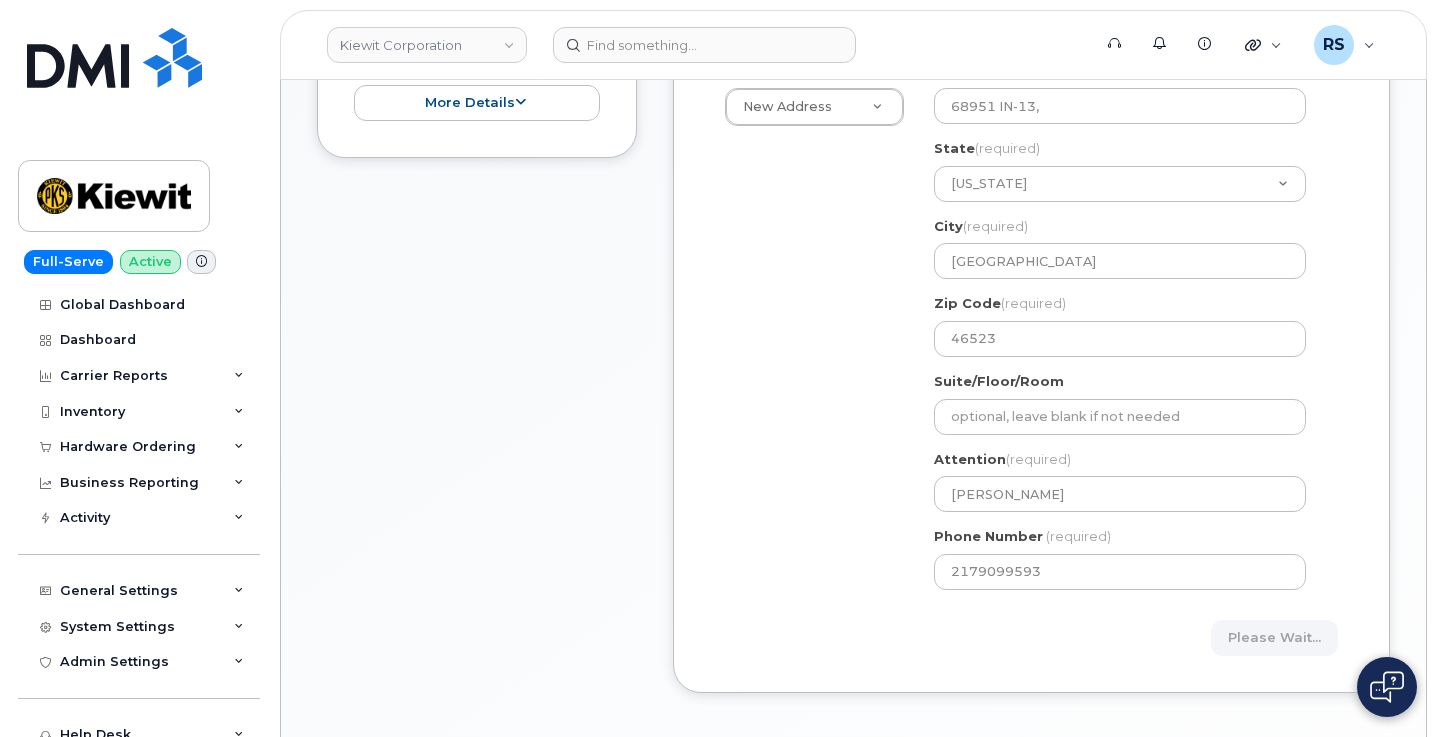 scroll, scrollTop: 400, scrollLeft: 0, axis: vertical 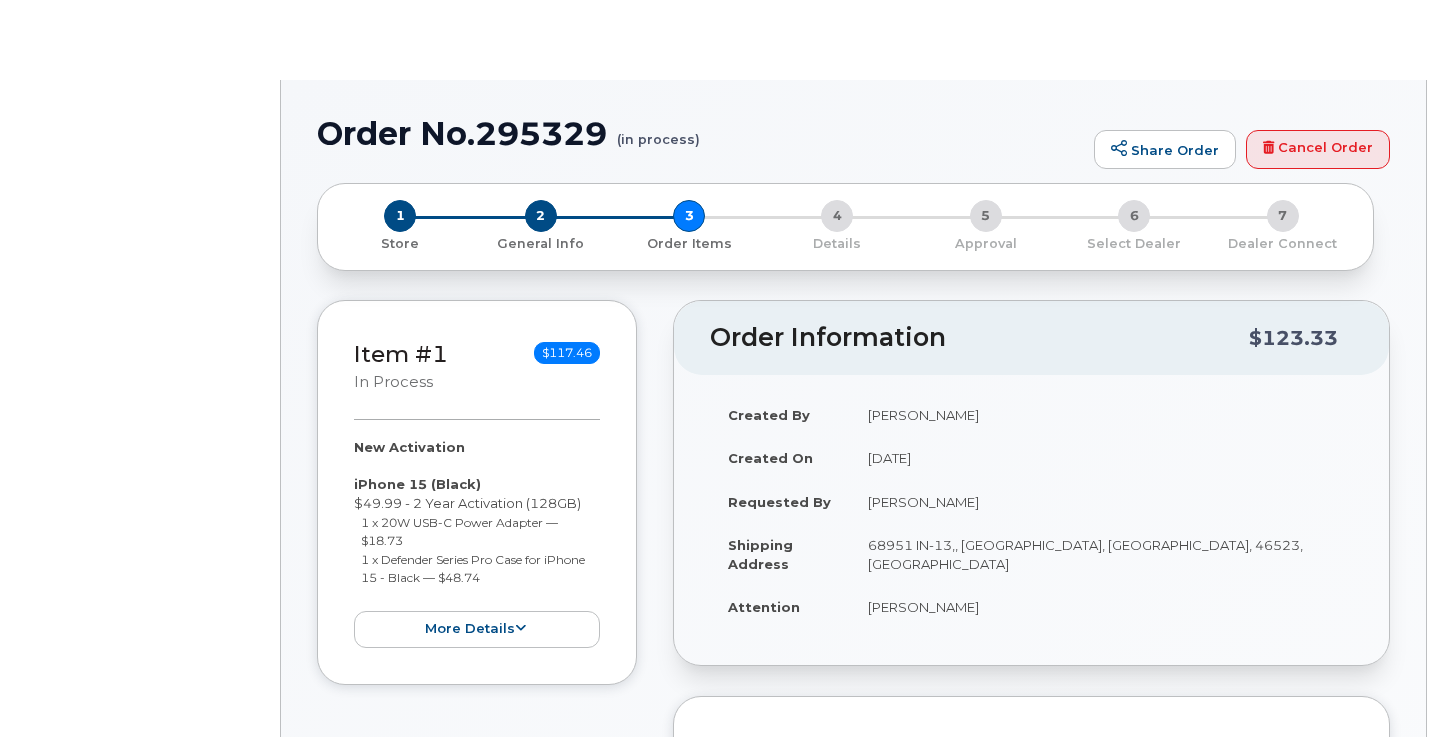 select 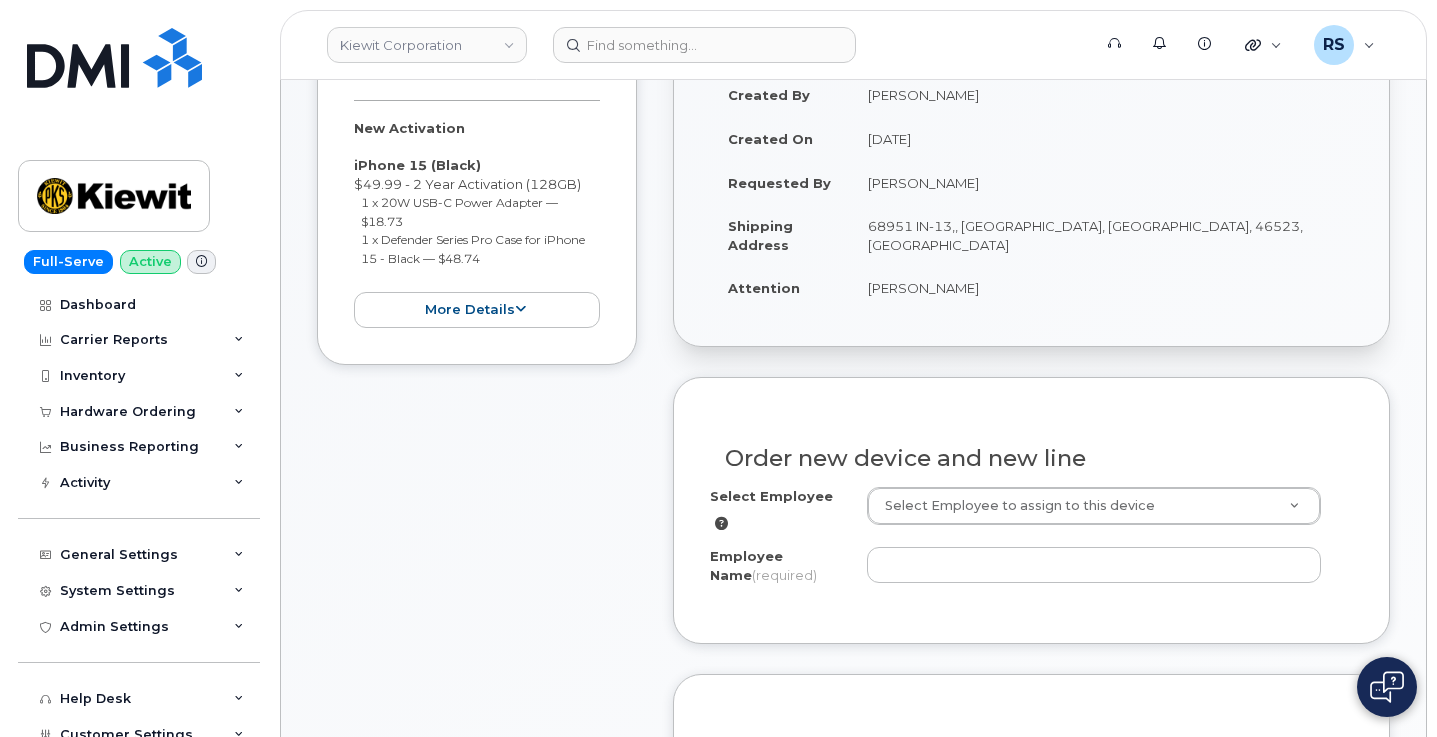 scroll, scrollTop: 588, scrollLeft: 0, axis: vertical 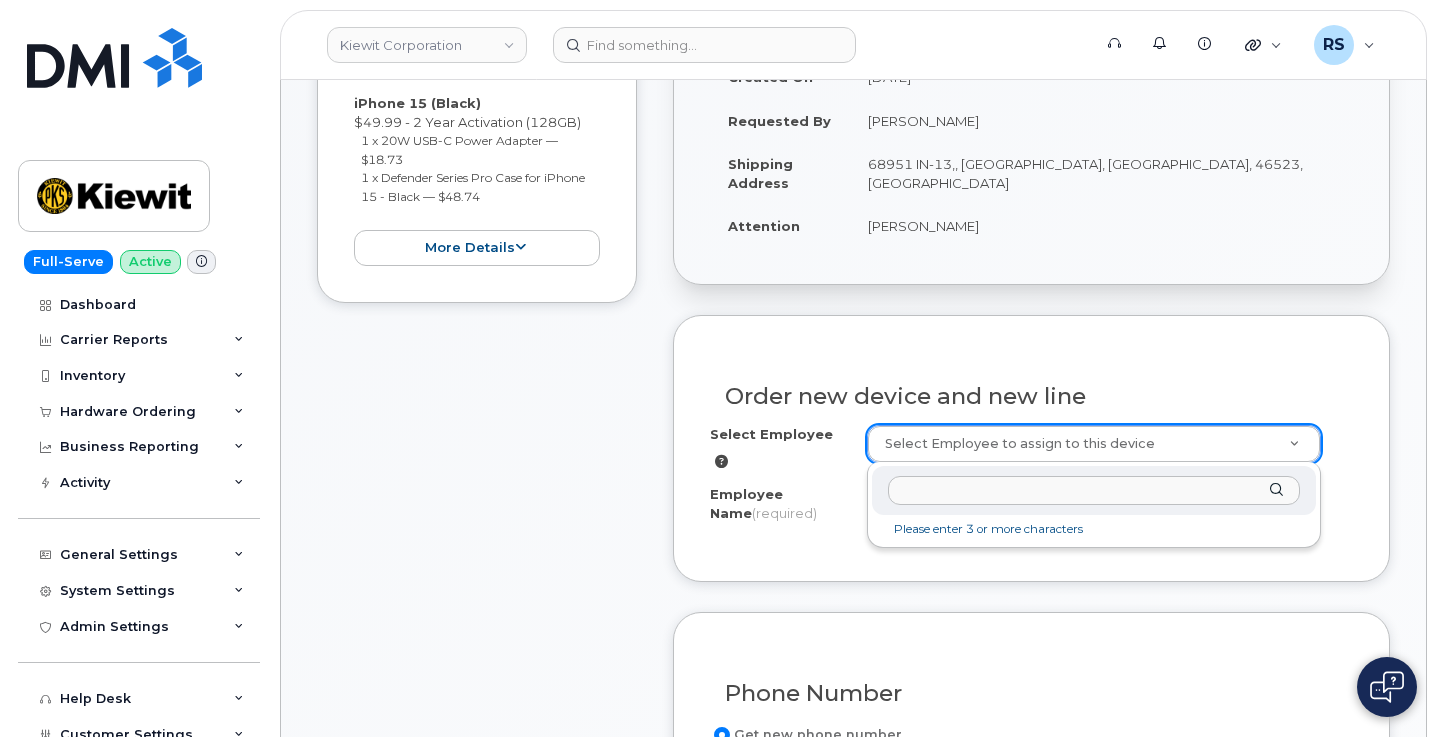 click at bounding box center (1094, 490) 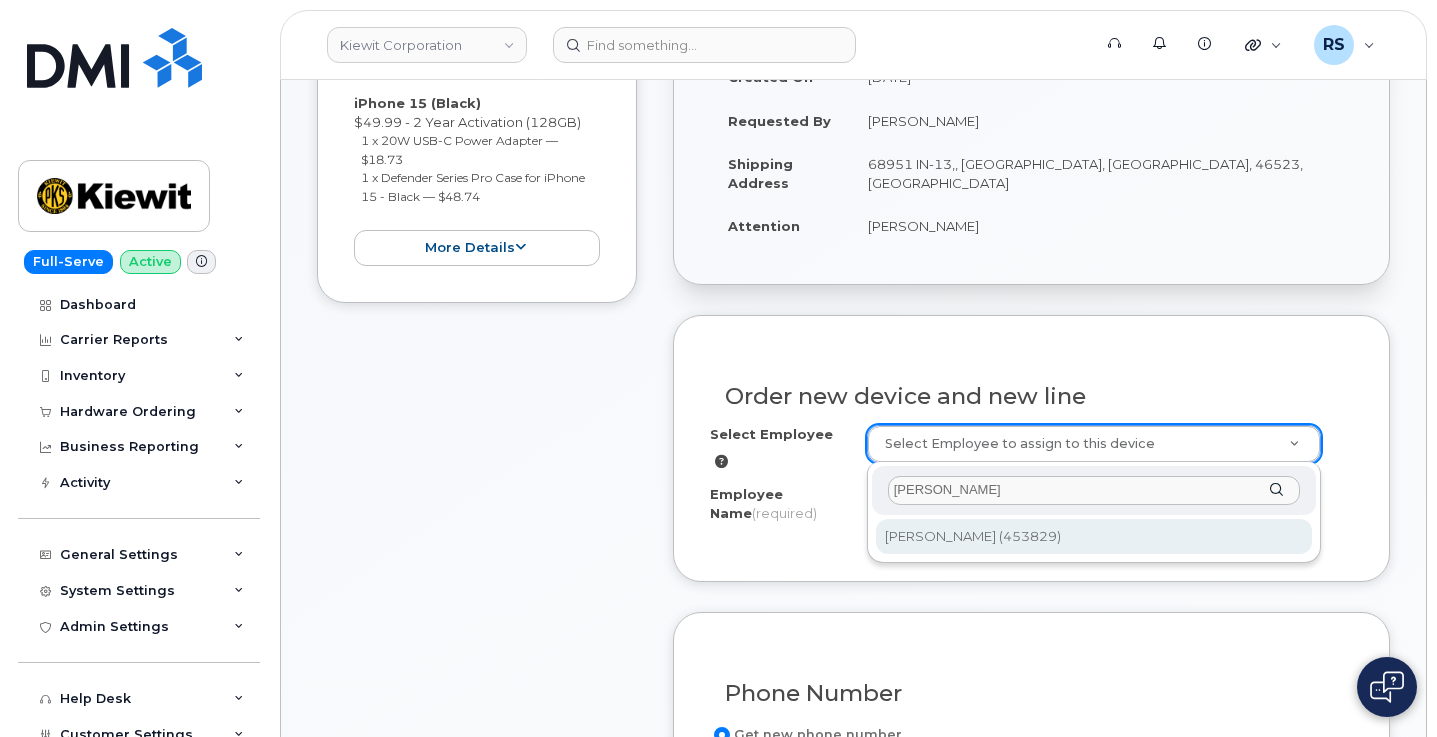 type on "[PERSON_NAME]" 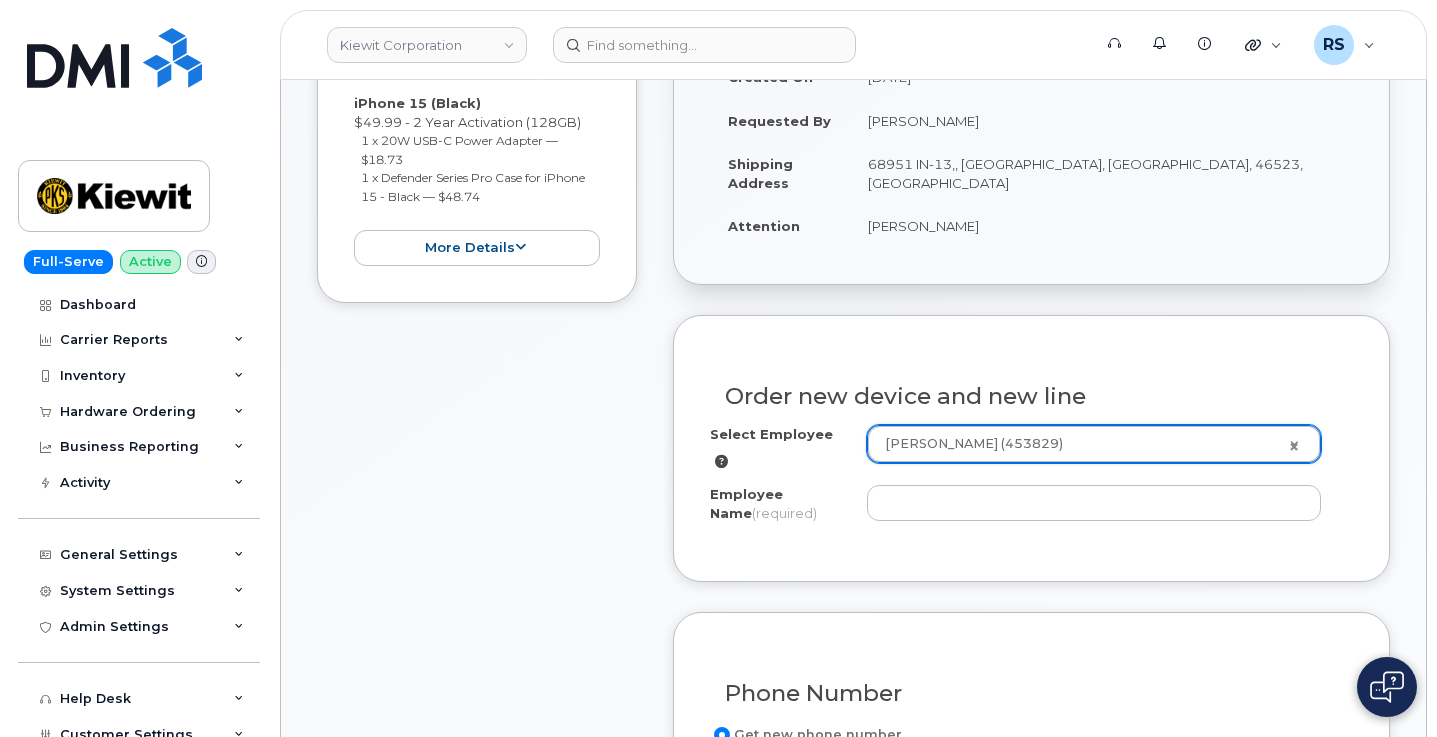 type on "Braulio Ortiz-Martinez" 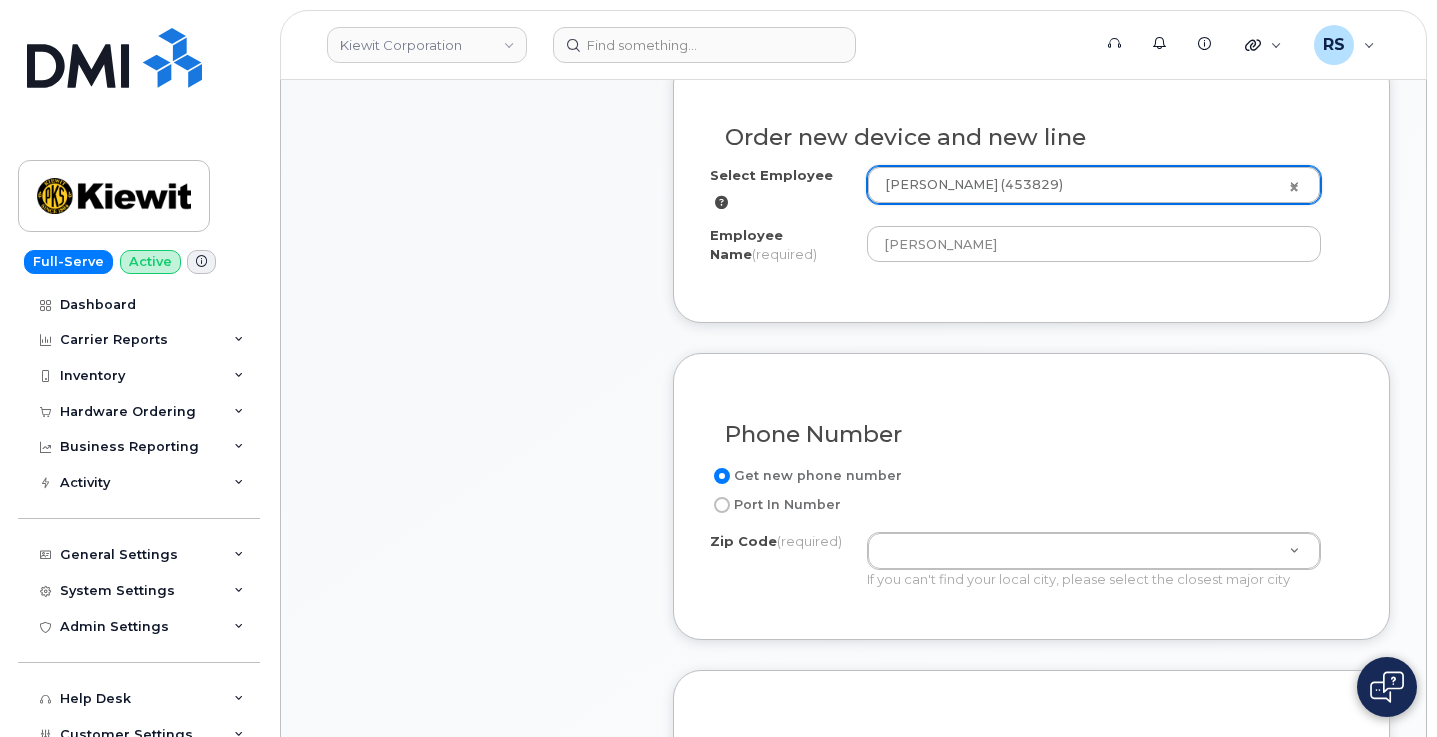 scroll, scrollTop: 921, scrollLeft: 0, axis: vertical 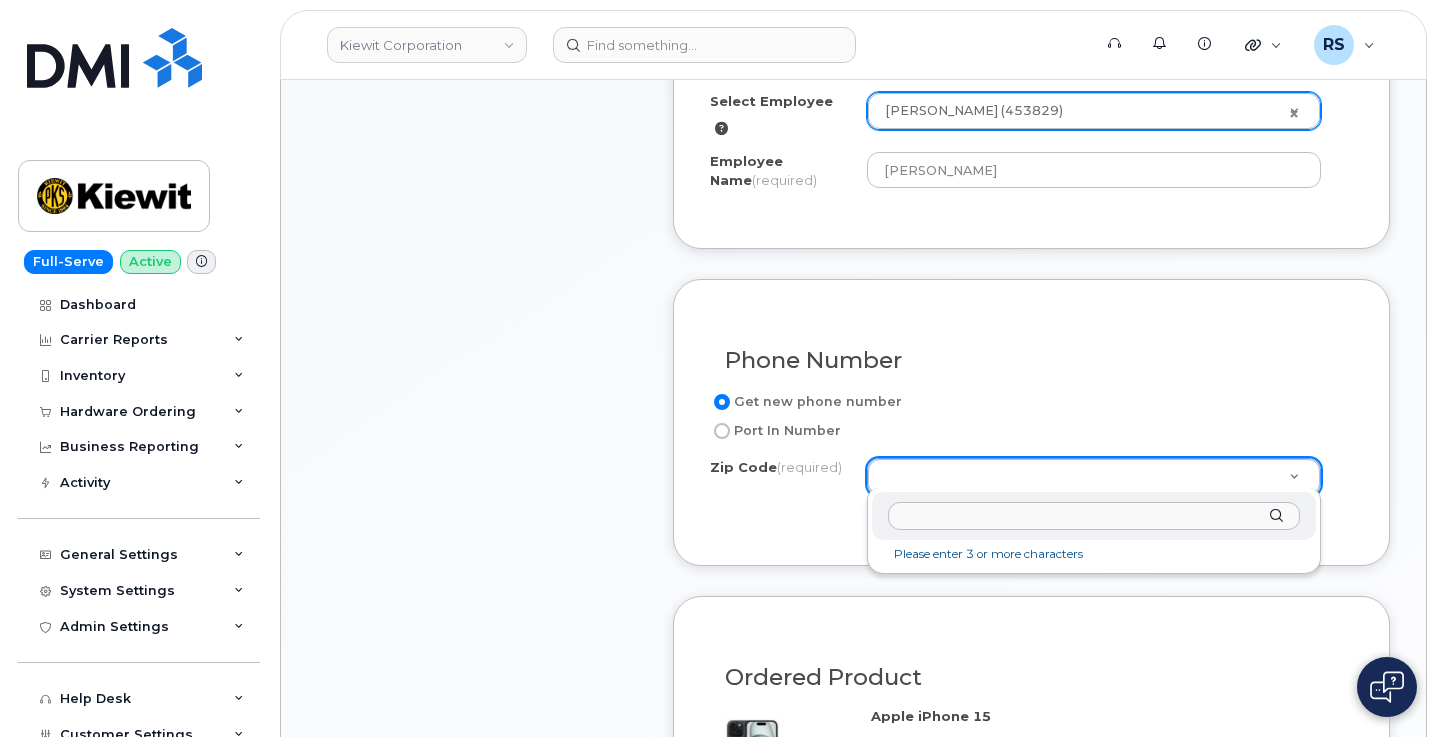 click on "Zip Code
(required)" at bounding box center [1094, 516] 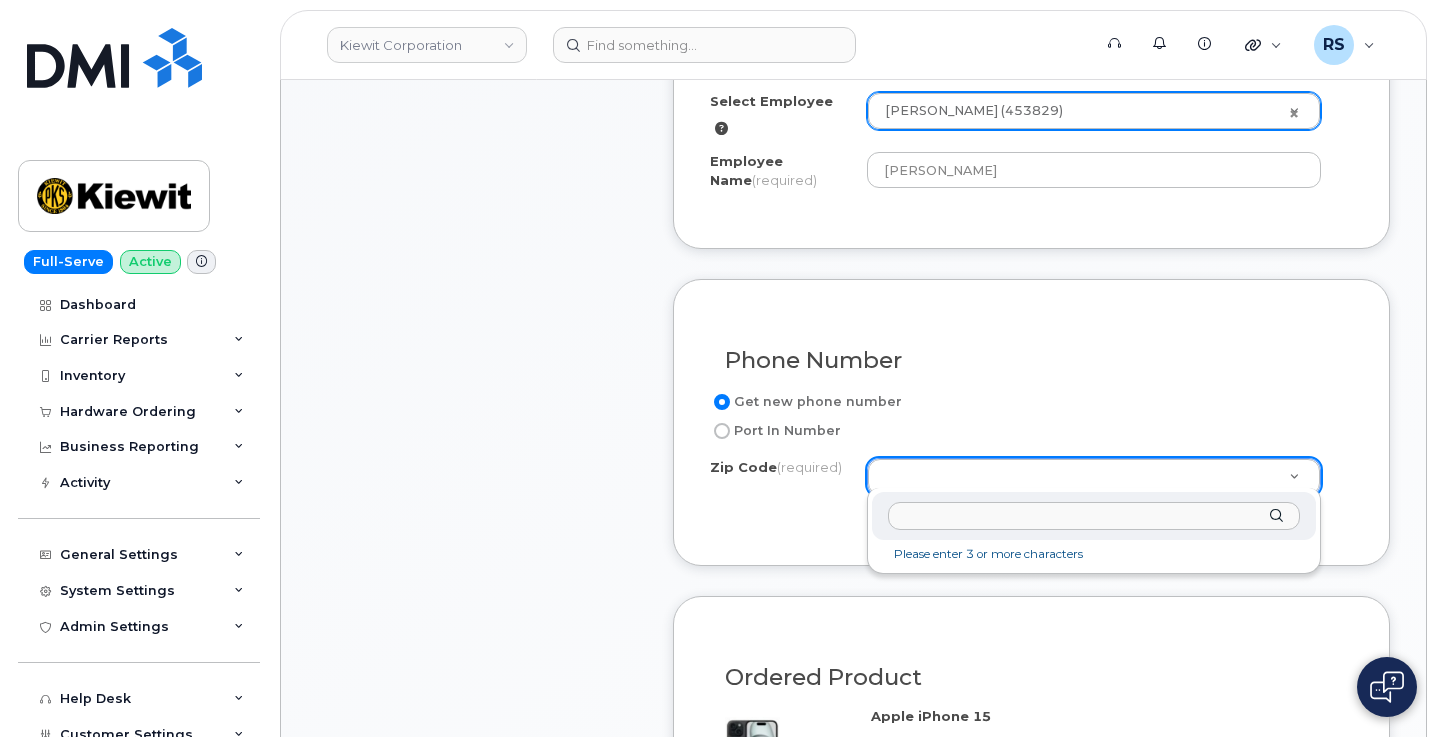 paste on "46523" 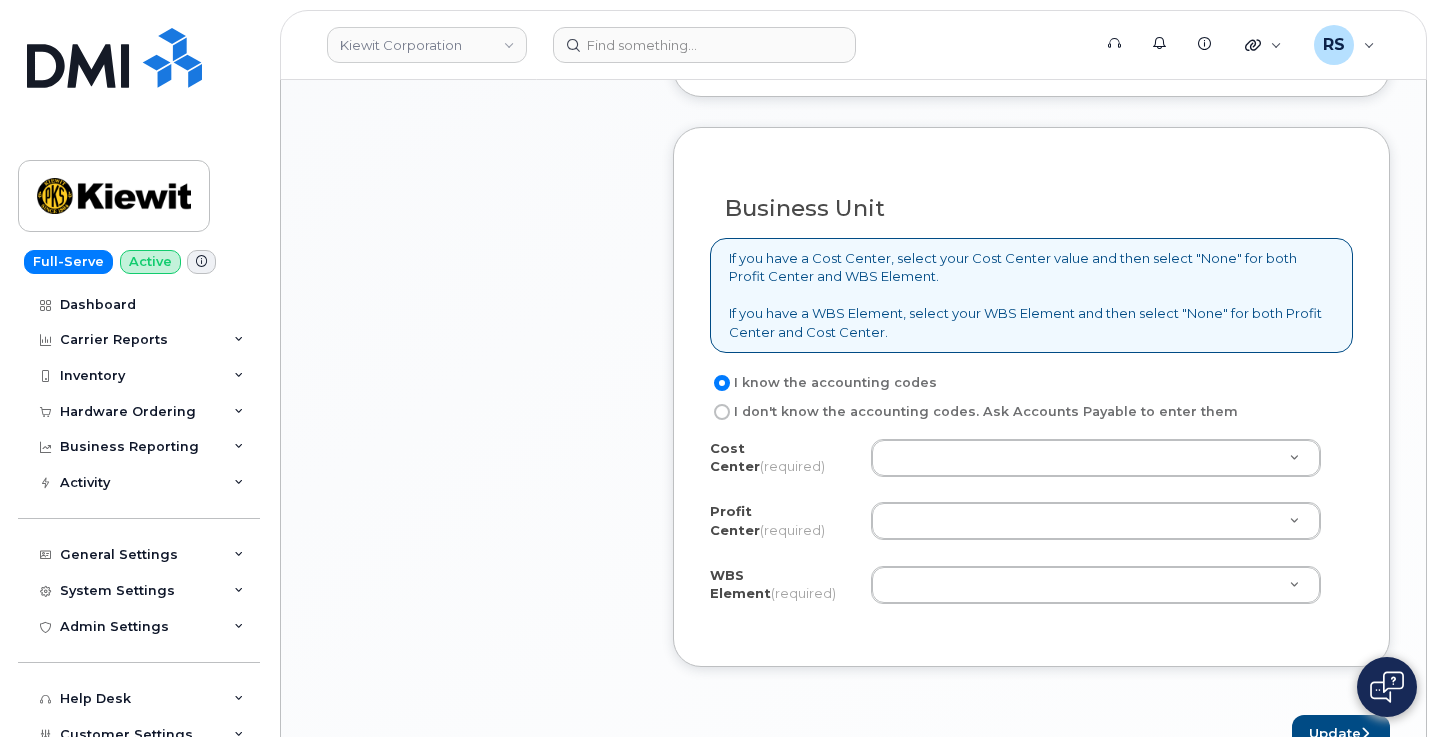scroll, scrollTop: 1654, scrollLeft: 0, axis: vertical 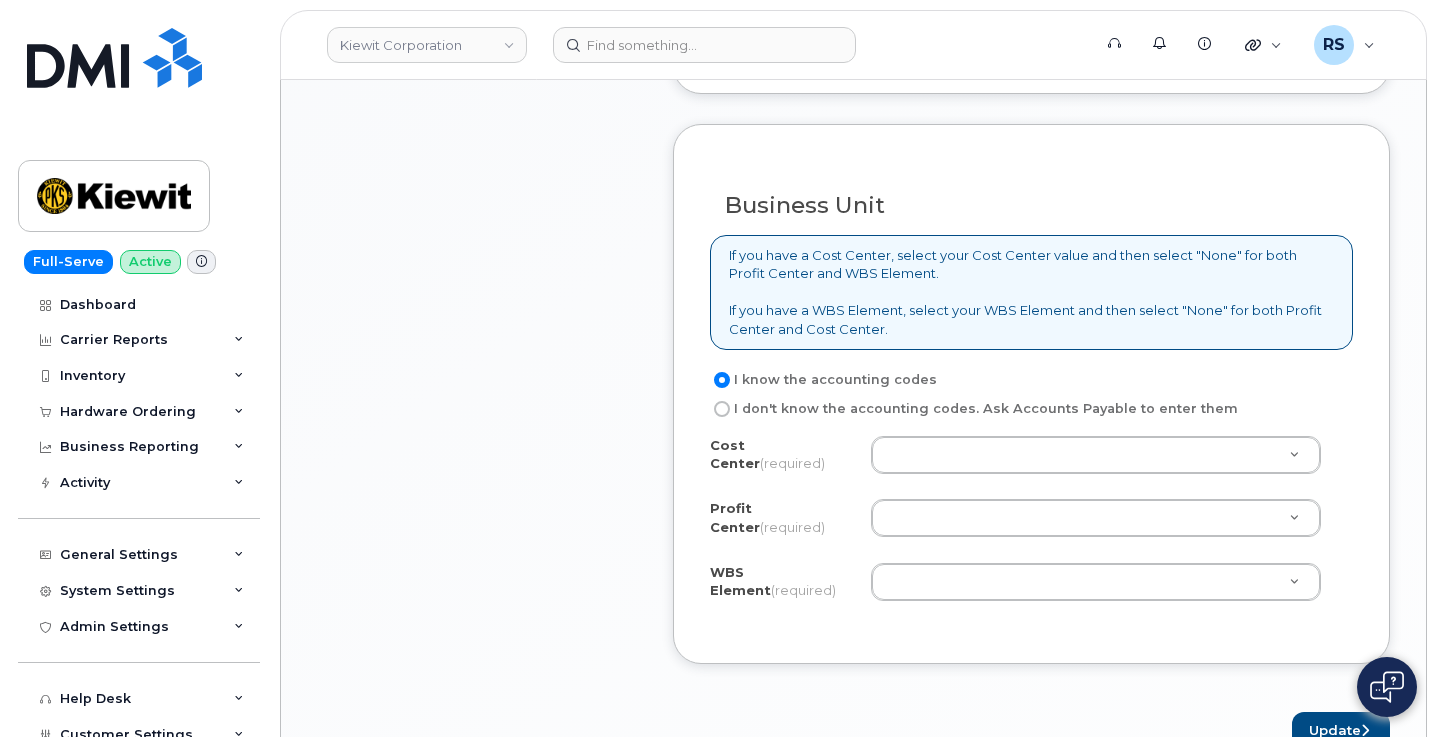 type on "46523" 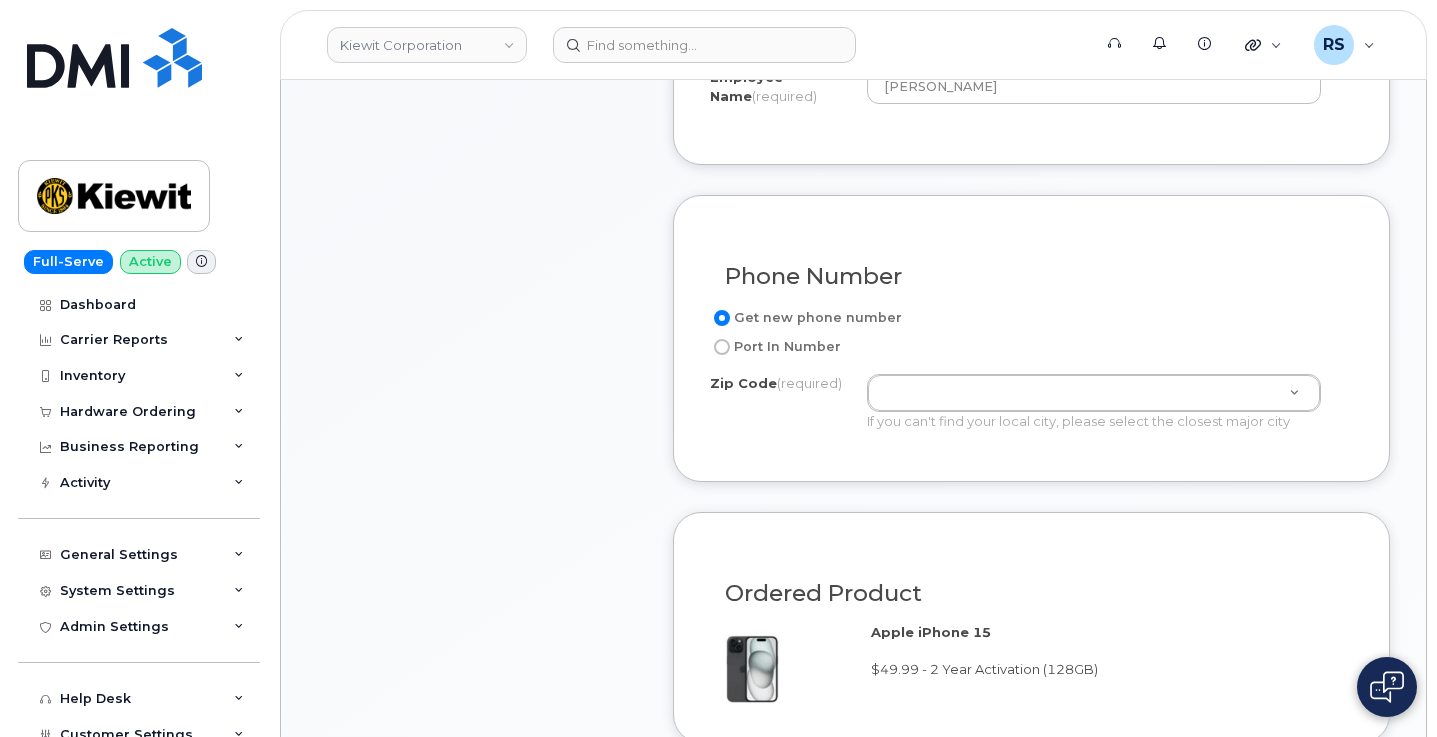 drag, startPoint x: 908, startPoint y: 565, endPoint x: 744, endPoint y: 428, distance: 213.69371 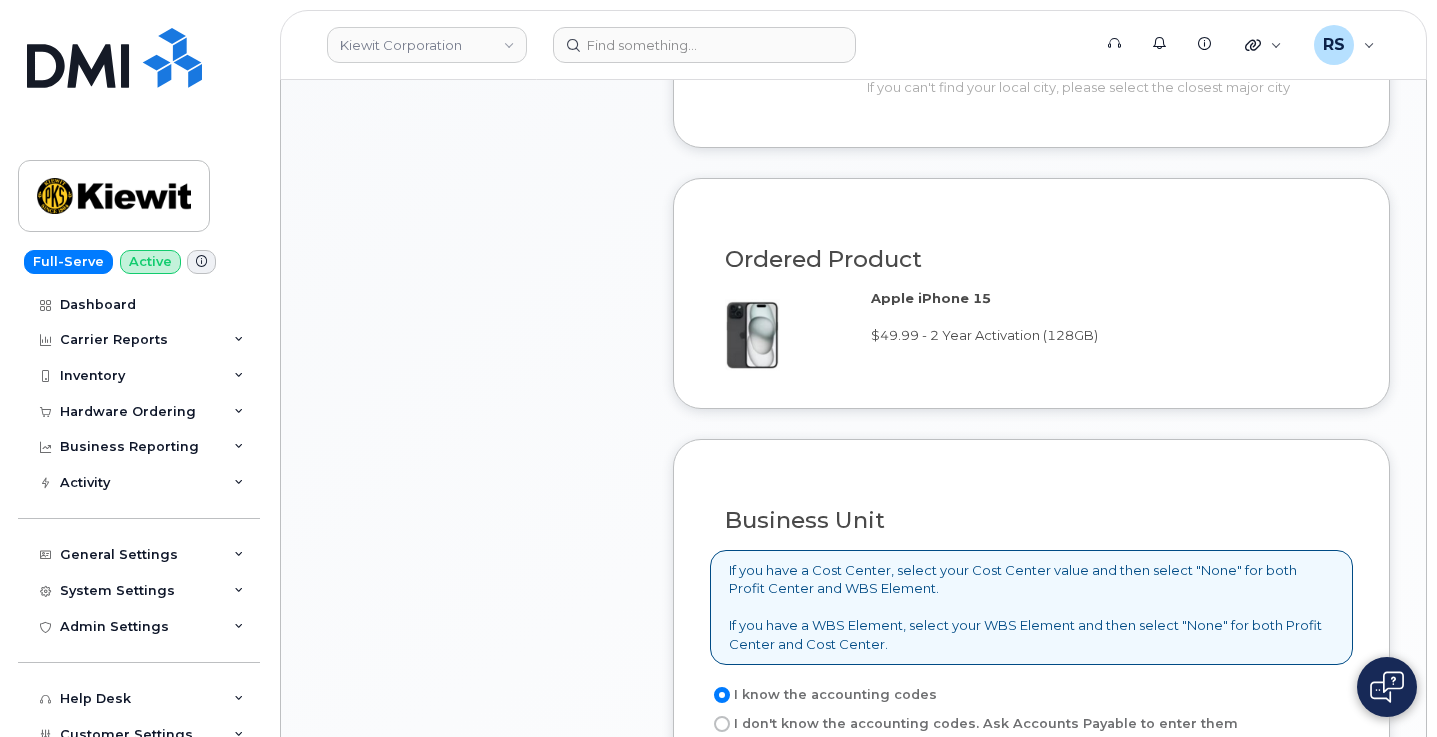 scroll, scrollTop: 1605, scrollLeft: 0, axis: vertical 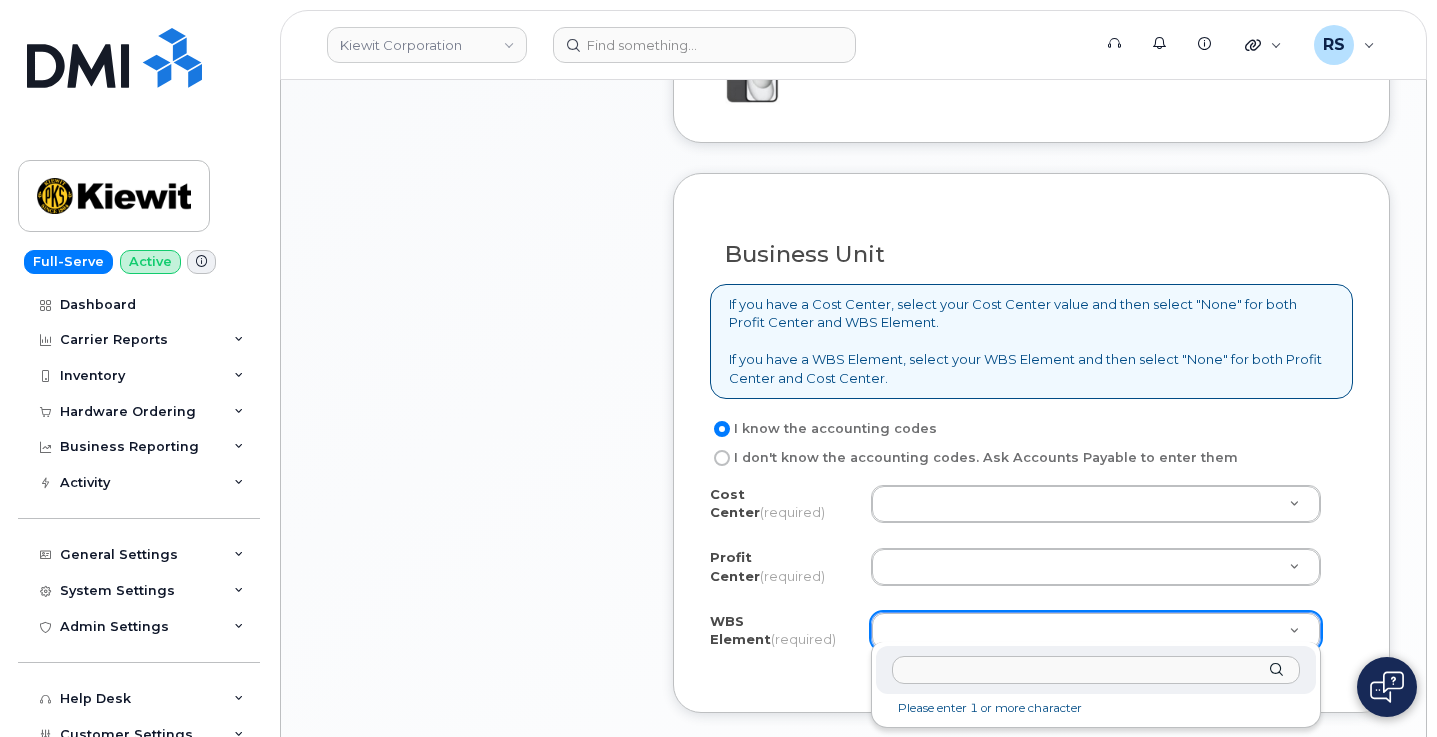 click at bounding box center [1096, 670] 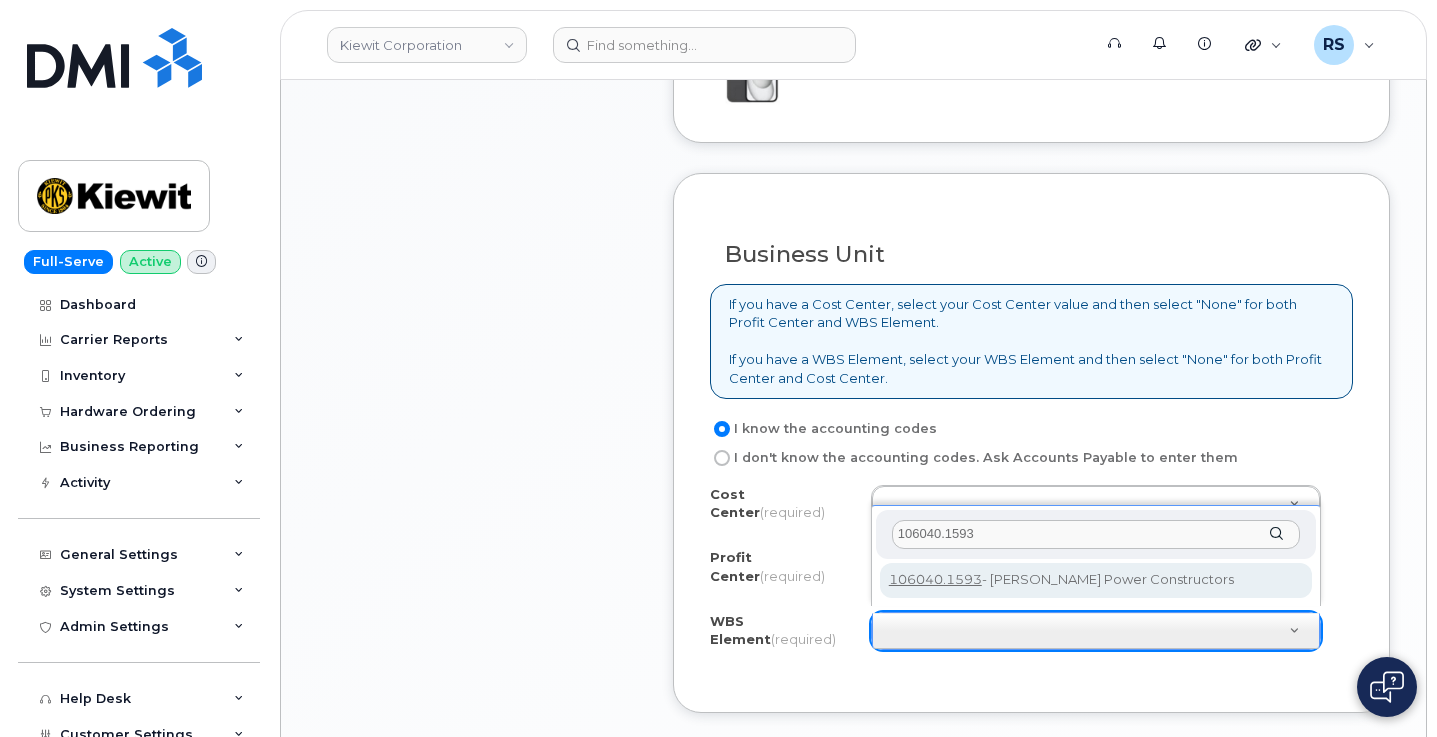 type on "106040.1593" 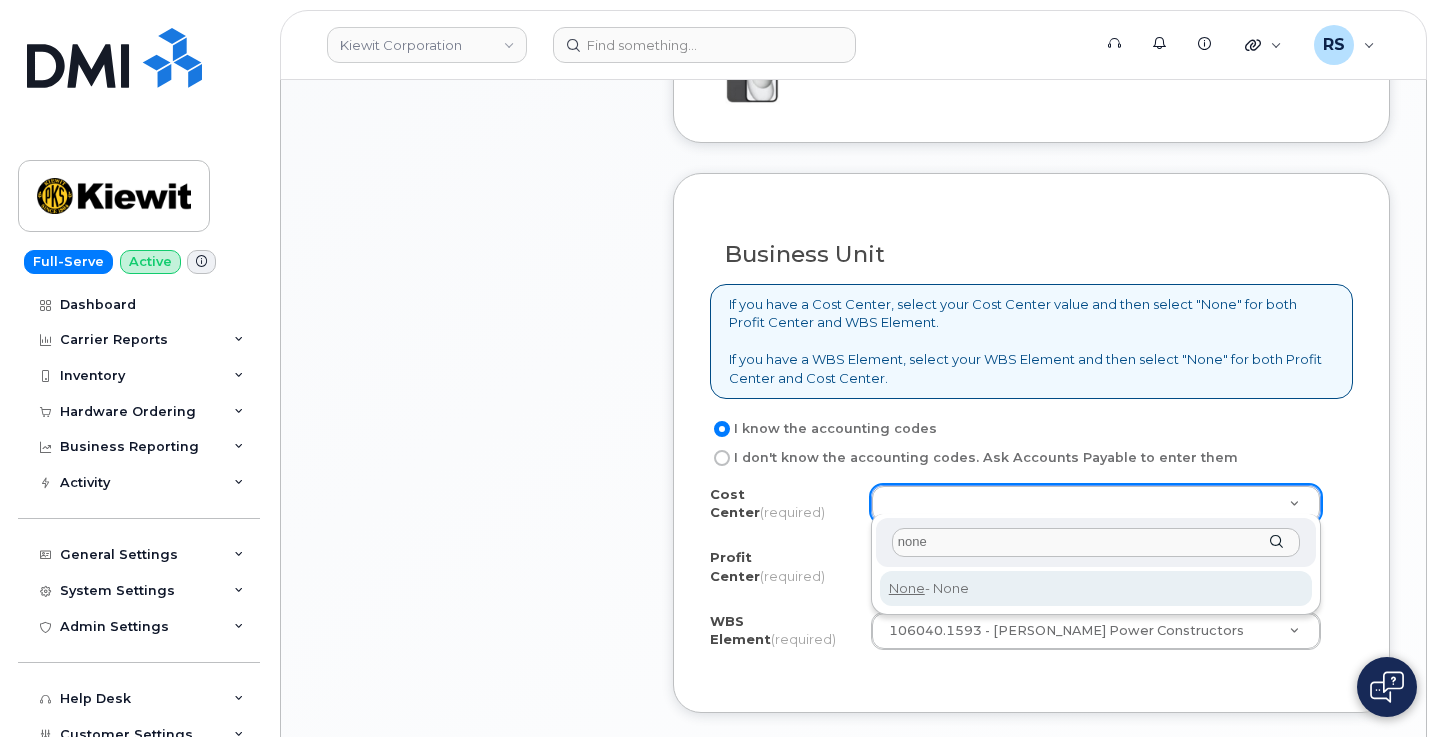 type on "none" 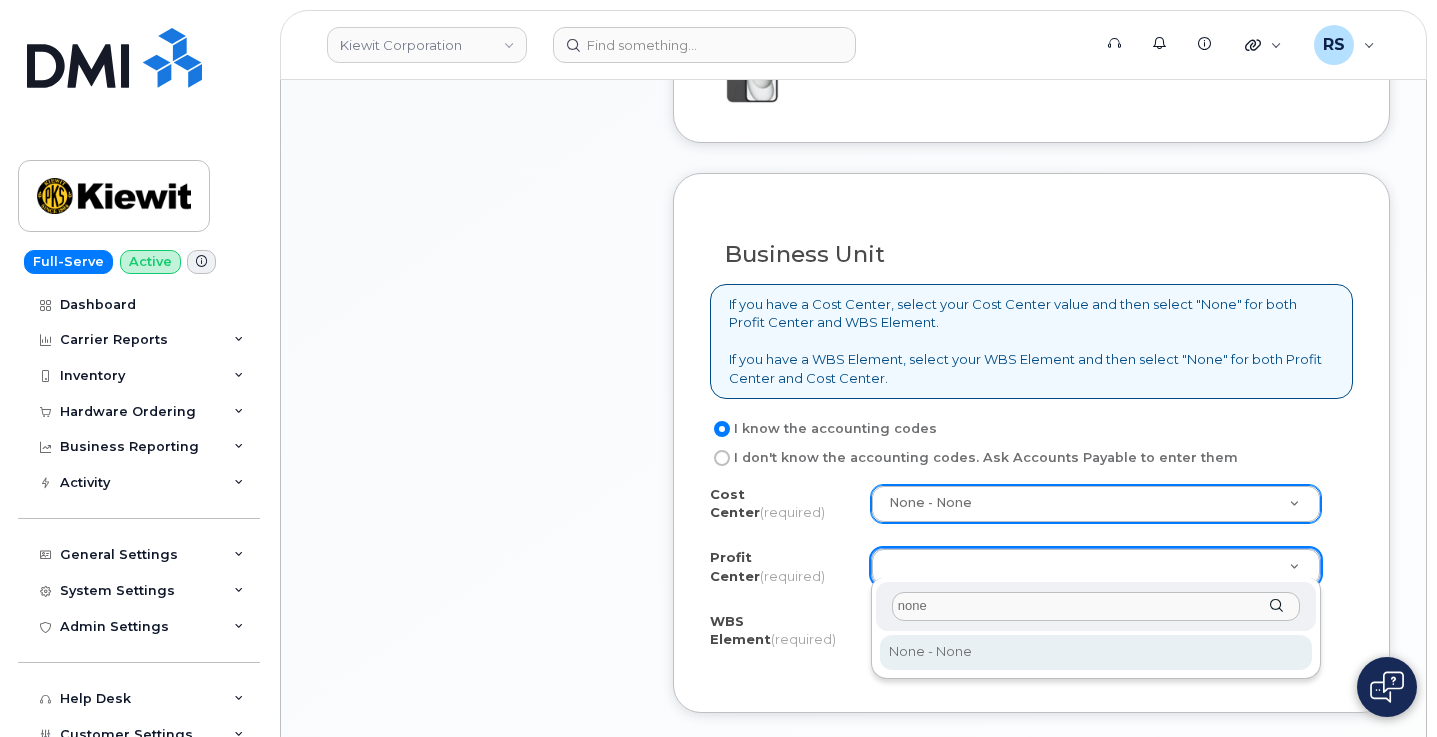 type on "none" 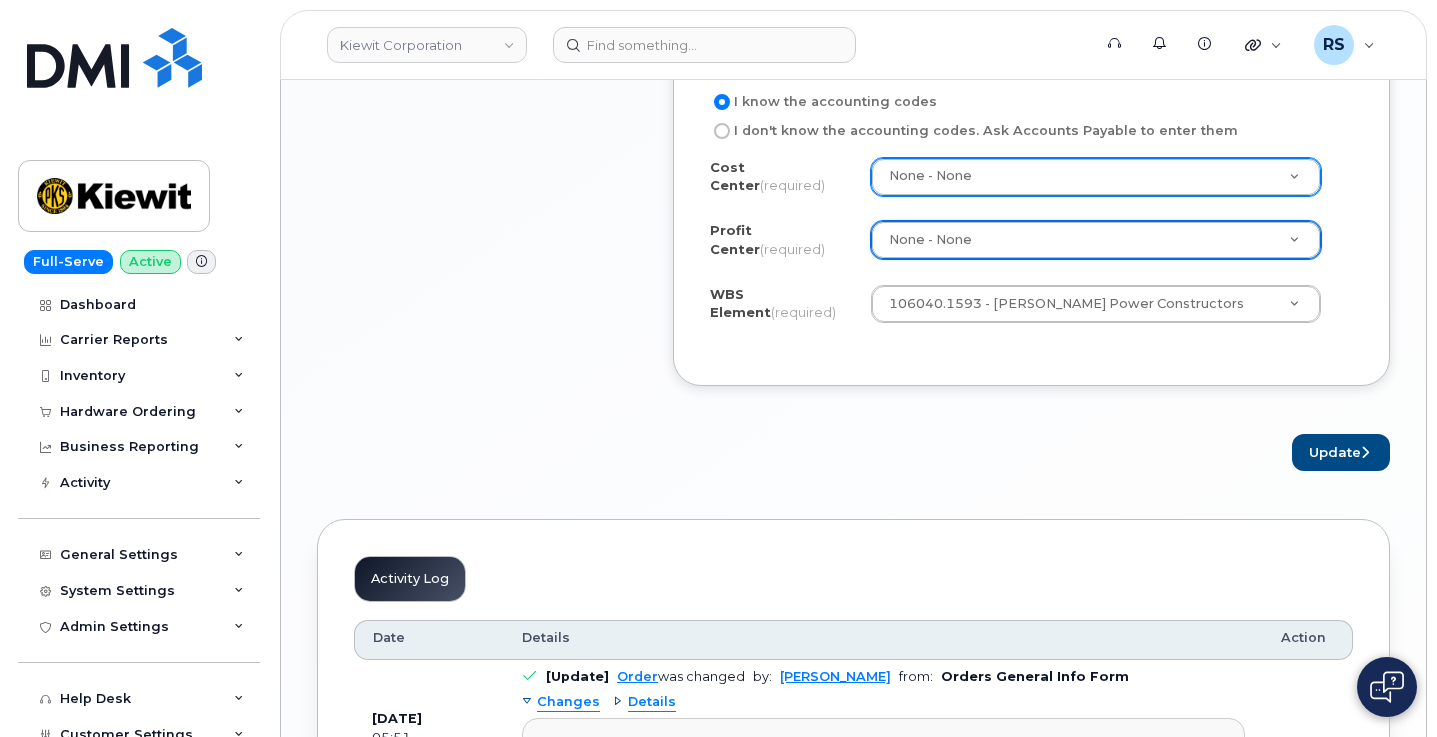 scroll, scrollTop: 1939, scrollLeft: 0, axis: vertical 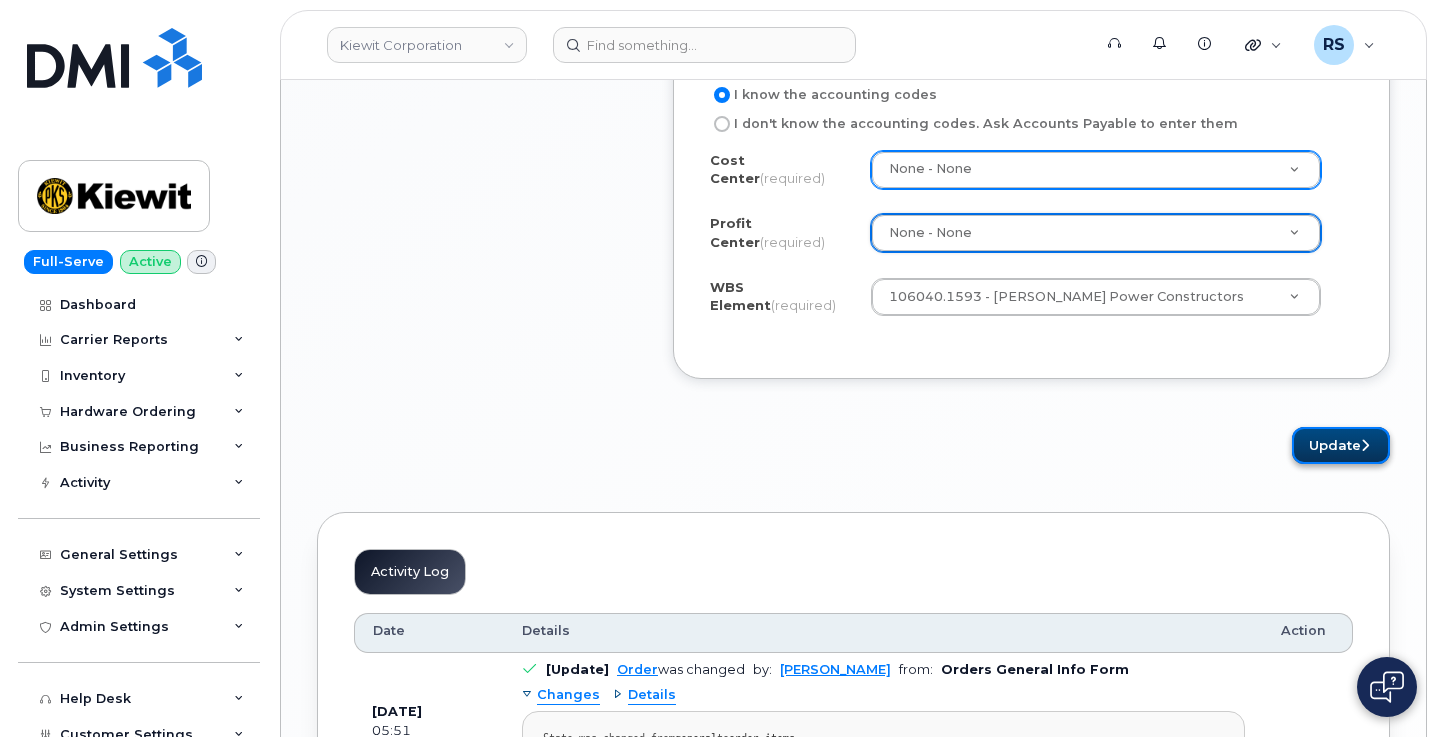 click on "Update" at bounding box center (1341, 445) 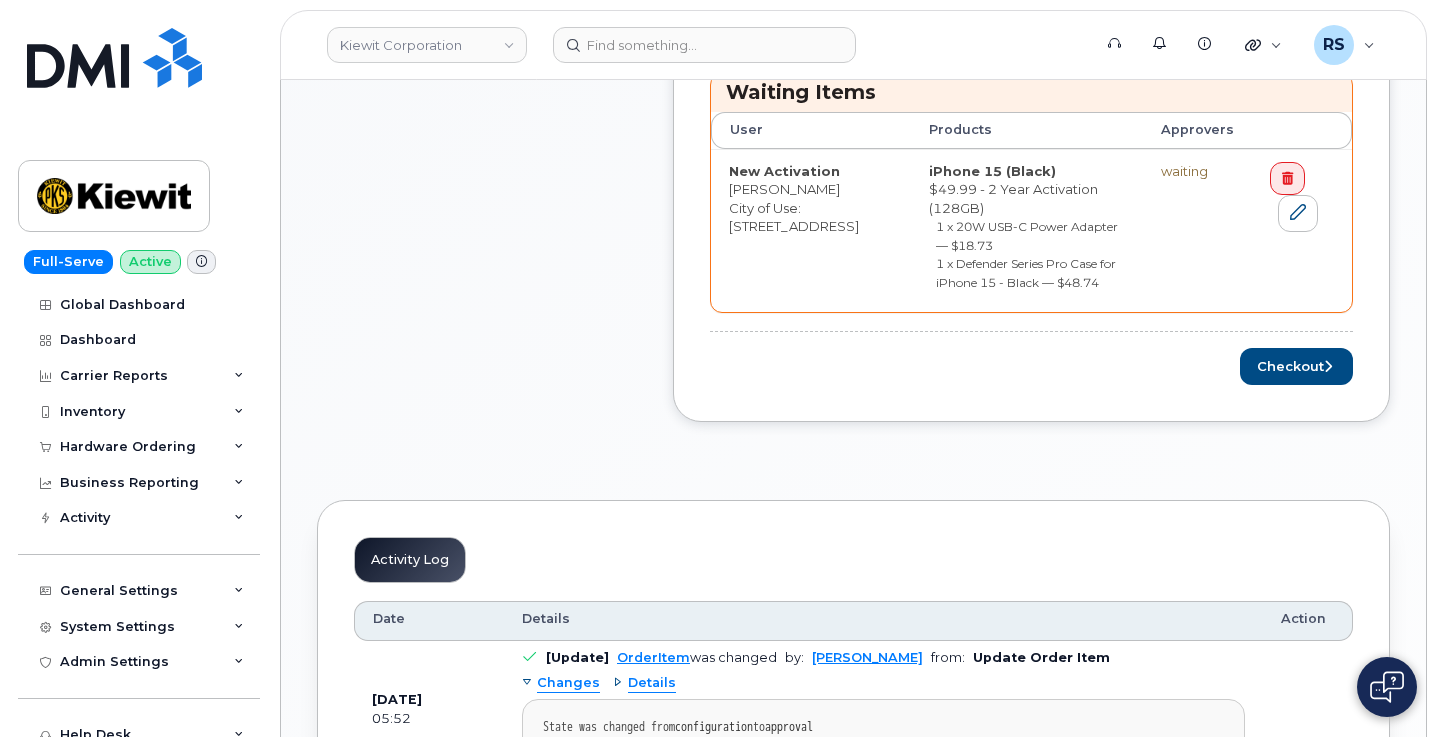 scroll, scrollTop: 1054, scrollLeft: 0, axis: vertical 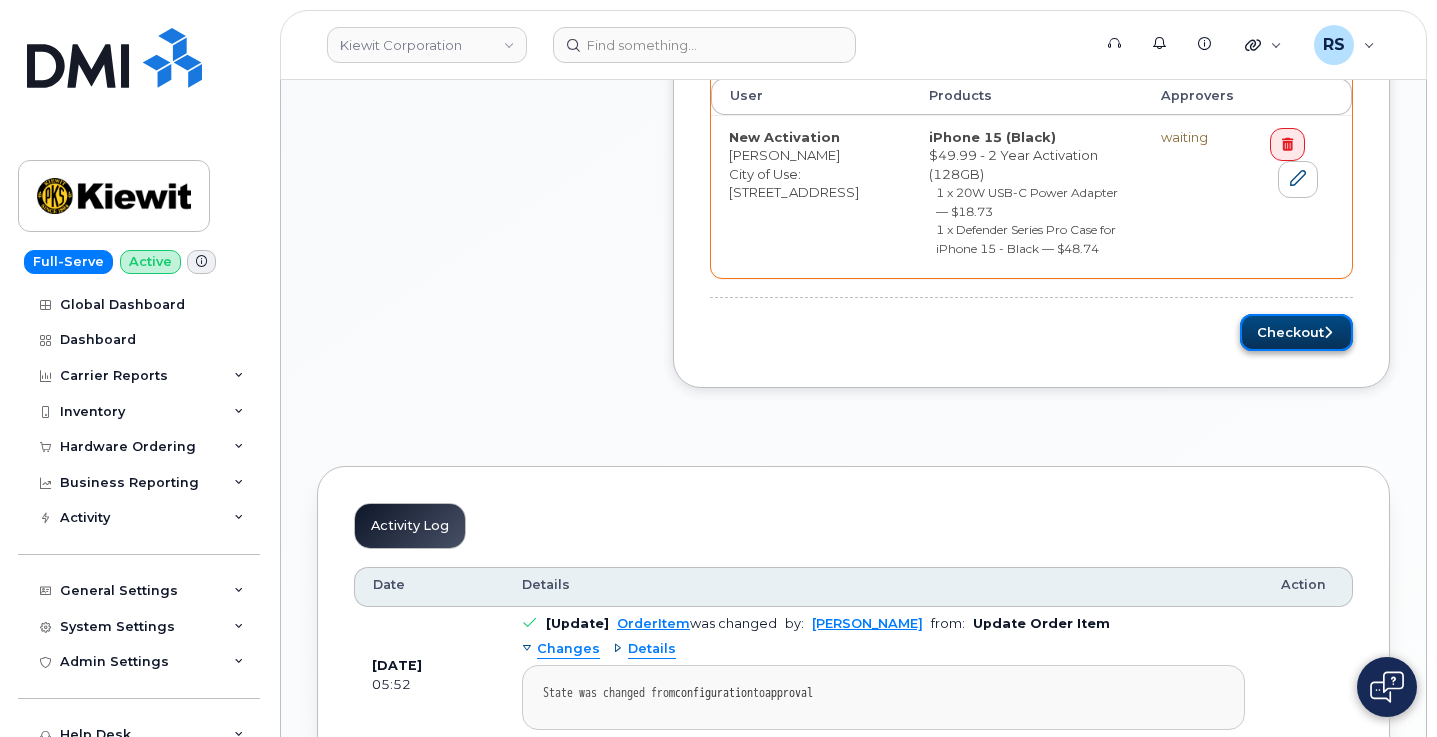 click on "Checkout" at bounding box center (1296, 332) 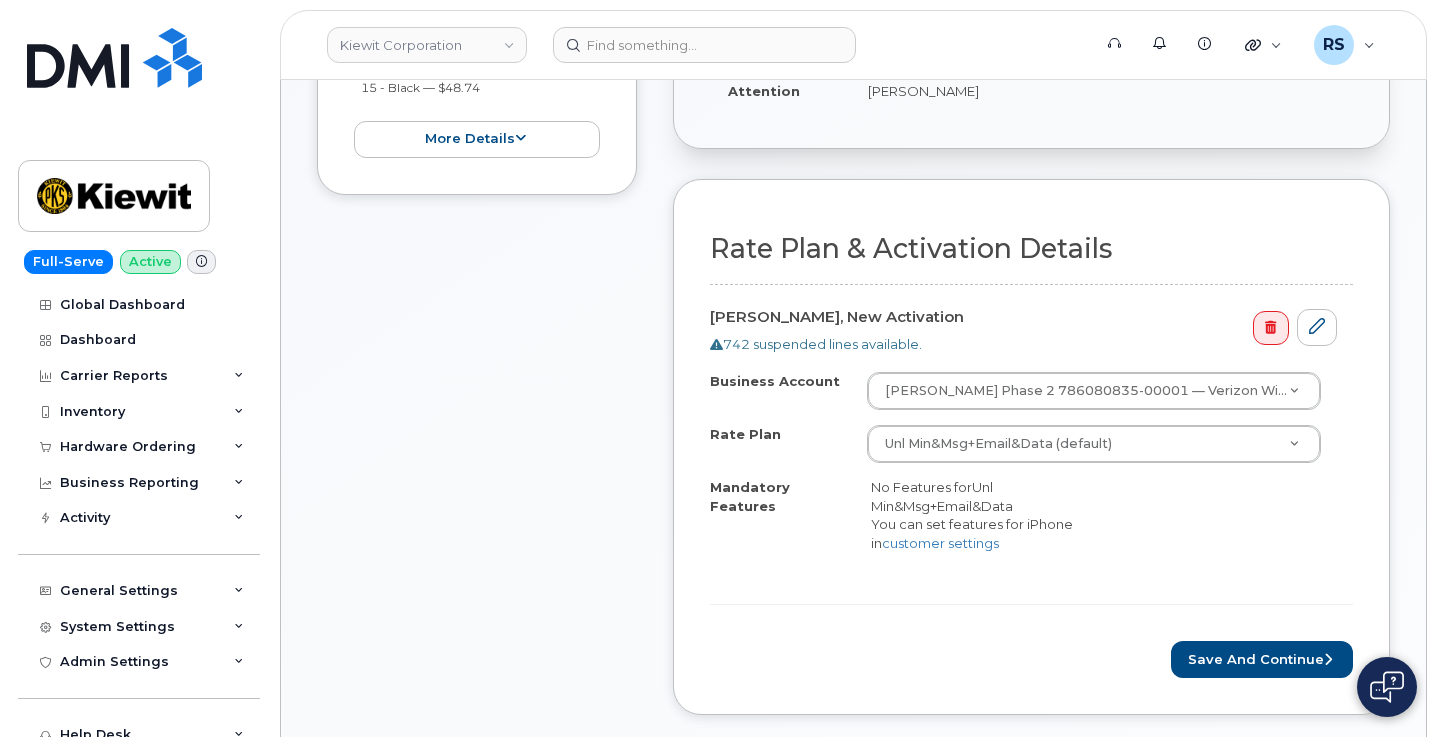 scroll, scrollTop: 667, scrollLeft: 0, axis: vertical 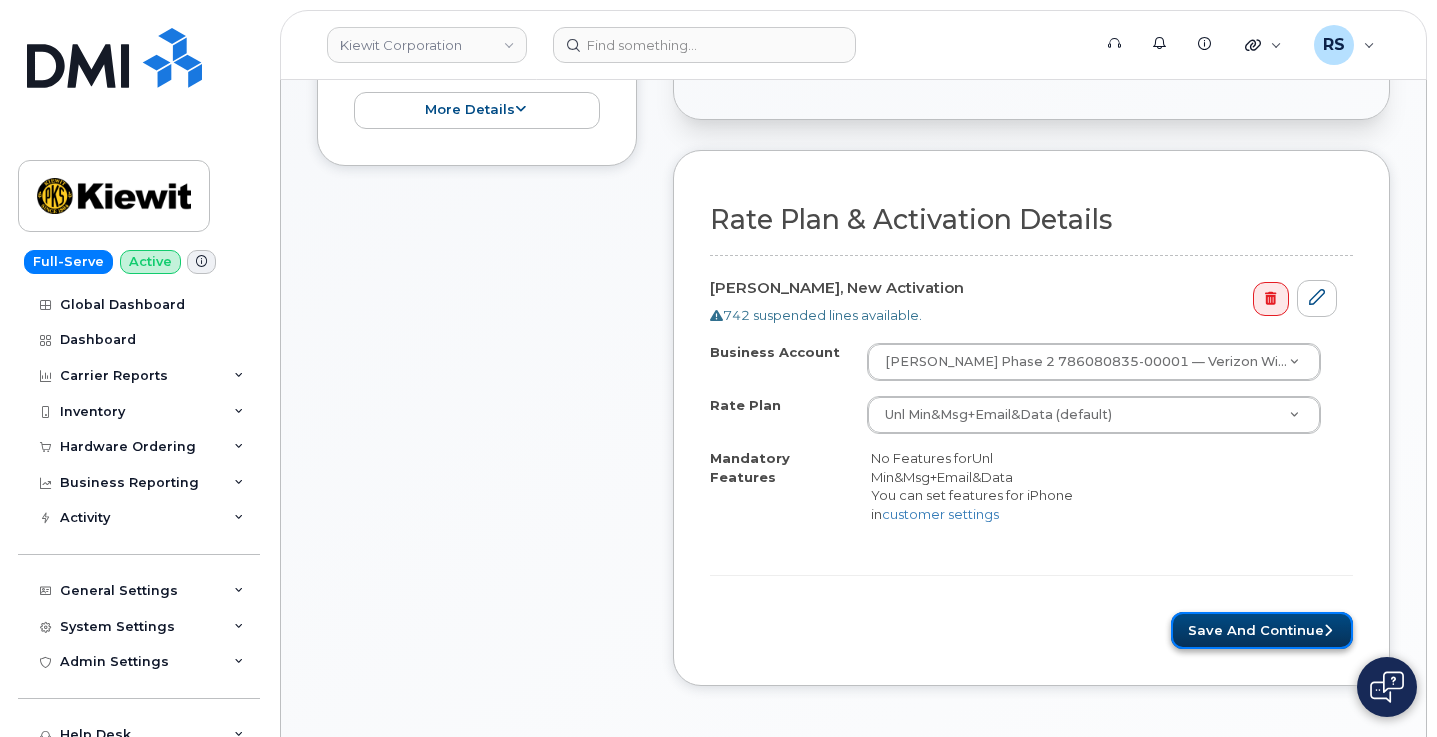click on "Save and Continue" at bounding box center (1262, 630) 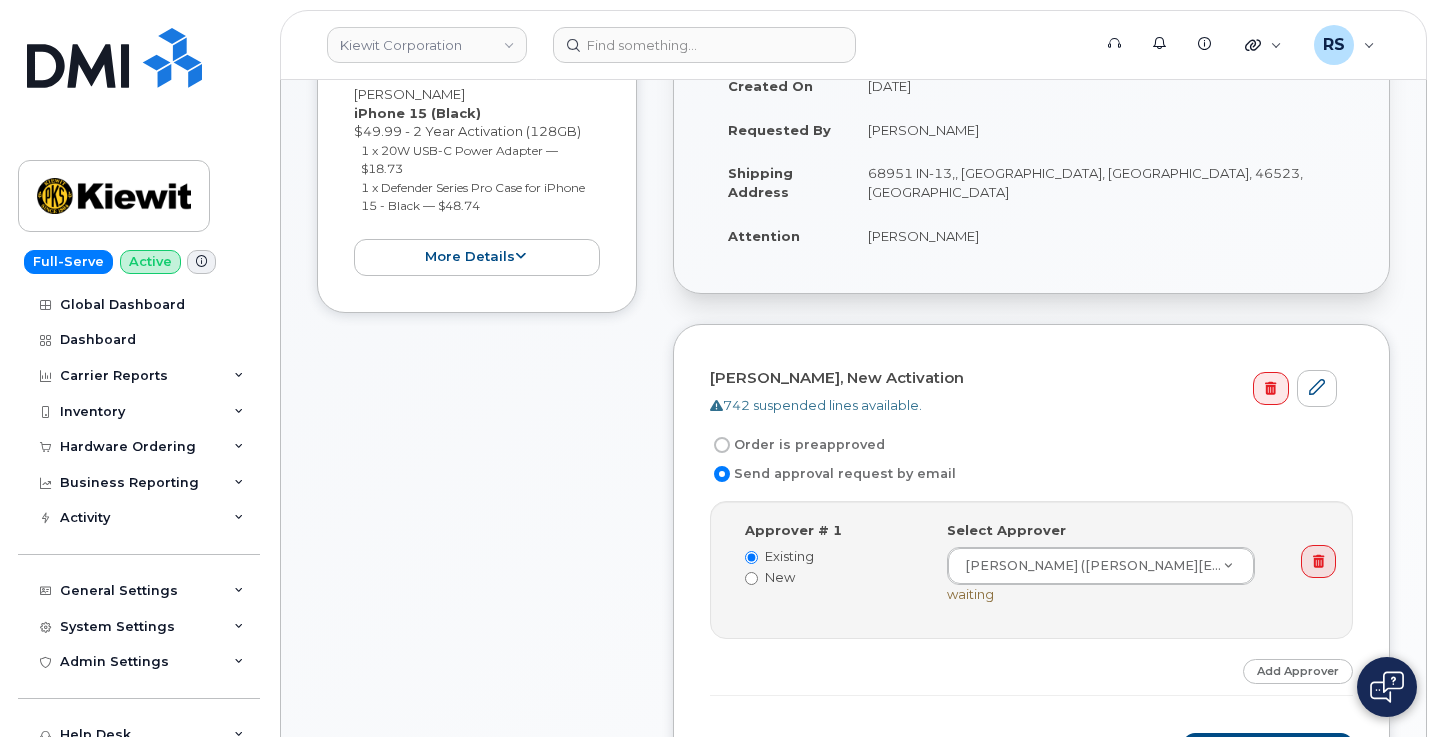 scroll, scrollTop: 533, scrollLeft: 0, axis: vertical 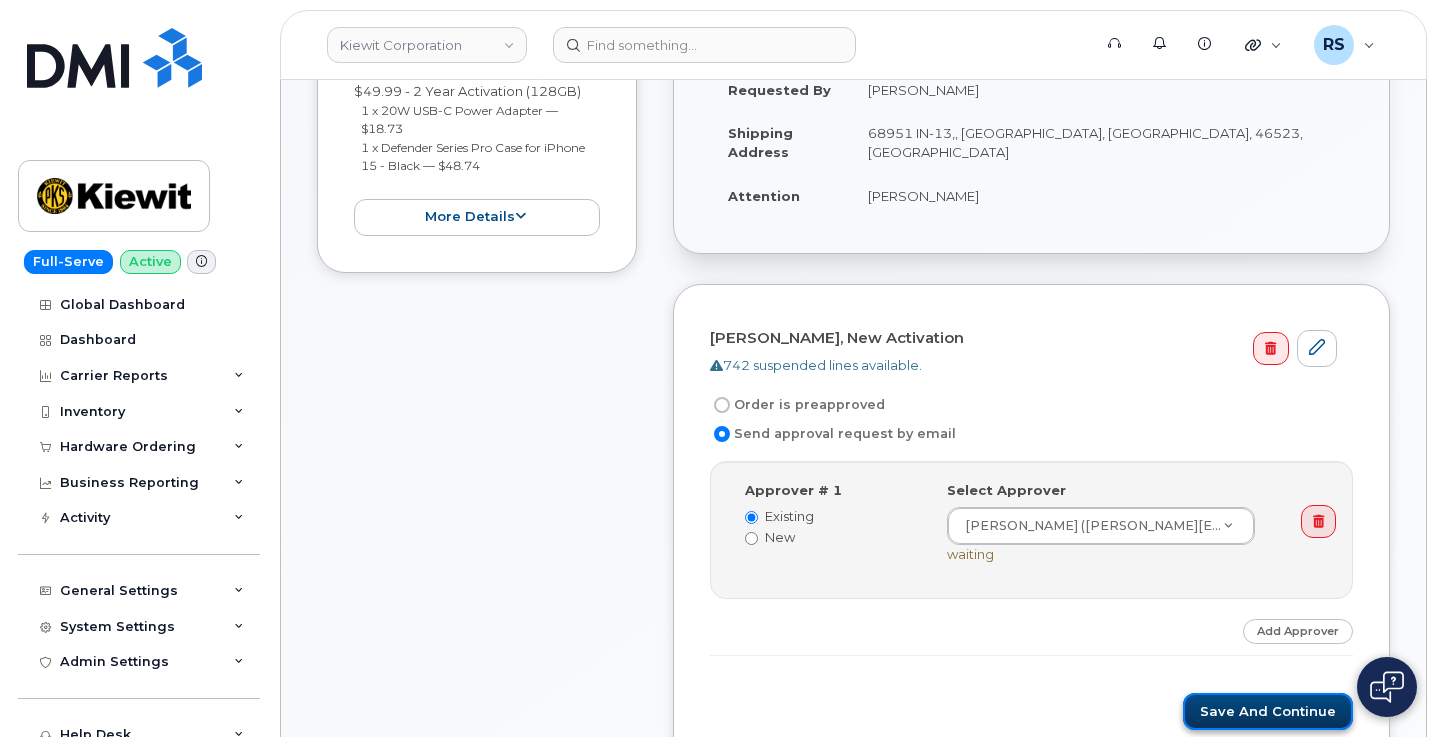 click on "Save and Continue" at bounding box center [1268, 711] 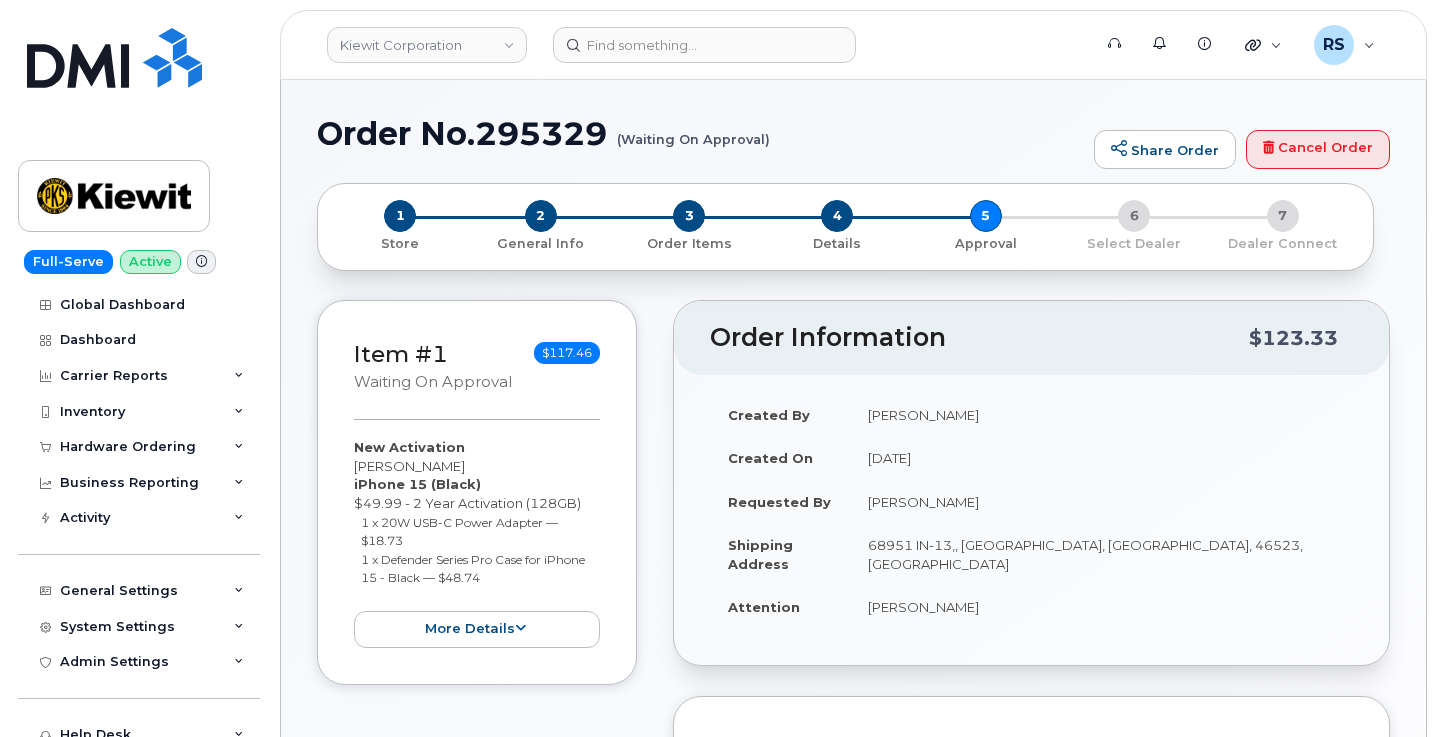 scroll, scrollTop: 0, scrollLeft: 0, axis: both 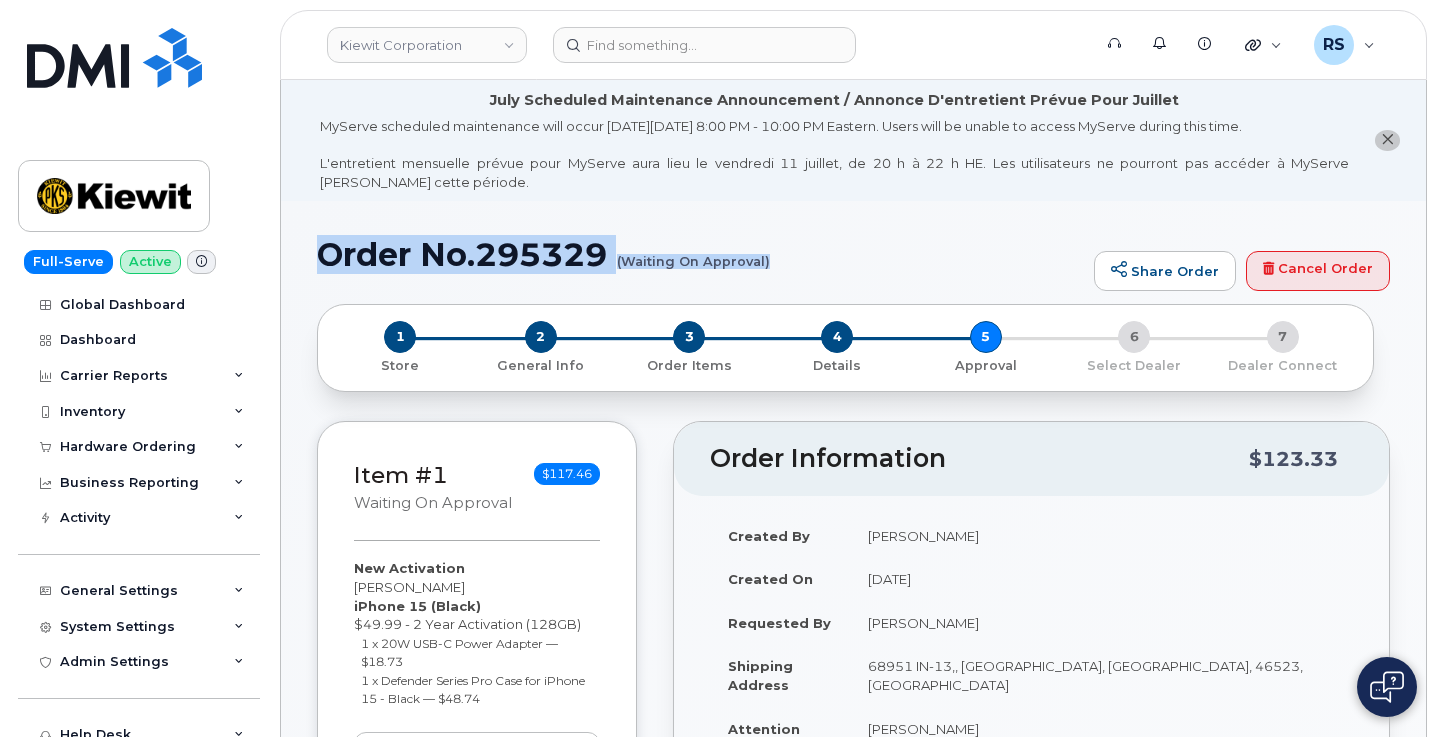 drag, startPoint x: 320, startPoint y: 250, endPoint x: 768, endPoint y: 273, distance: 448.59003 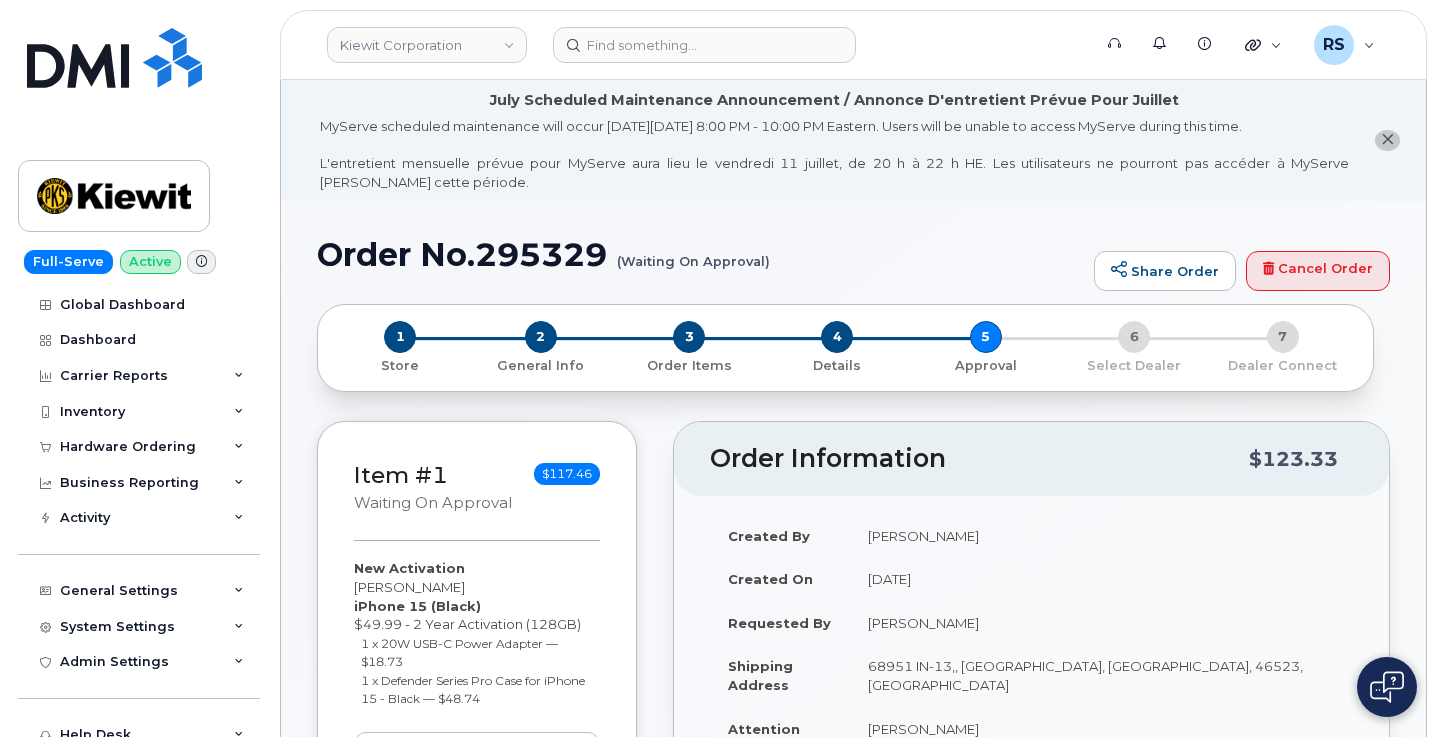 click on "Full-Serve Active Global Dashboard Dashboard Carrier Reports Monthly Billing Data Daily Data Pooling Average Costing Executive Summary Accounting Roaming Reports Suspended Devices Suspension Candidates Custom Report Cost Variance Inventory Mobility Devices Data Conflicts Spare Hardware Import Hardware Ordering Overview Orders Business Reporting Managerial Reports Individual Reports Business Unit Reports Activity Travel Requests Activity Log Device Status Updates Rate Plan Monitor General Settings My Account Approval Mapping Locations Managers & Employees Usage Alerts Tags Data Pool Thresholds System Settings Accounting Codes Contacts Plans and Features Reporting Carrier Contracts Hardware Ordering Users Individual Users Admin Settings Integrations MDM/UEM Config Help Desk Roaming Data Block Dashboard Hardware Orders Repair Requests Device Status Updates Data Pools Data Pool Sources Managerial Disputes Customer Workflows Customer Settings General Business Unit Rules Roaming Dealers Helpdesk Wirelines Emails" at bounding box center [135, 368] 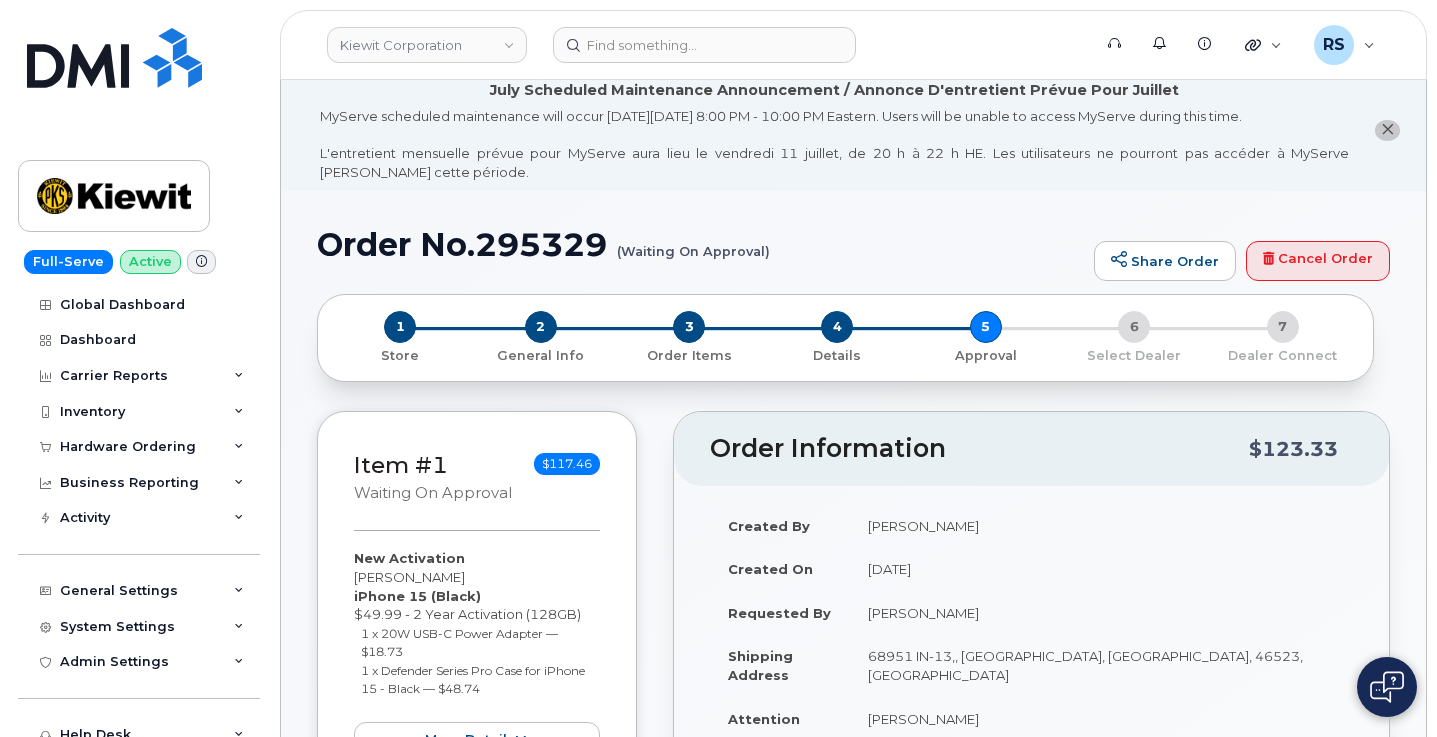 scroll, scrollTop: 0, scrollLeft: 0, axis: both 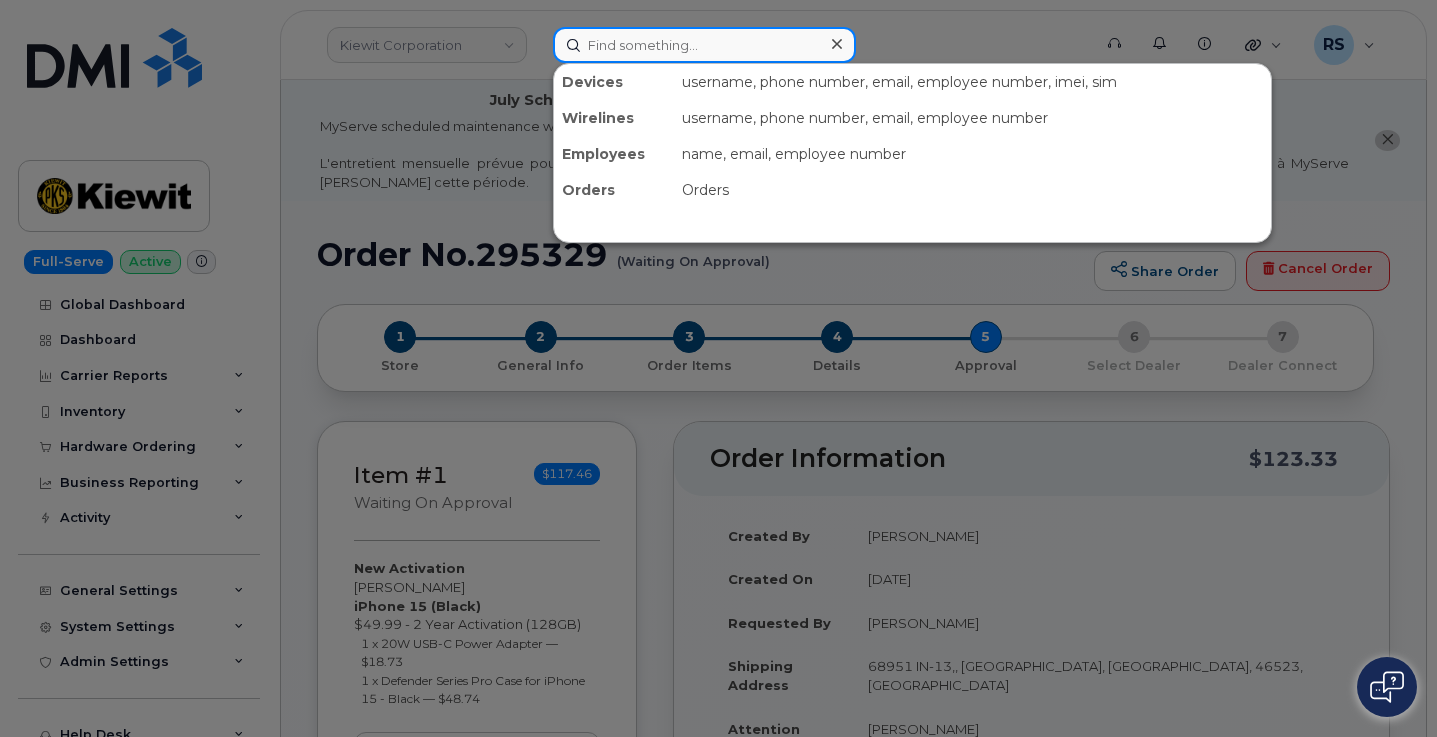click at bounding box center [704, 45] 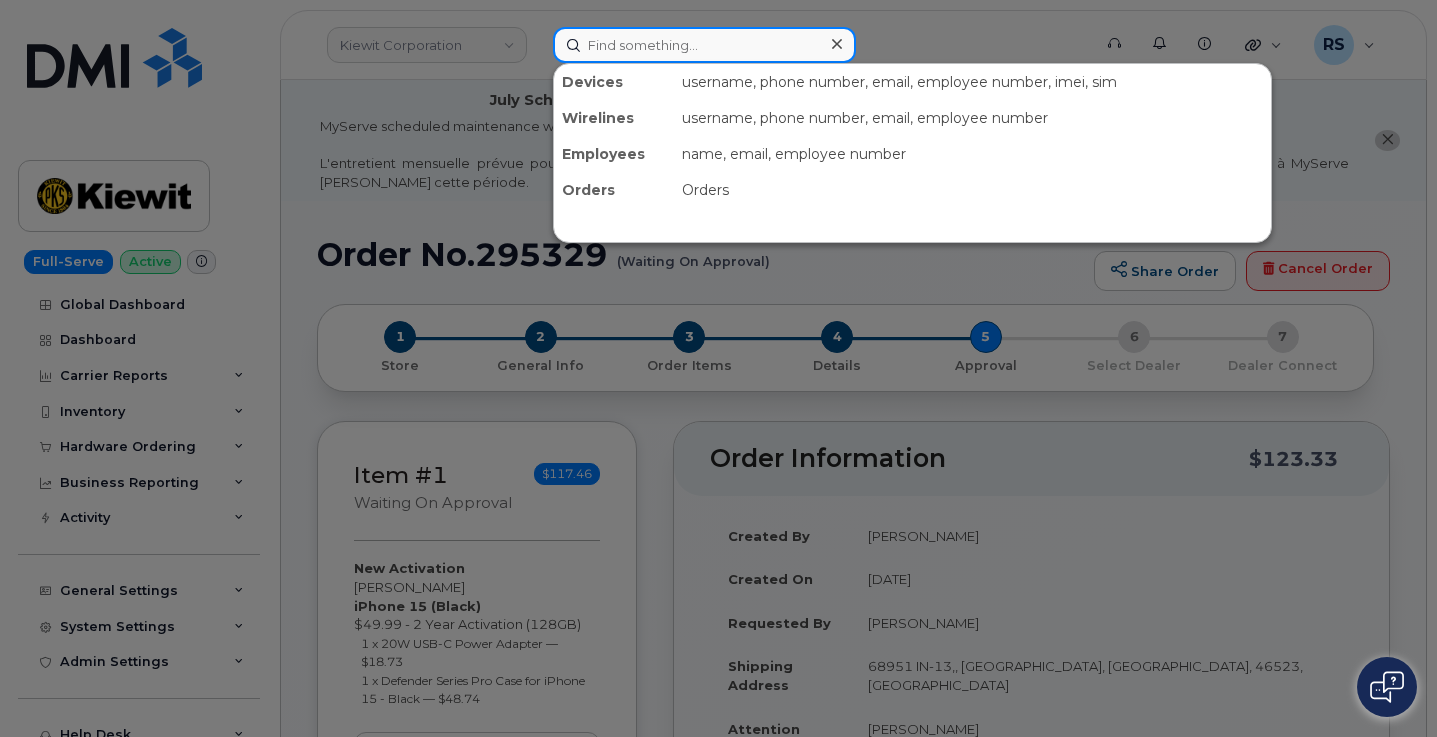 paste on "Tristan Lacey" 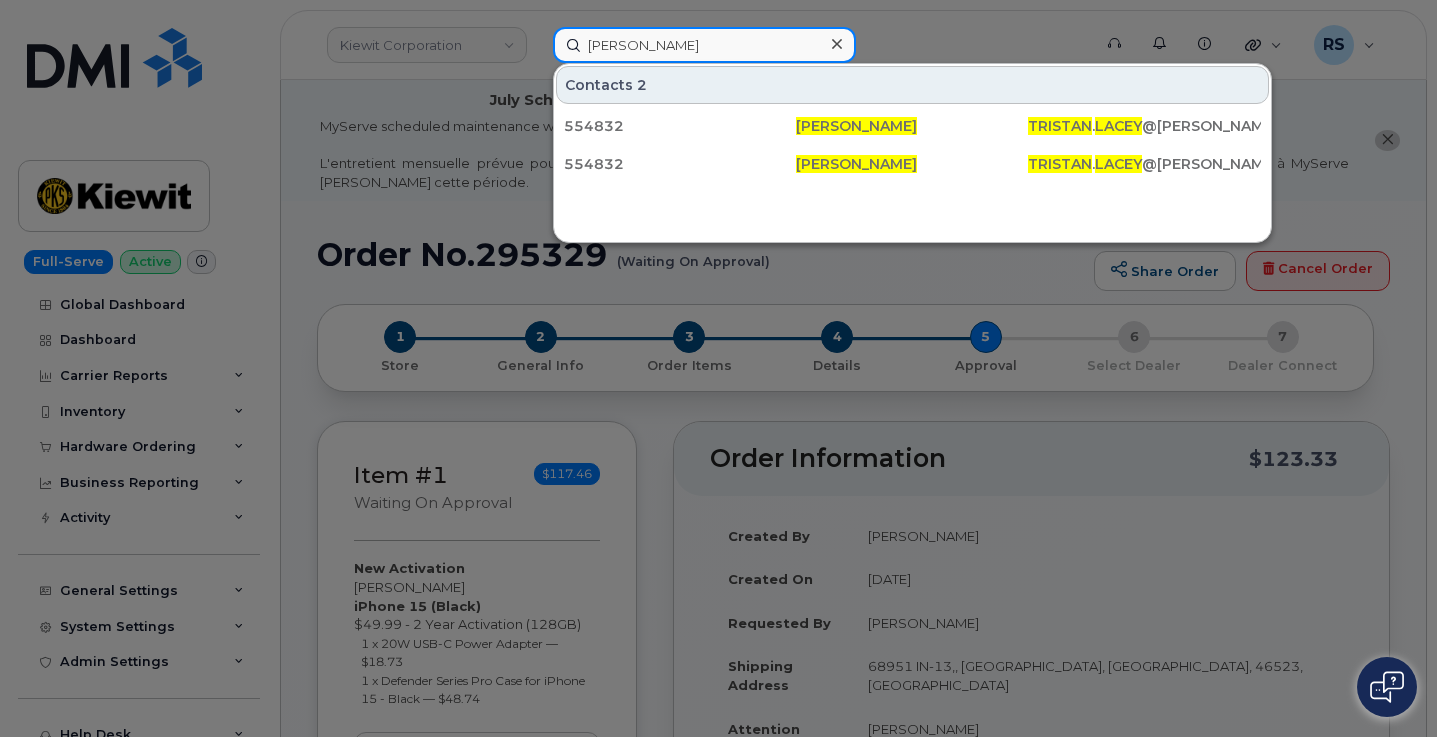 type on "Tristan Lacey" 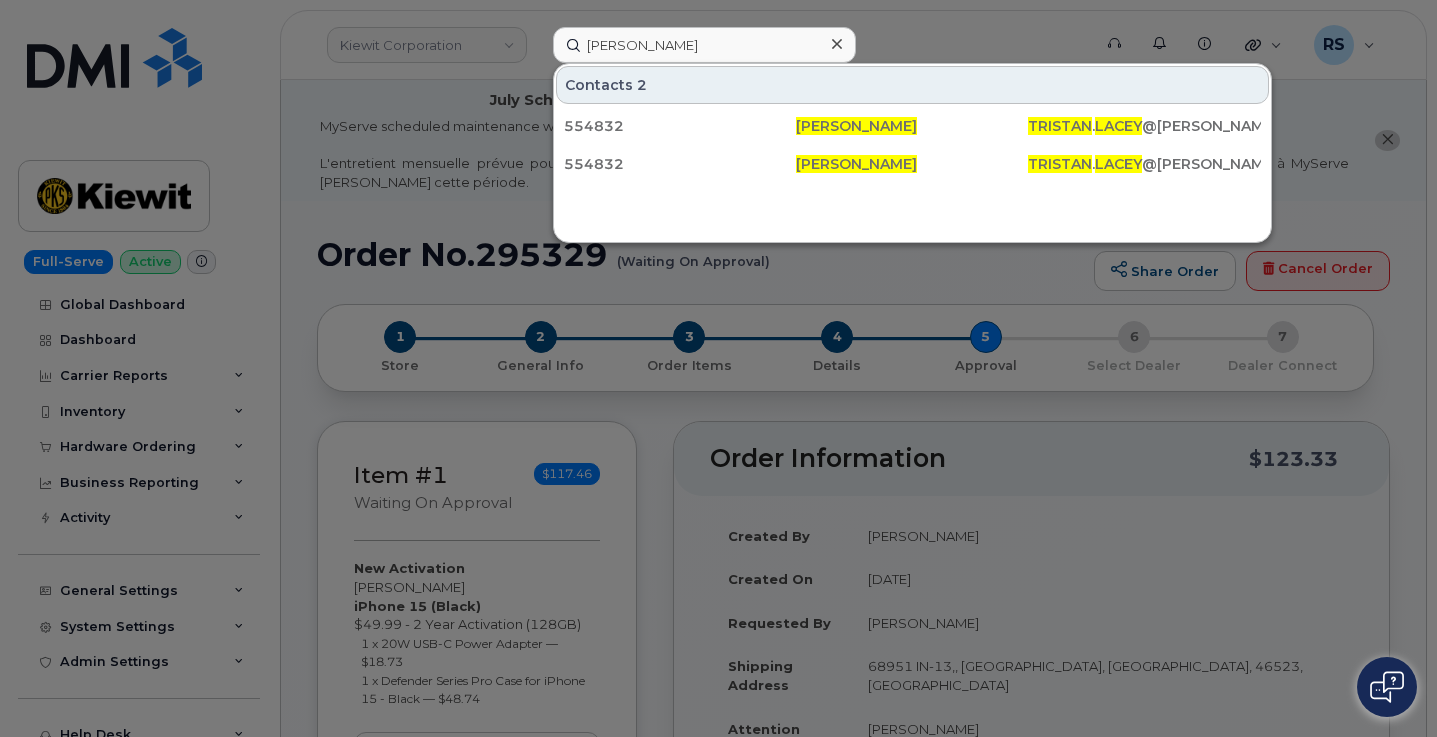 click 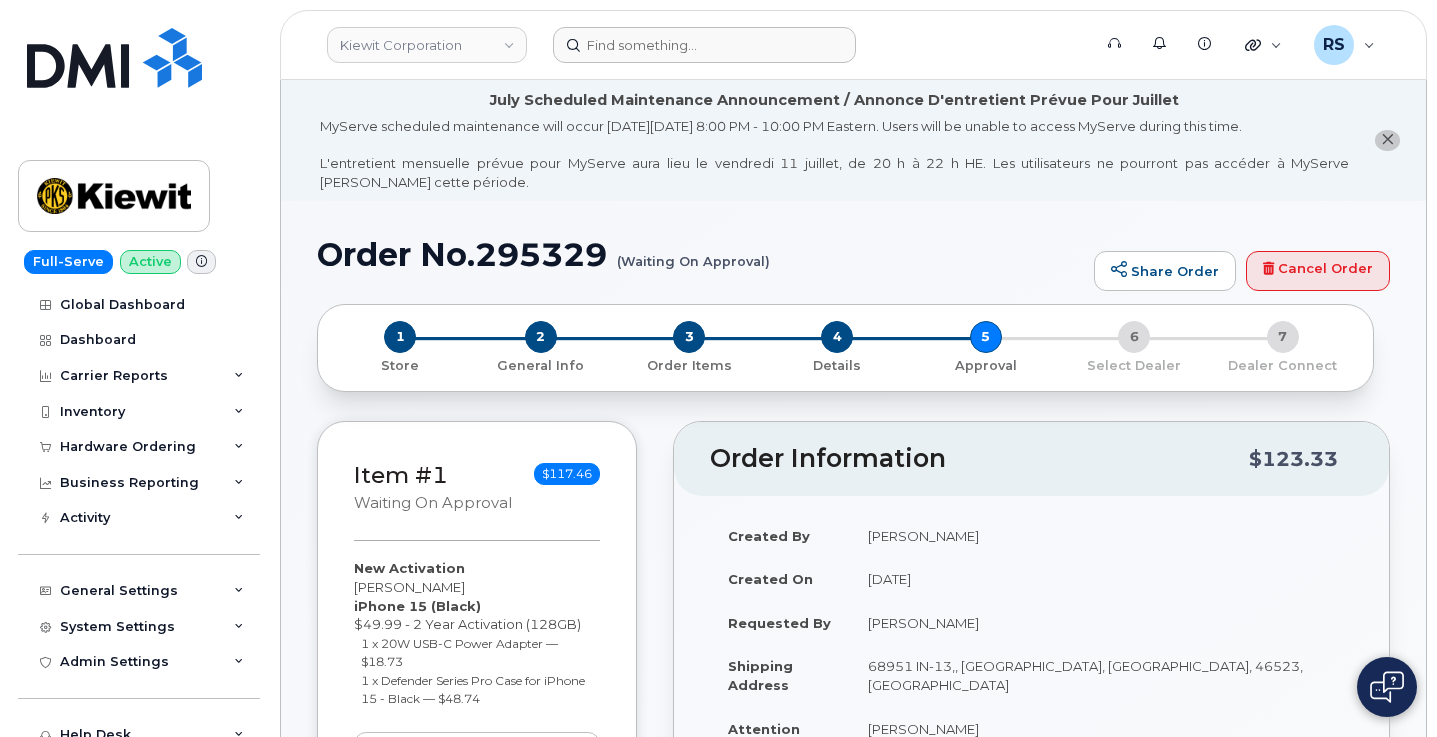 click on "Full-Serve Active Global Dashboard Dashboard Carrier Reports Monthly Billing Data Daily Data Pooling Average Costing Executive Summary Accounting Roaming Reports Suspended Devices Suspension Candidates Custom Report Cost Variance Inventory Mobility Devices Data Conflicts Spare Hardware Import Hardware Ordering Overview Orders Business Reporting Managerial Reports Individual Reports Business Unit Reports Activity Travel Requests Activity Log Device Status Updates Rate Plan Monitor General Settings My Account Approval Mapping Locations Managers & Employees Usage Alerts Tags Data Pool Thresholds System Settings Accounting Codes Contacts Plans and Features Reporting Carrier Contracts Hardware Ordering Users Individual Users Admin Settings Integrations MDM/UEM Config Help Desk Roaming Data Block Dashboard Hardware Orders Repair Requests Device Status Updates Data Pools Data Pool Sources Managerial Disputes Customer Workflows Customer Settings General Business Unit Rules Roaming Dealers Helpdesk Wirelines Emails" at bounding box center (135, 368) 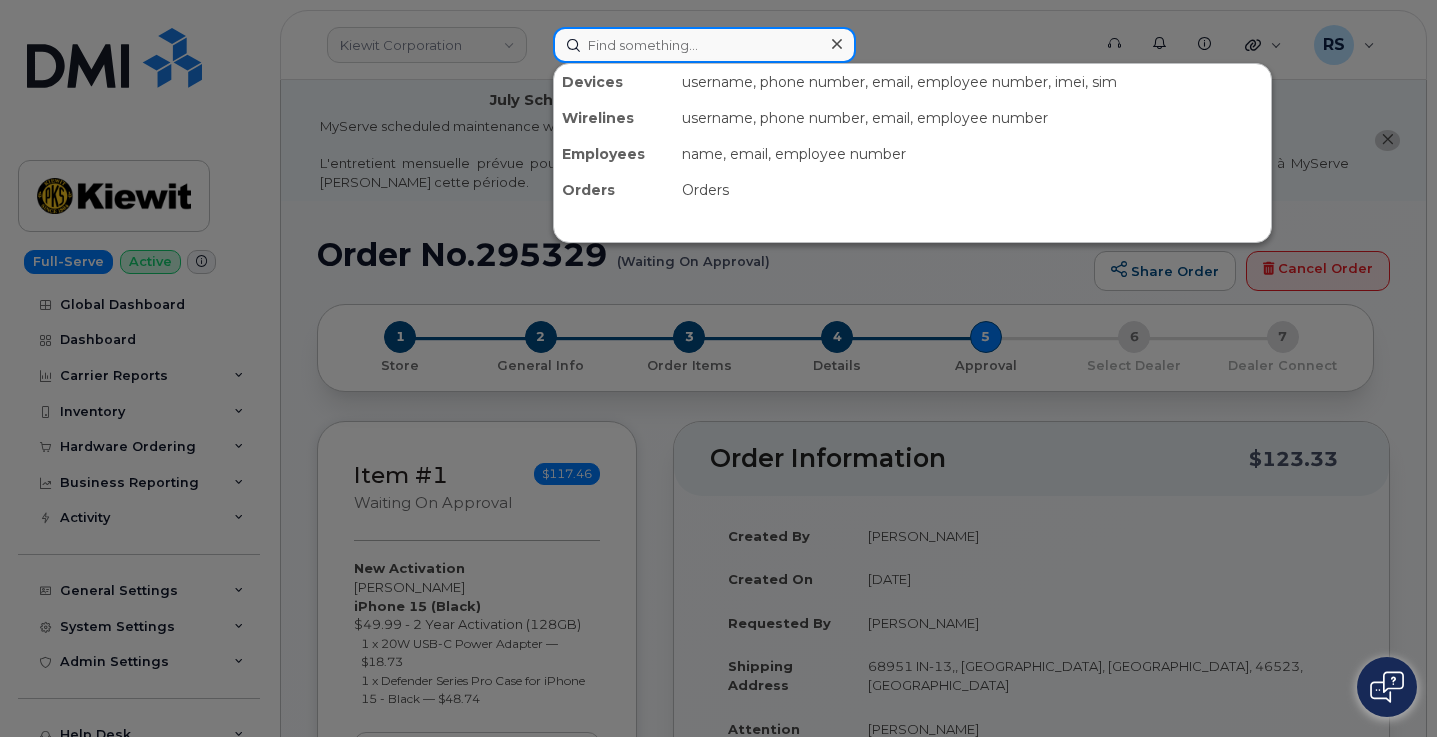 click at bounding box center [704, 45] 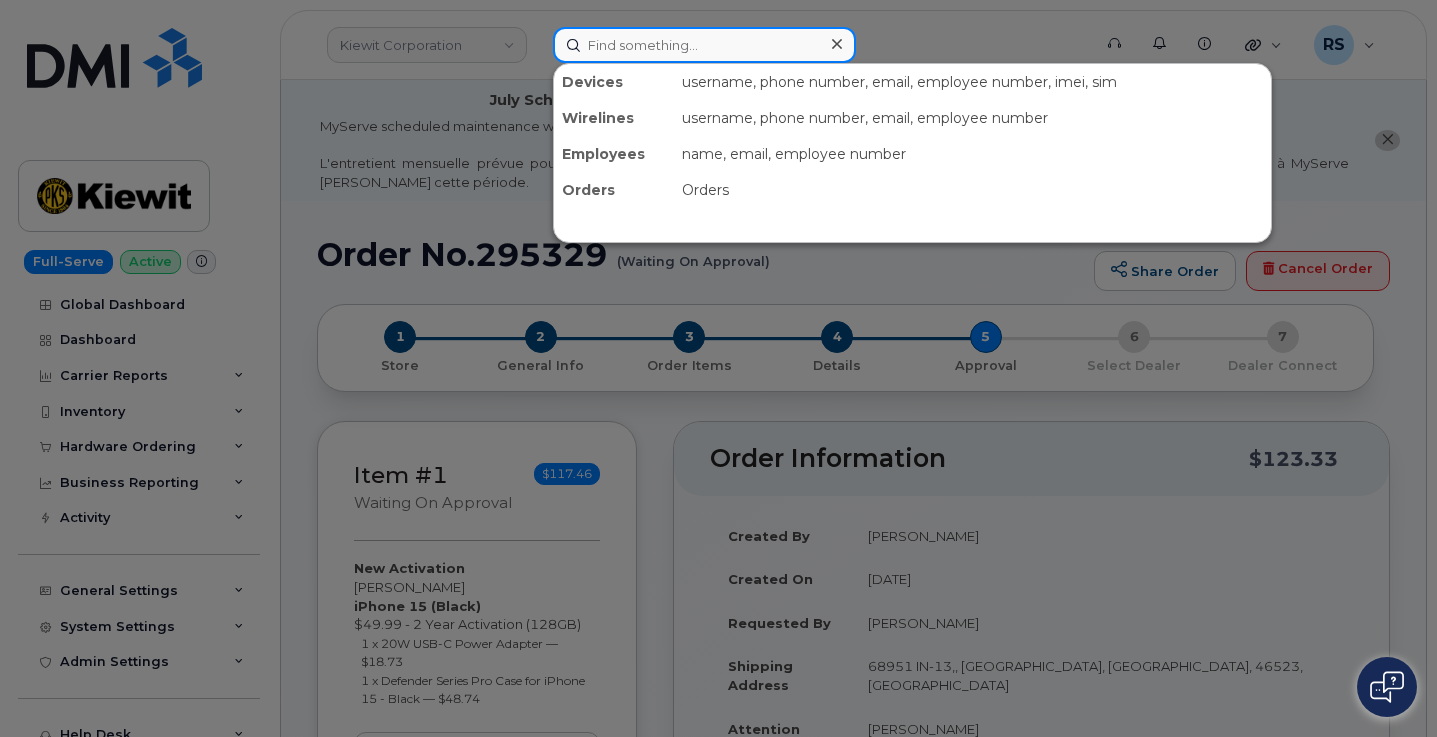 paste on "295271" 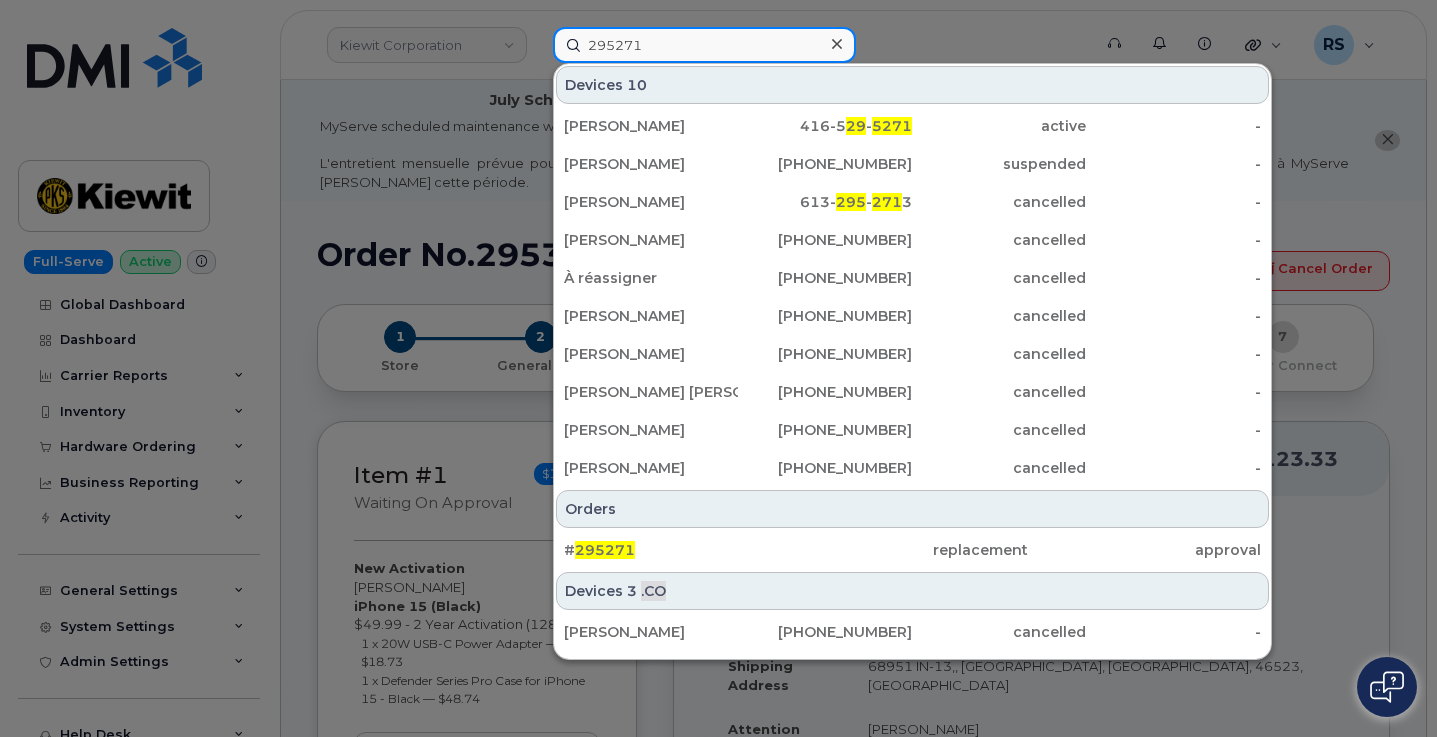 type on "295271" 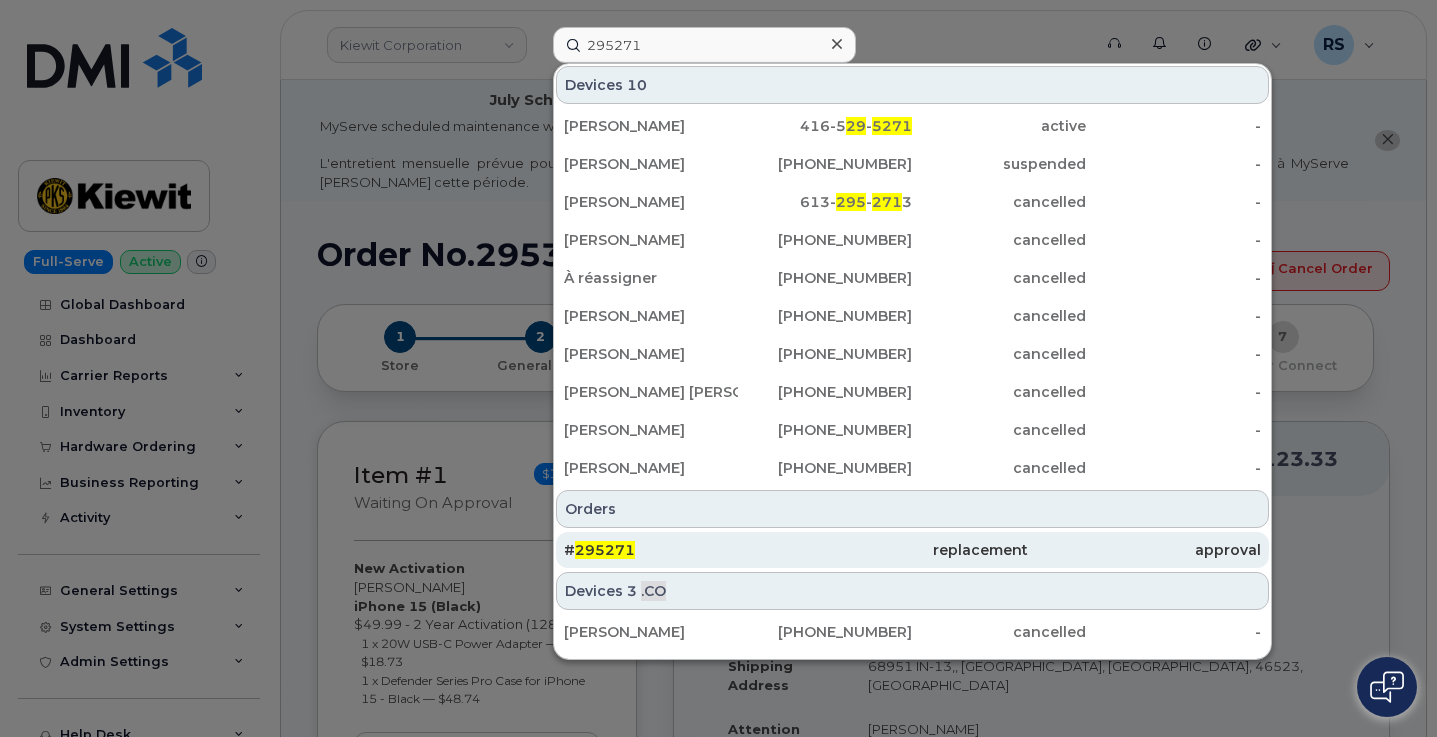 click on "295271" at bounding box center (605, 550) 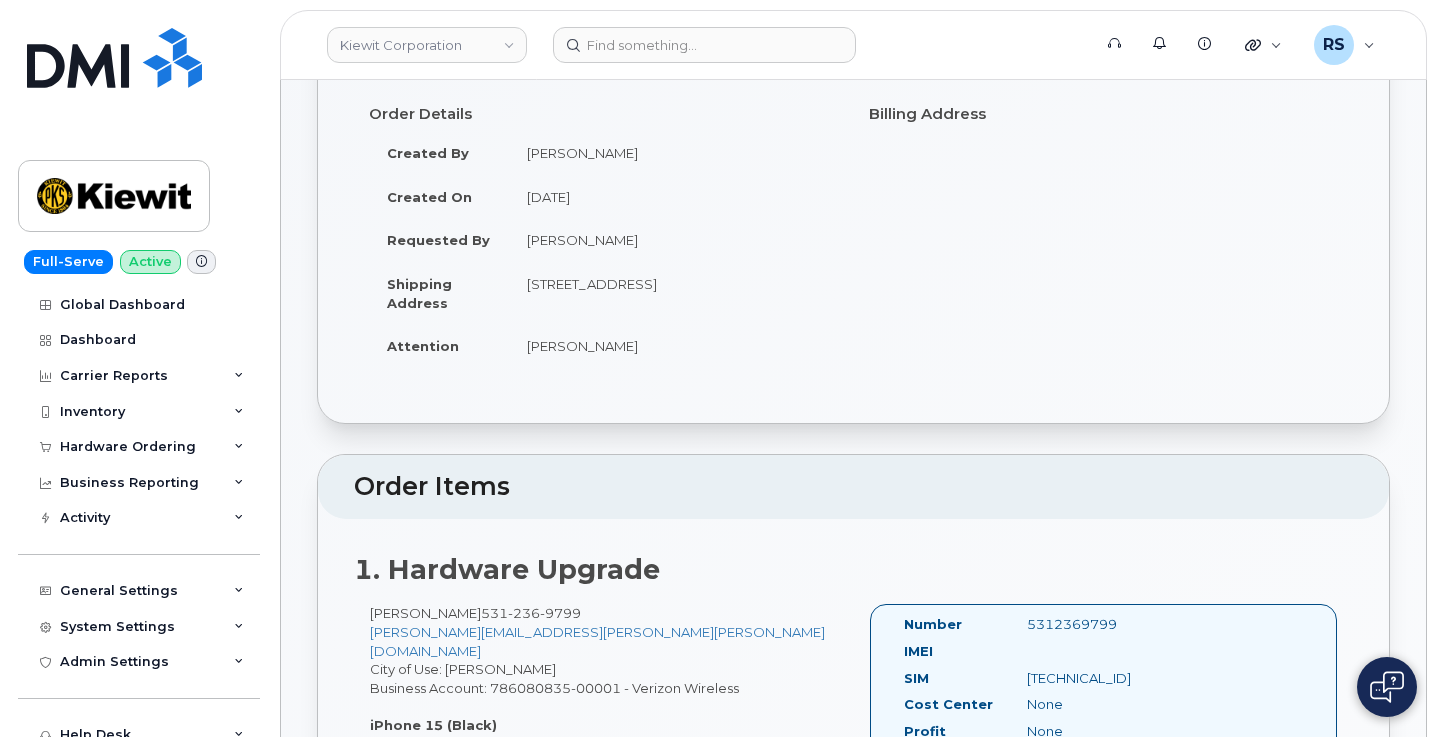 scroll, scrollTop: 400, scrollLeft: 0, axis: vertical 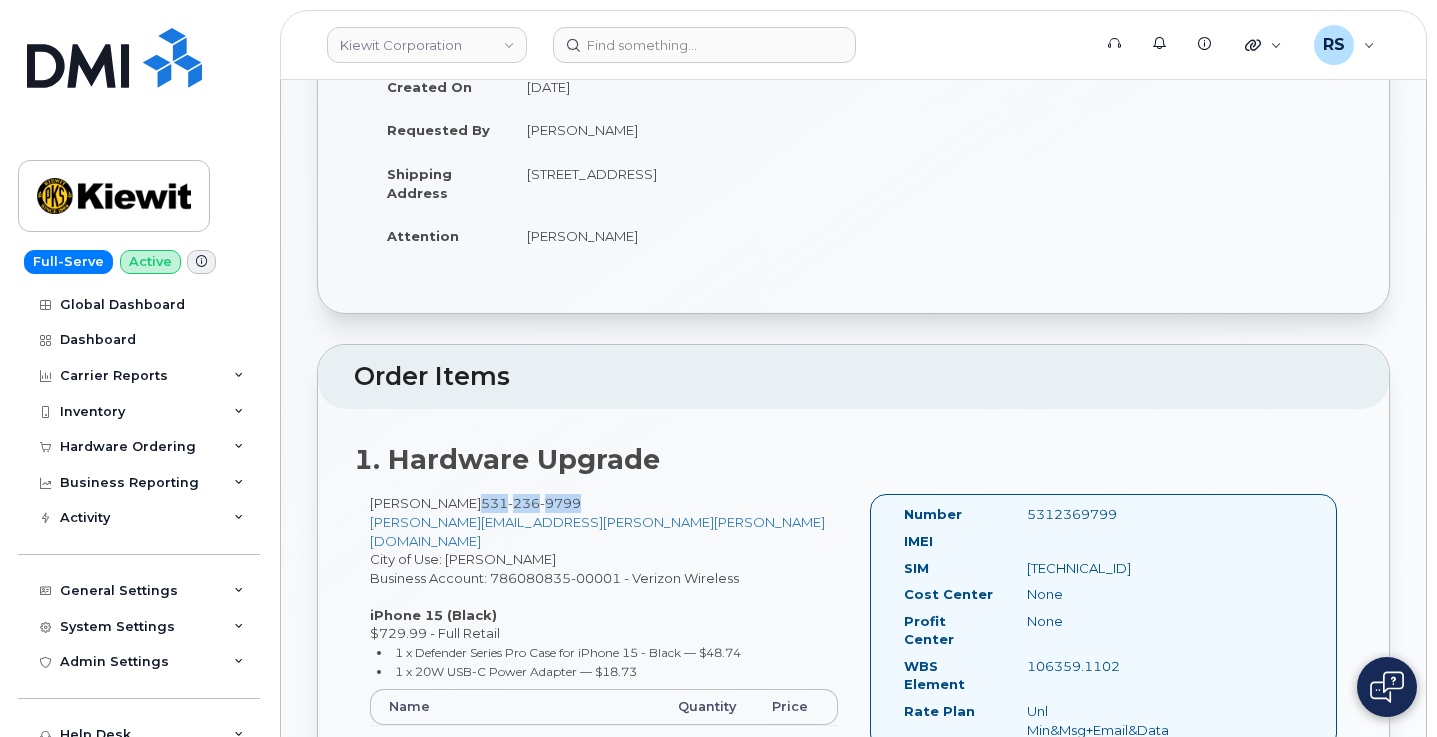 drag, startPoint x: 503, startPoint y: 497, endPoint x: 601, endPoint y: 498, distance: 98.005104 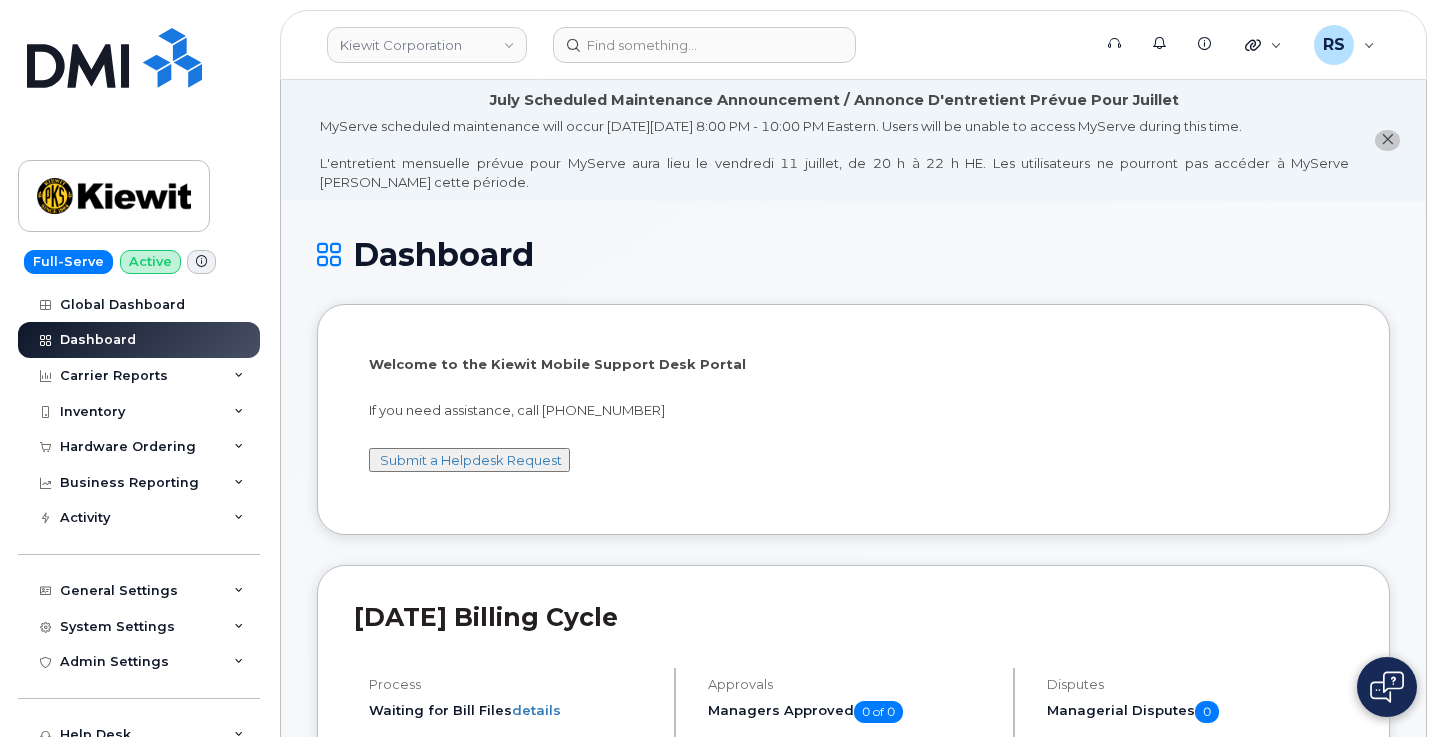 scroll, scrollTop: 0, scrollLeft: 0, axis: both 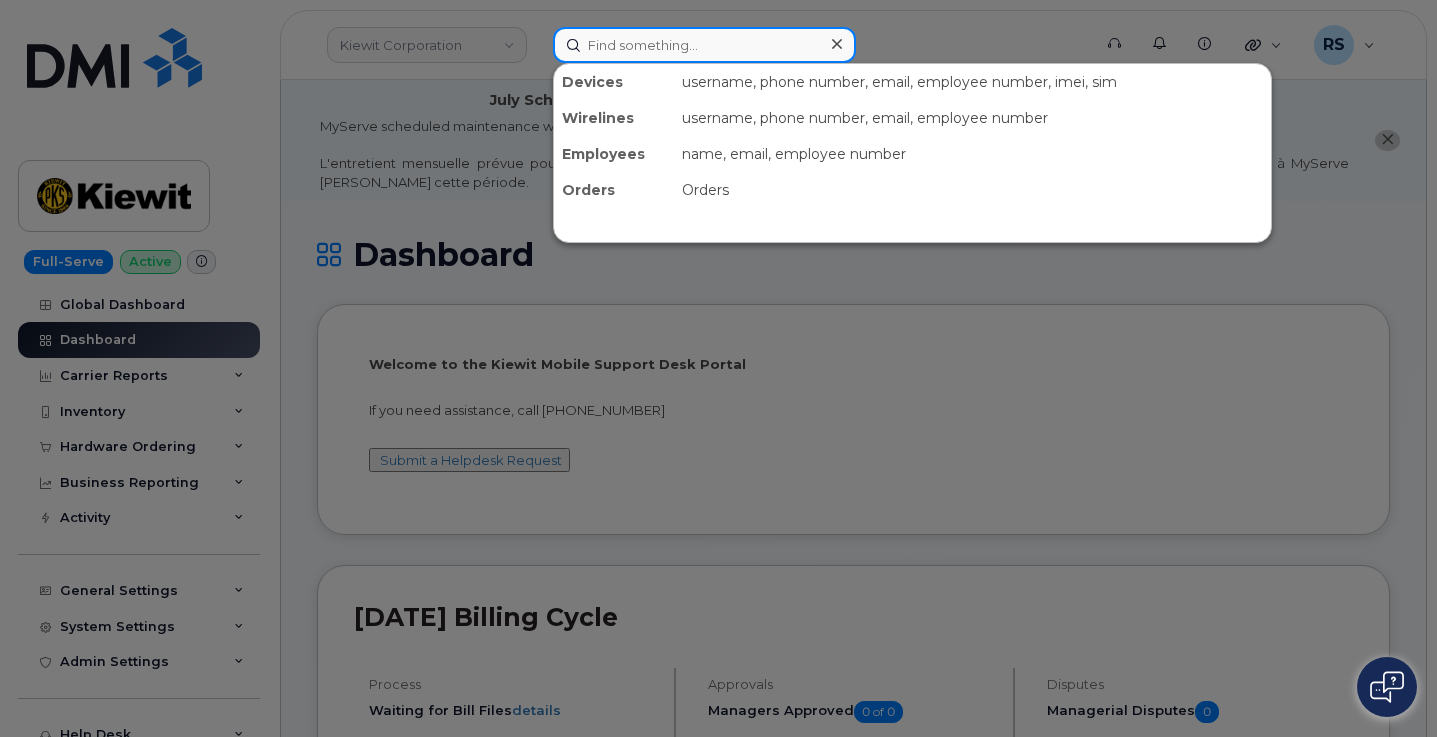 click at bounding box center [704, 45] 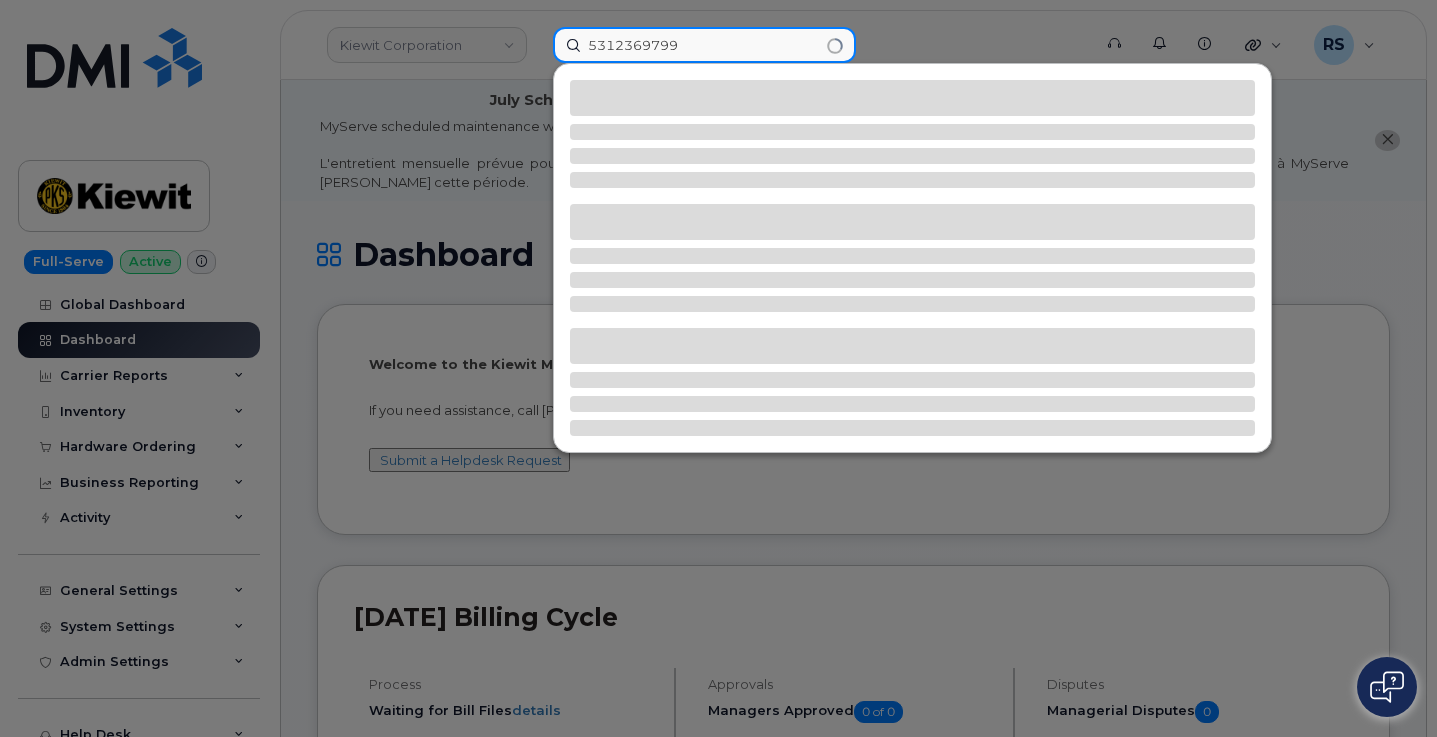 type on "5312369799" 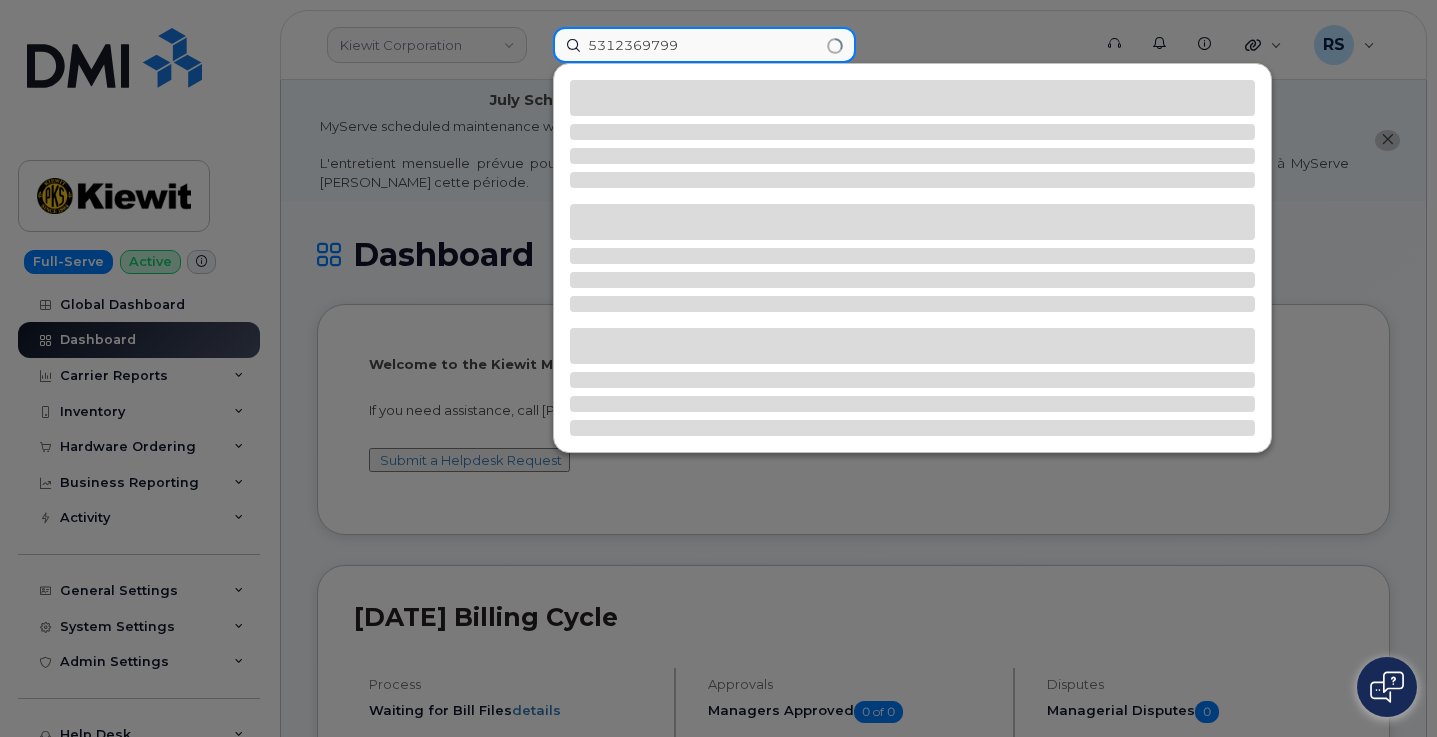 click on "5312369799" at bounding box center [704, 45] 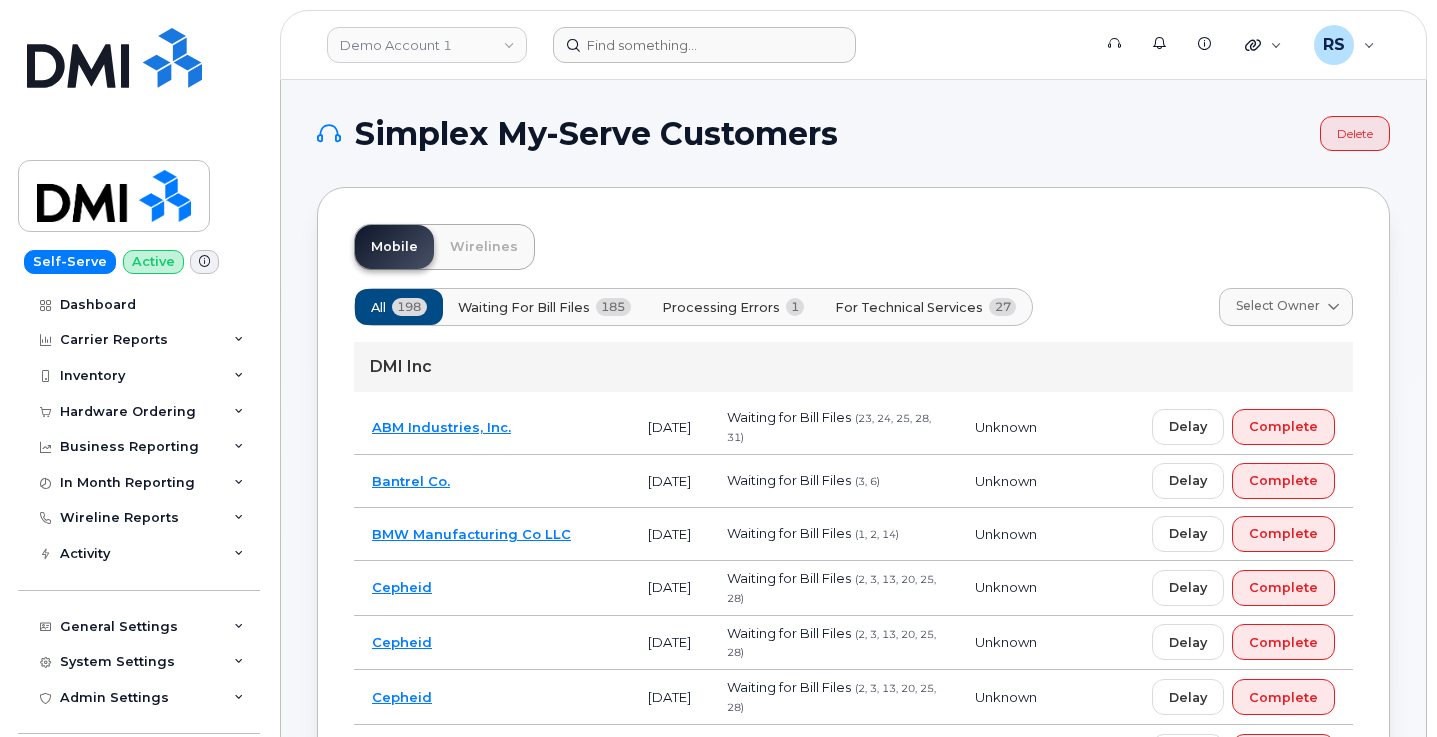 scroll, scrollTop: 0, scrollLeft: 0, axis: both 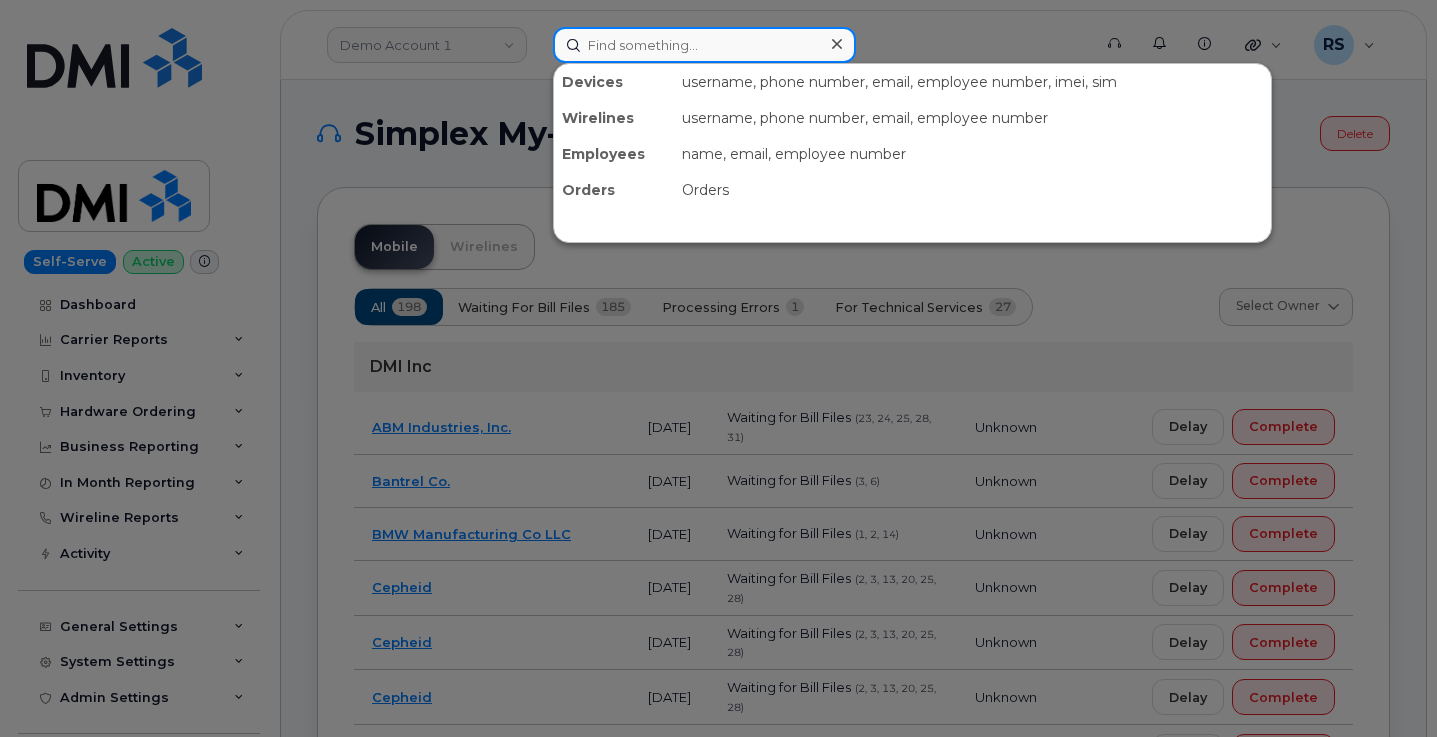click 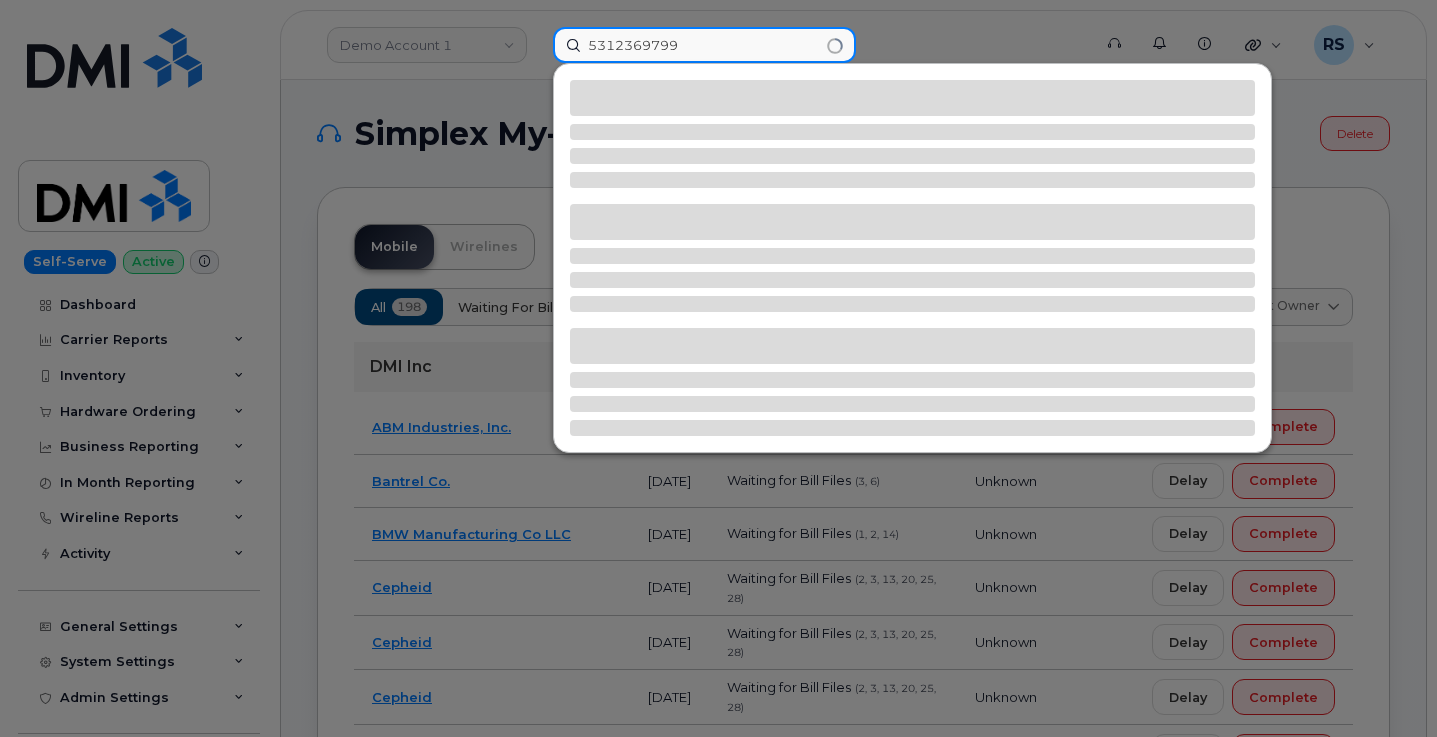 type on "5312369799" 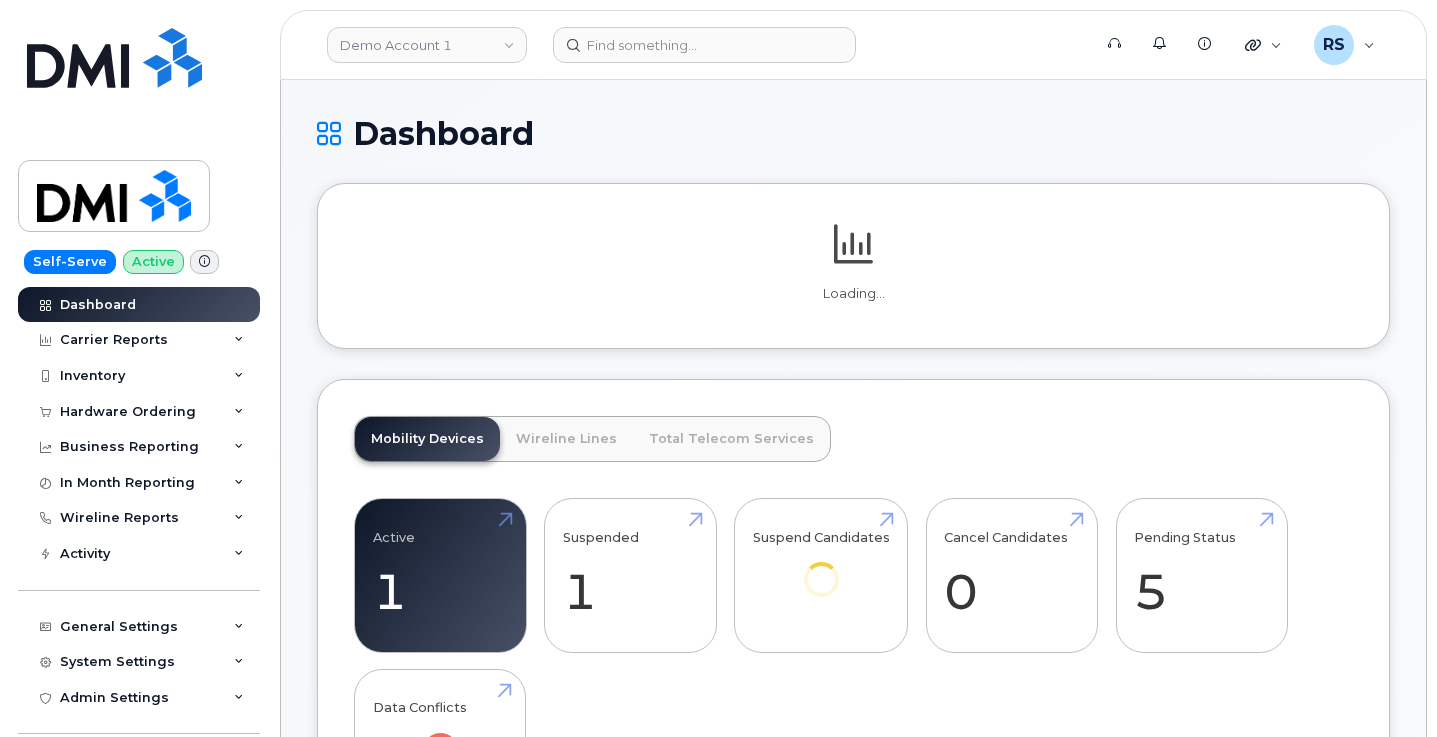 scroll, scrollTop: 0, scrollLeft: 0, axis: both 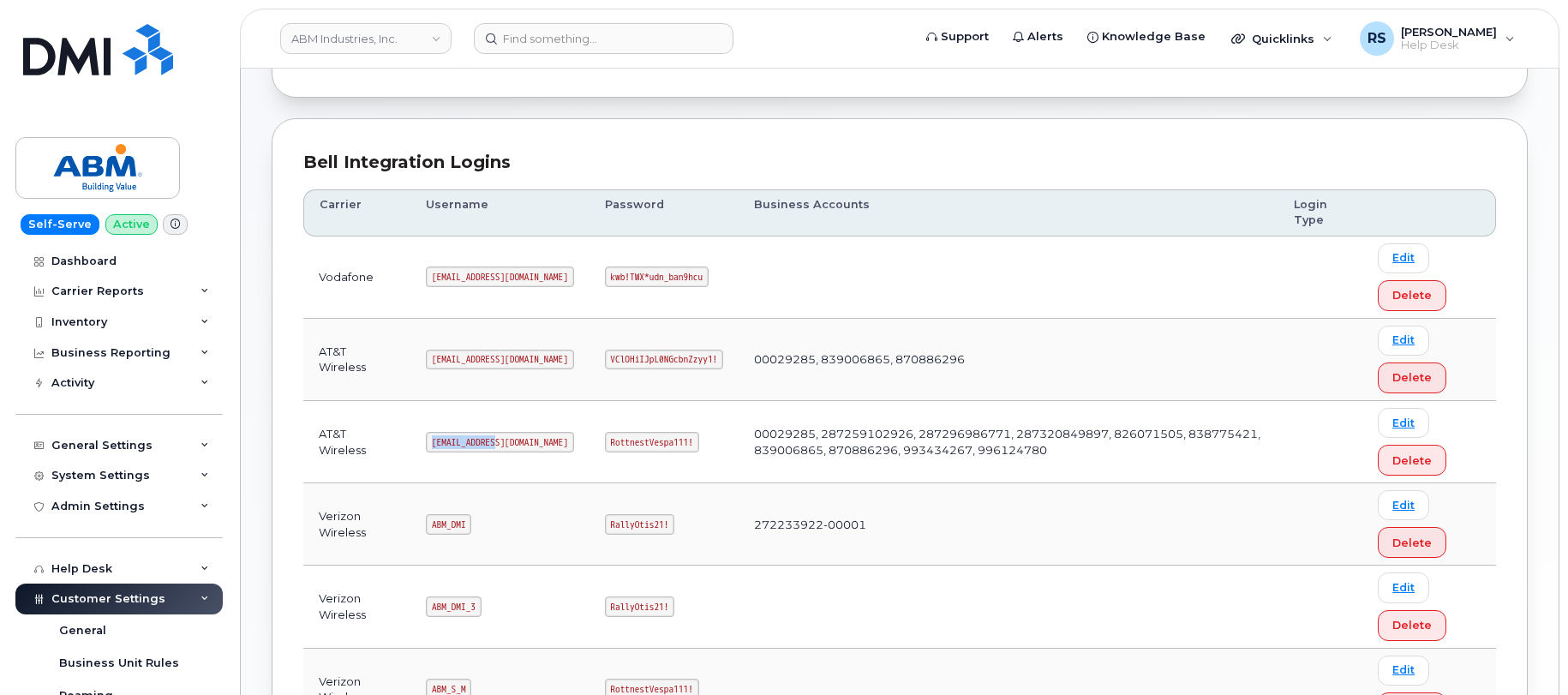 drag, startPoint x: 431, startPoint y: 441, endPoint x: 512, endPoint y: 449, distance: 81.3941 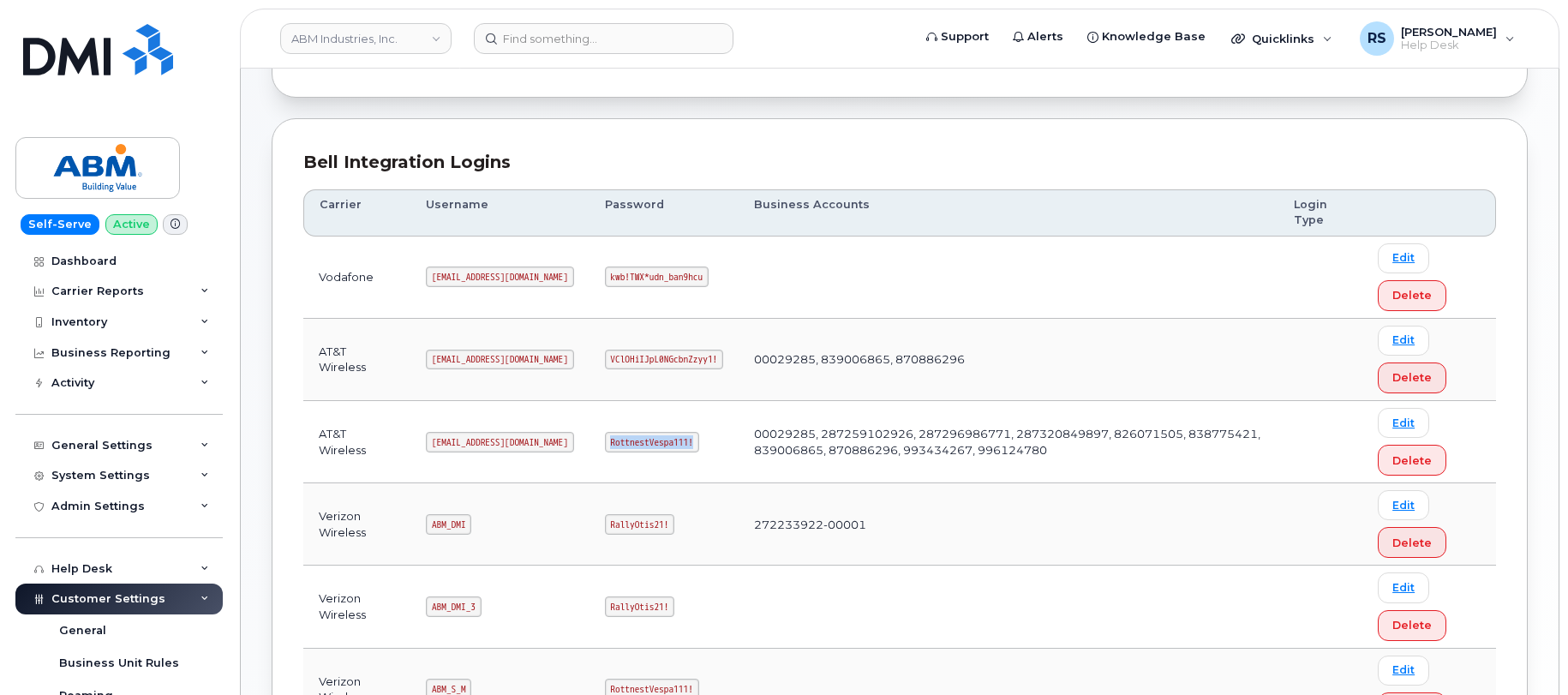drag, startPoint x: 576, startPoint y: 438, endPoint x: 670, endPoint y: 440, distance: 94.0213 